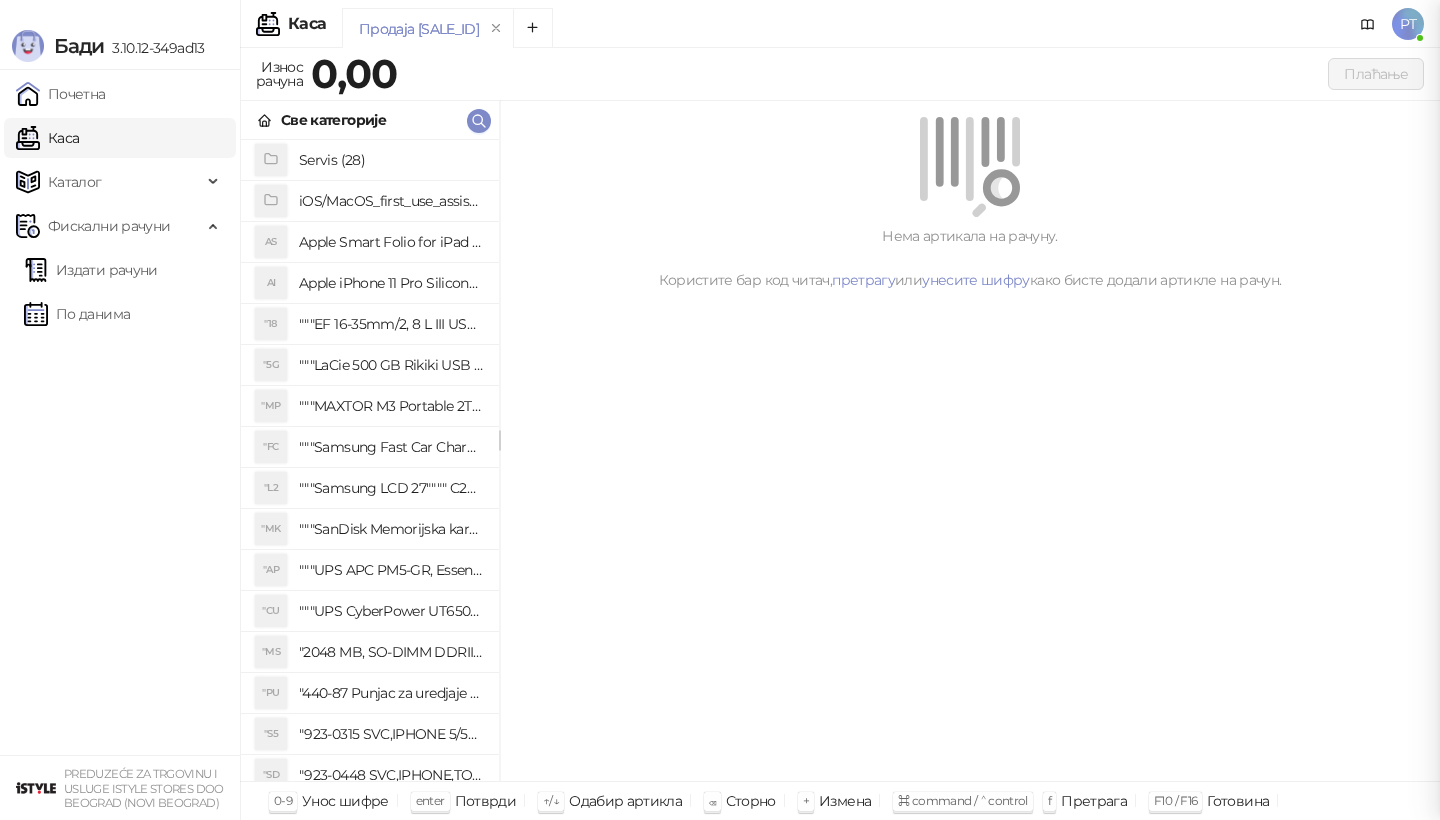 scroll, scrollTop: 0, scrollLeft: 0, axis: both 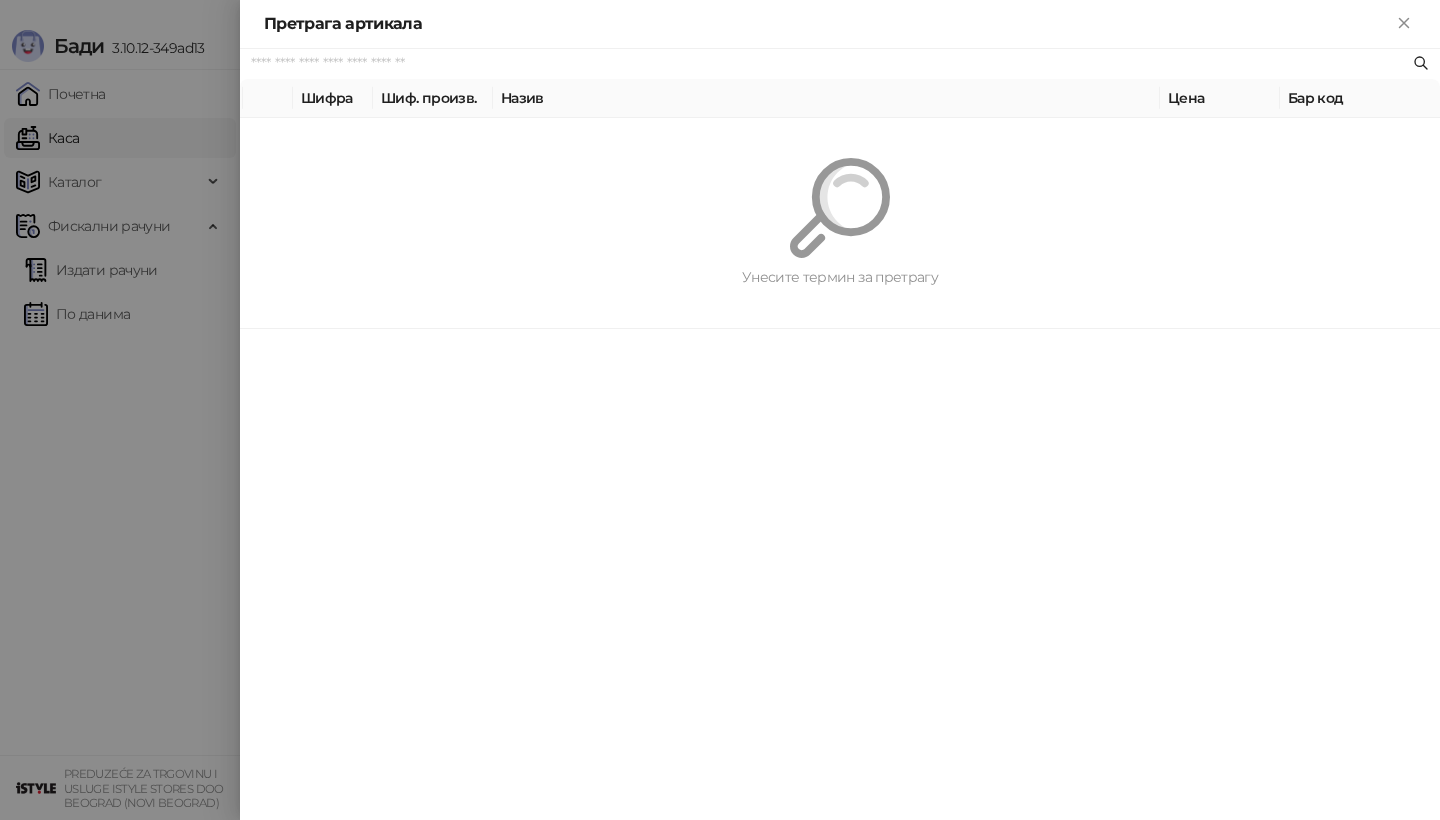 paste on "*********" 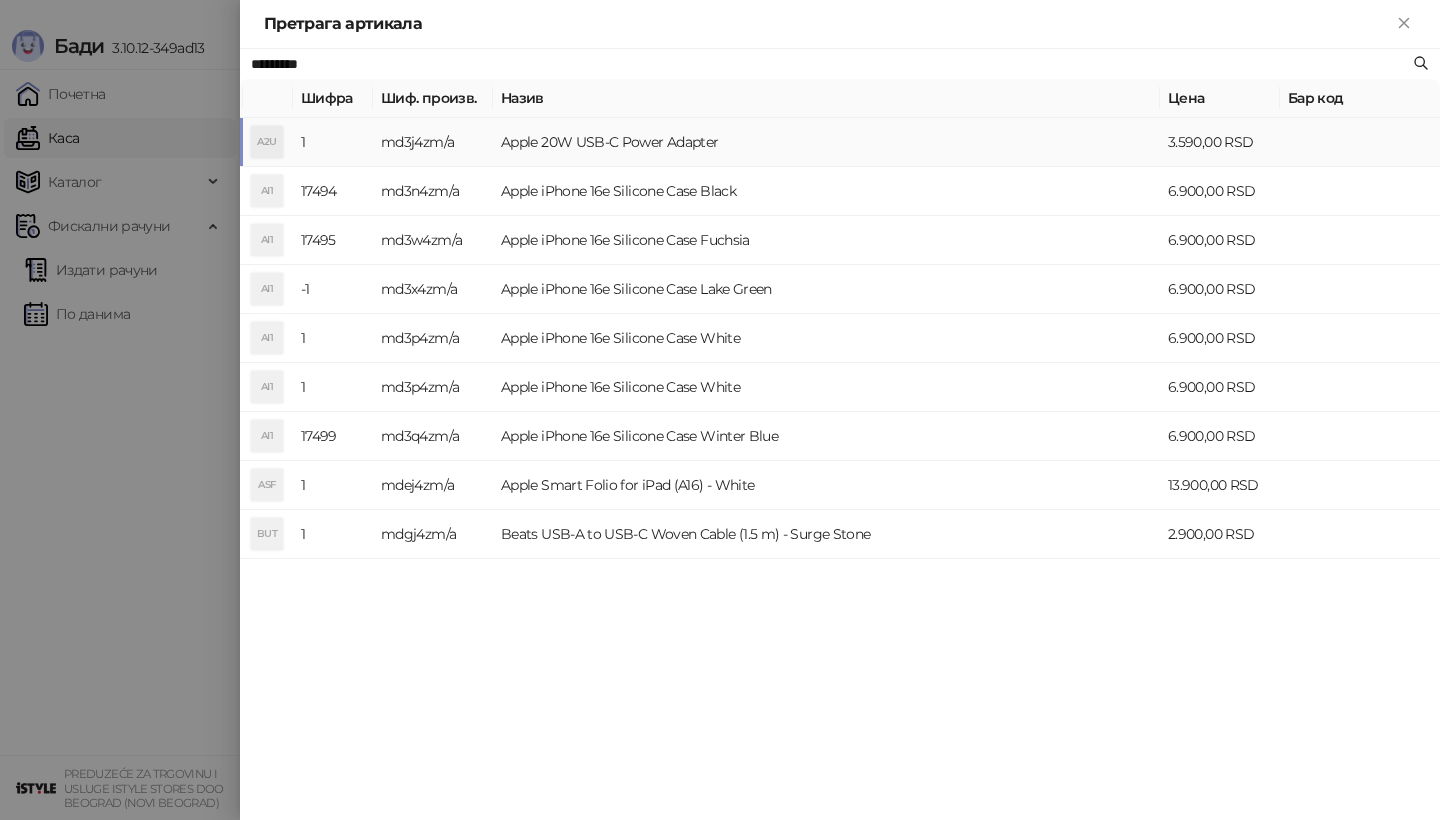 click on "A2U" at bounding box center (267, 142) 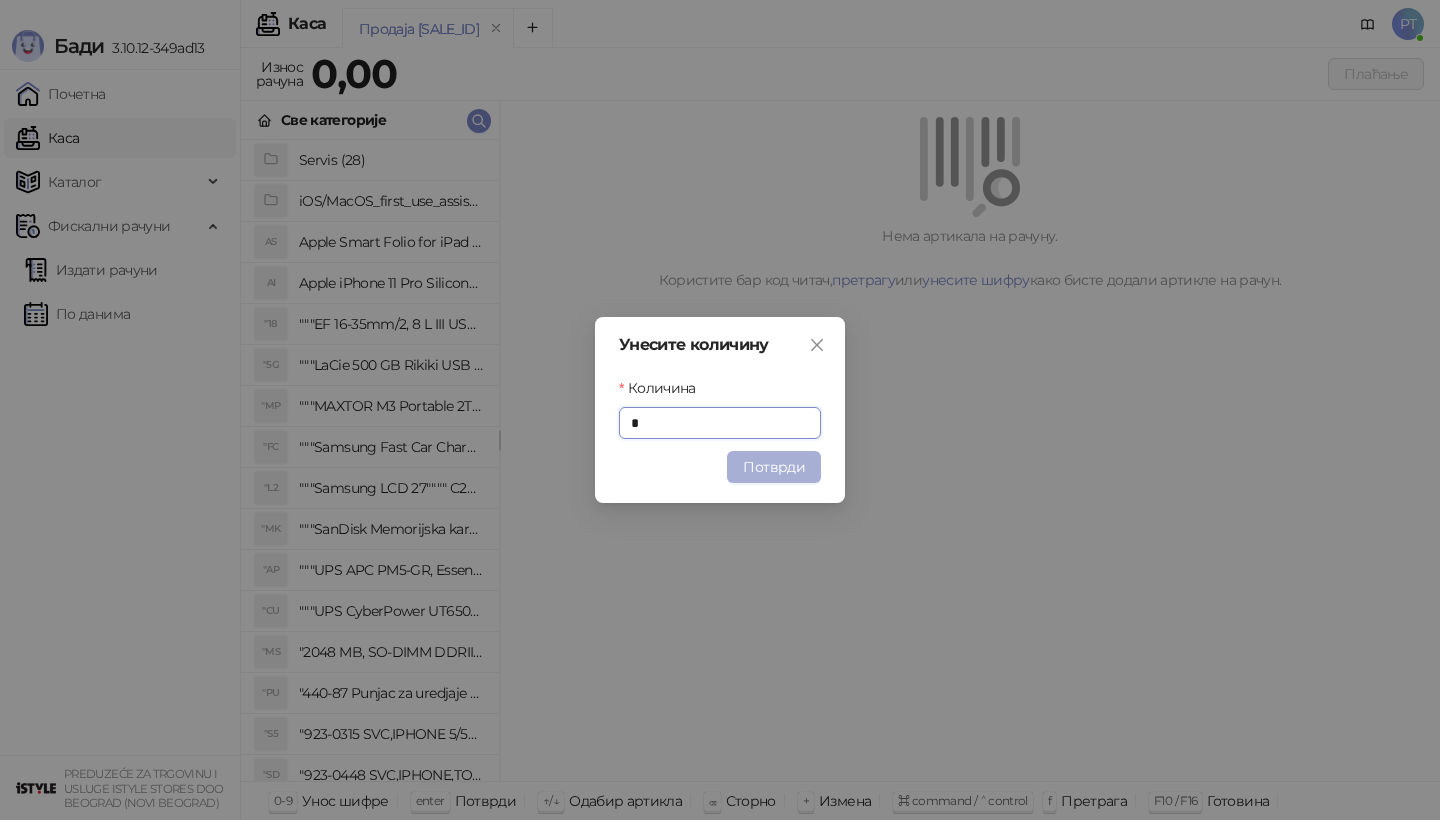 click on "Потврди" at bounding box center (774, 467) 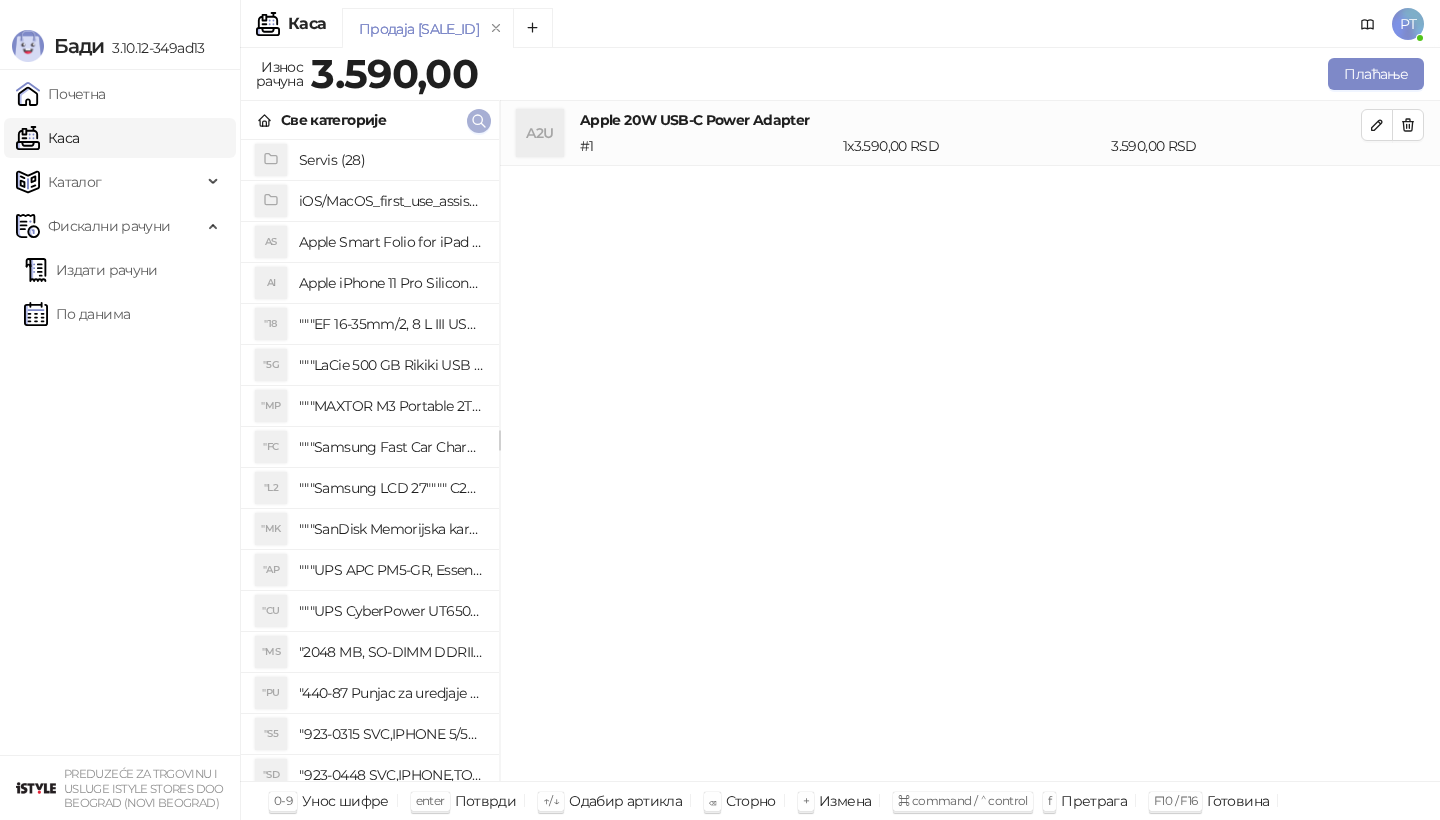 click 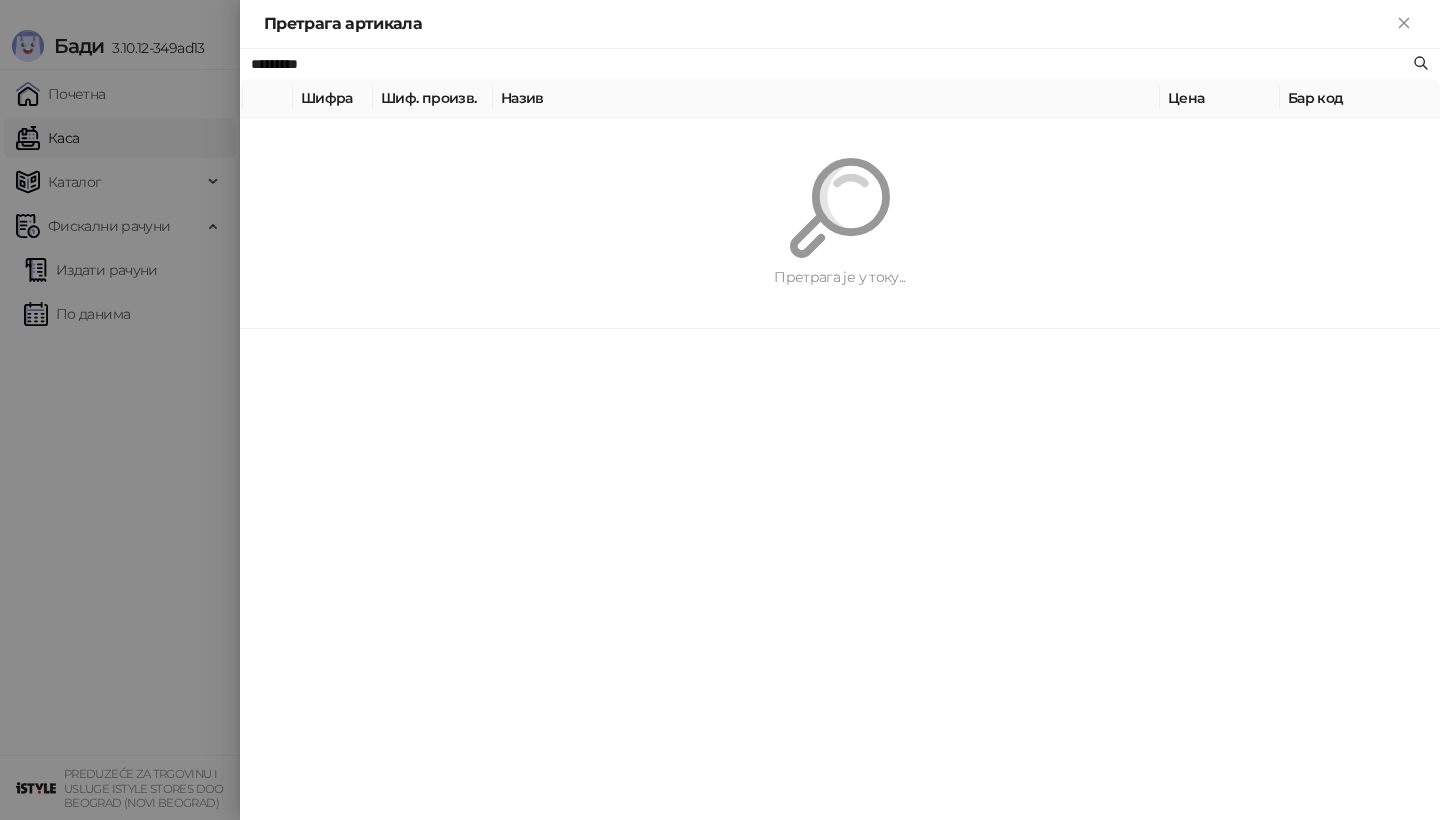 paste 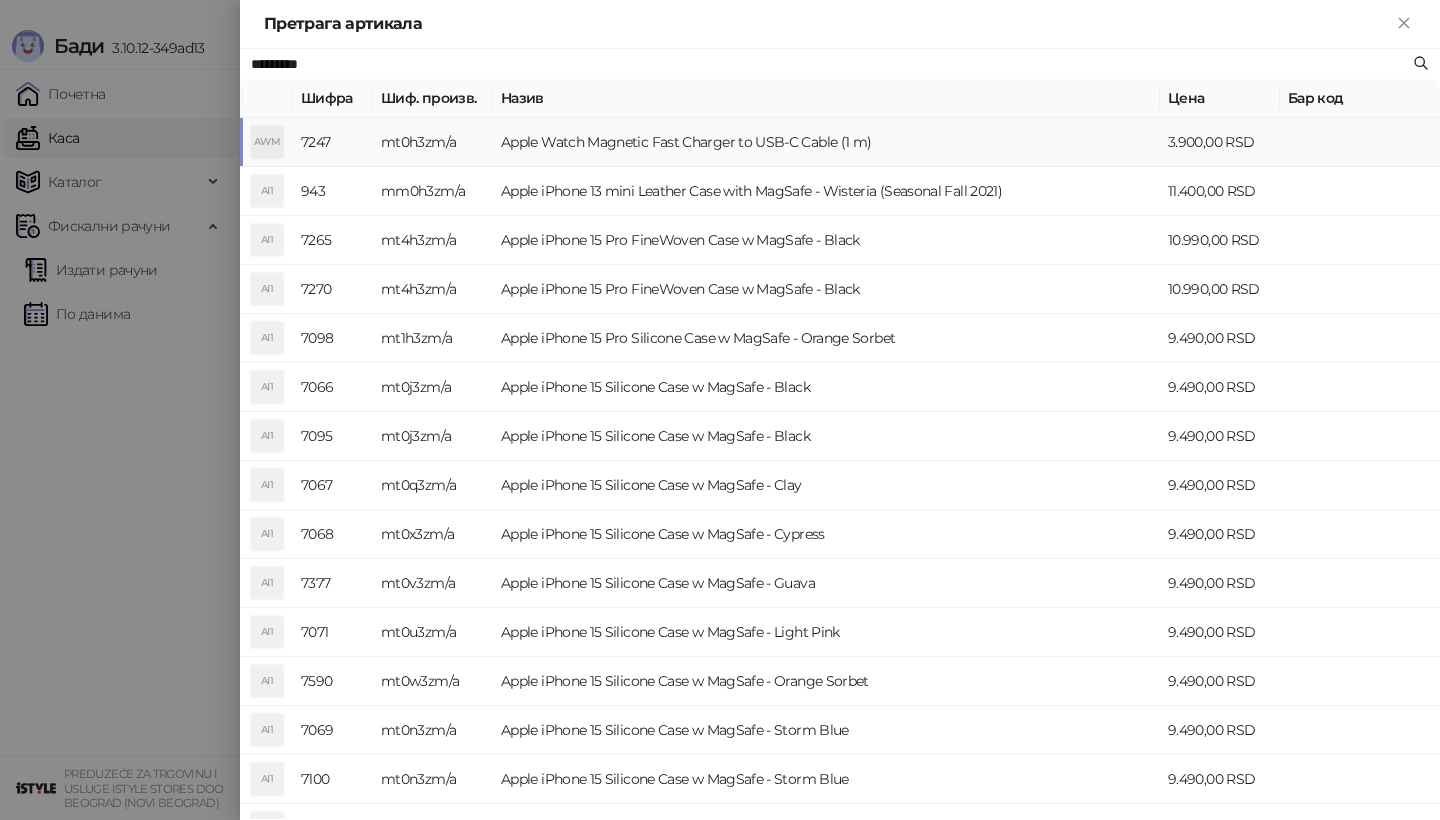 click on "AWM" at bounding box center (267, 142) 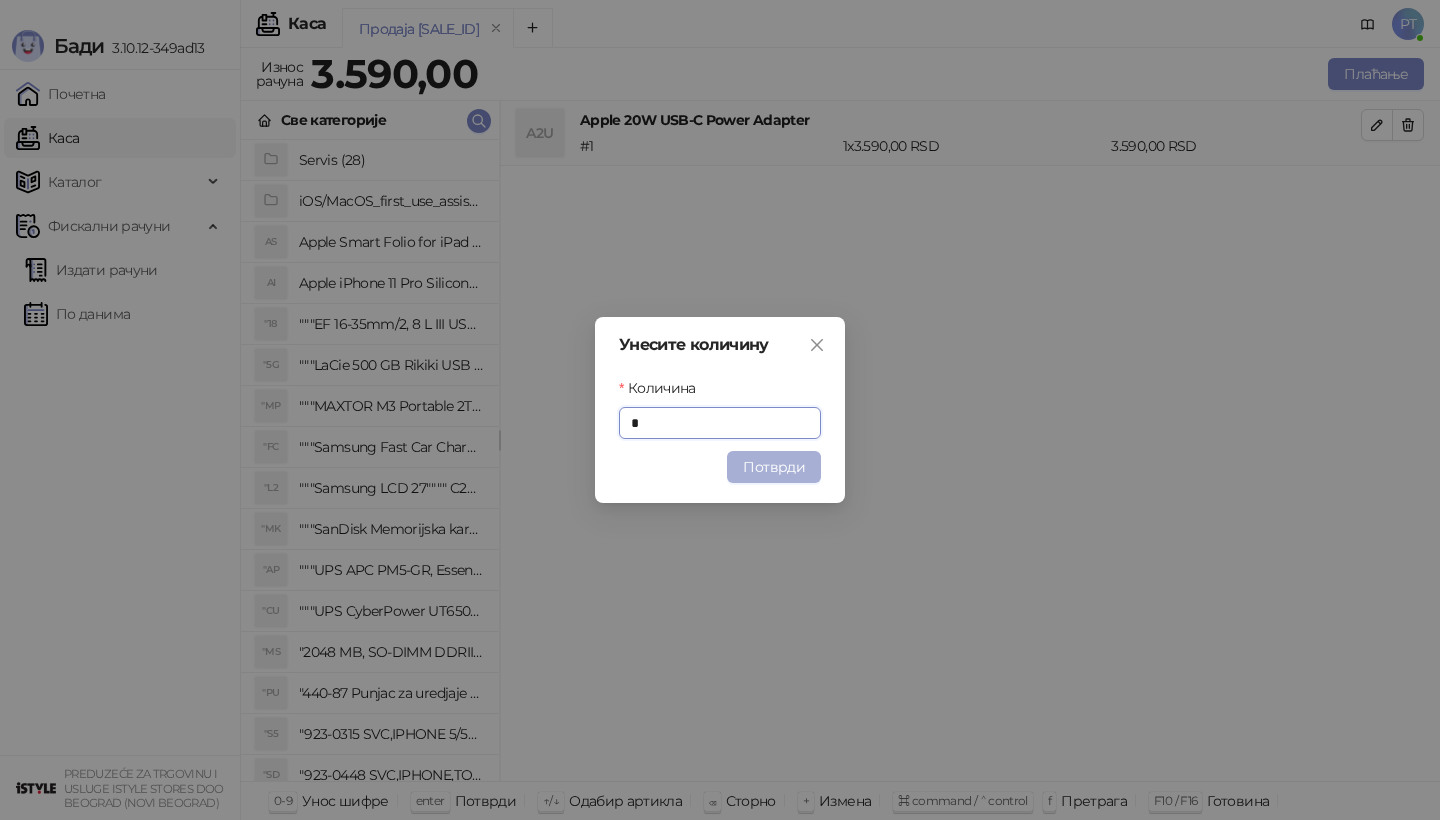 click on "Потврди" at bounding box center (774, 467) 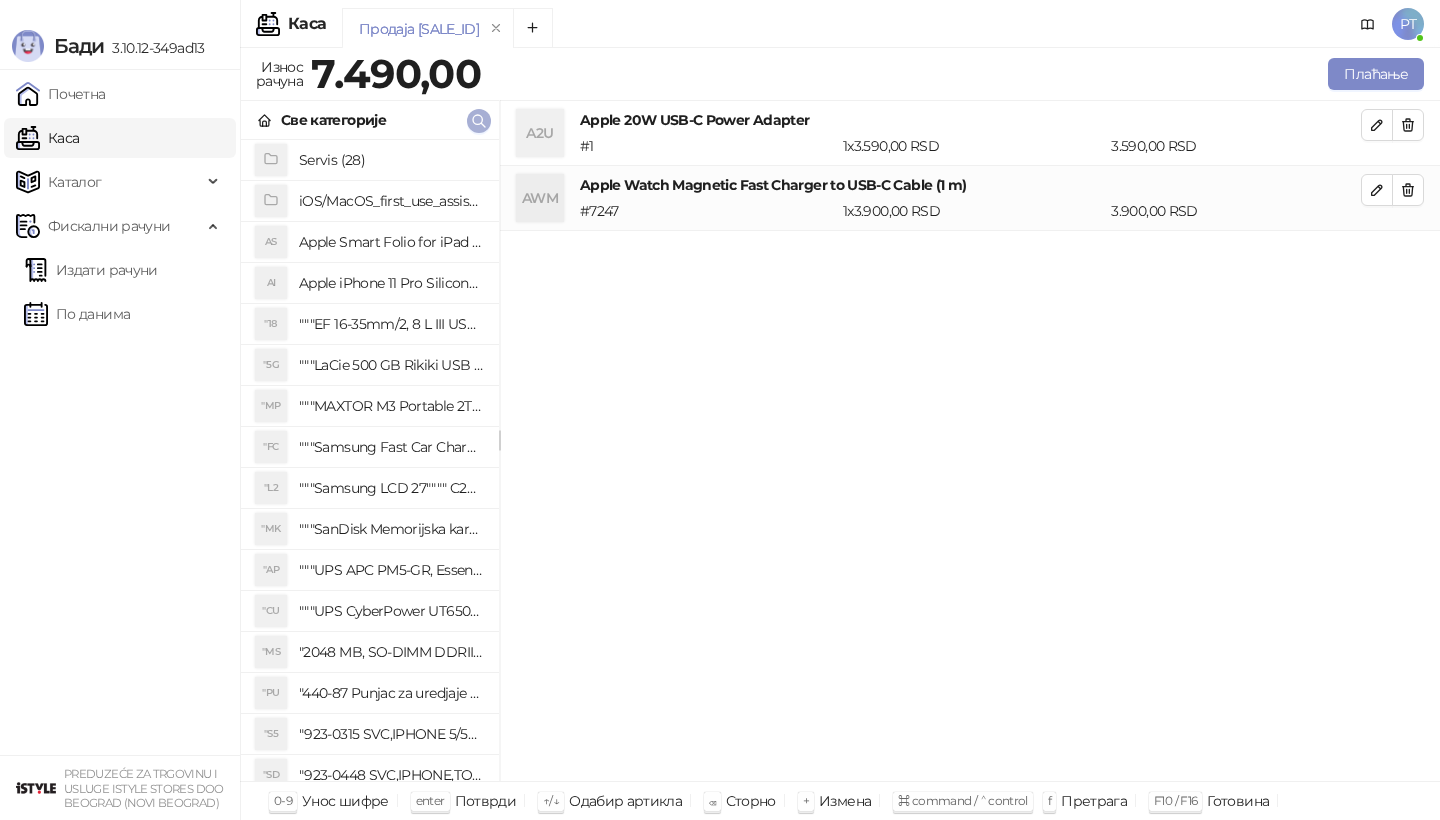 click 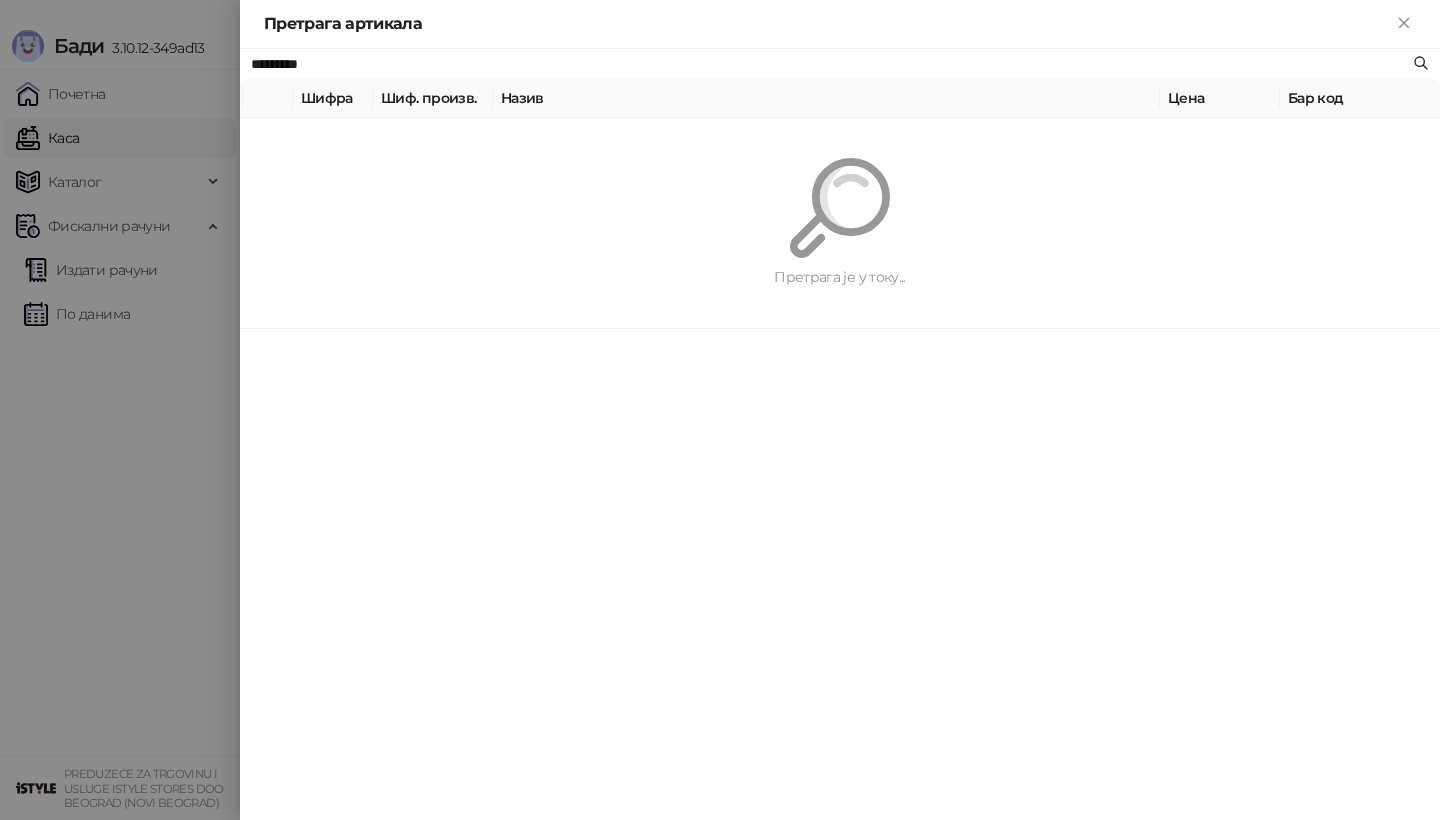paste on "**********" 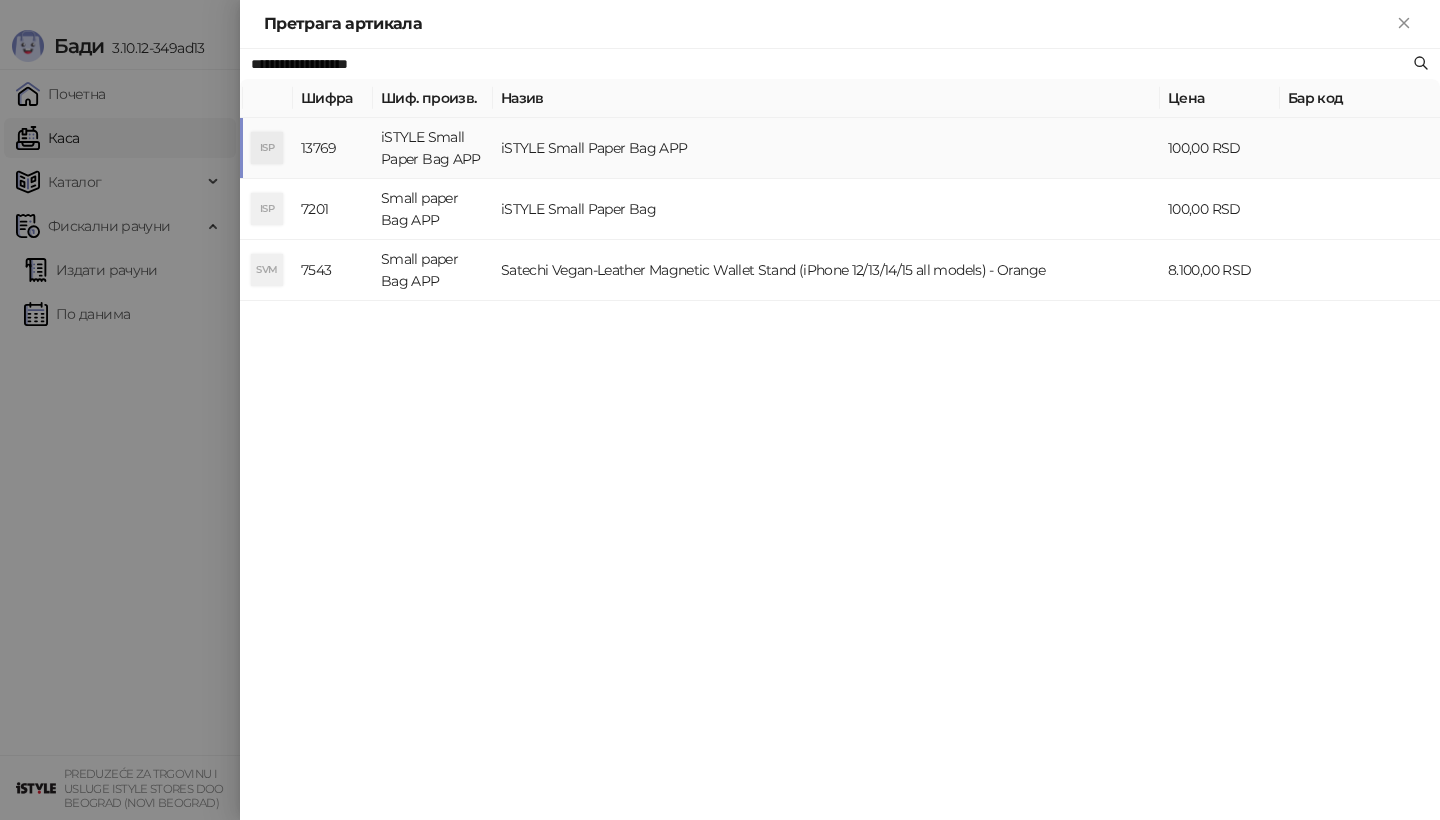 type on "**********" 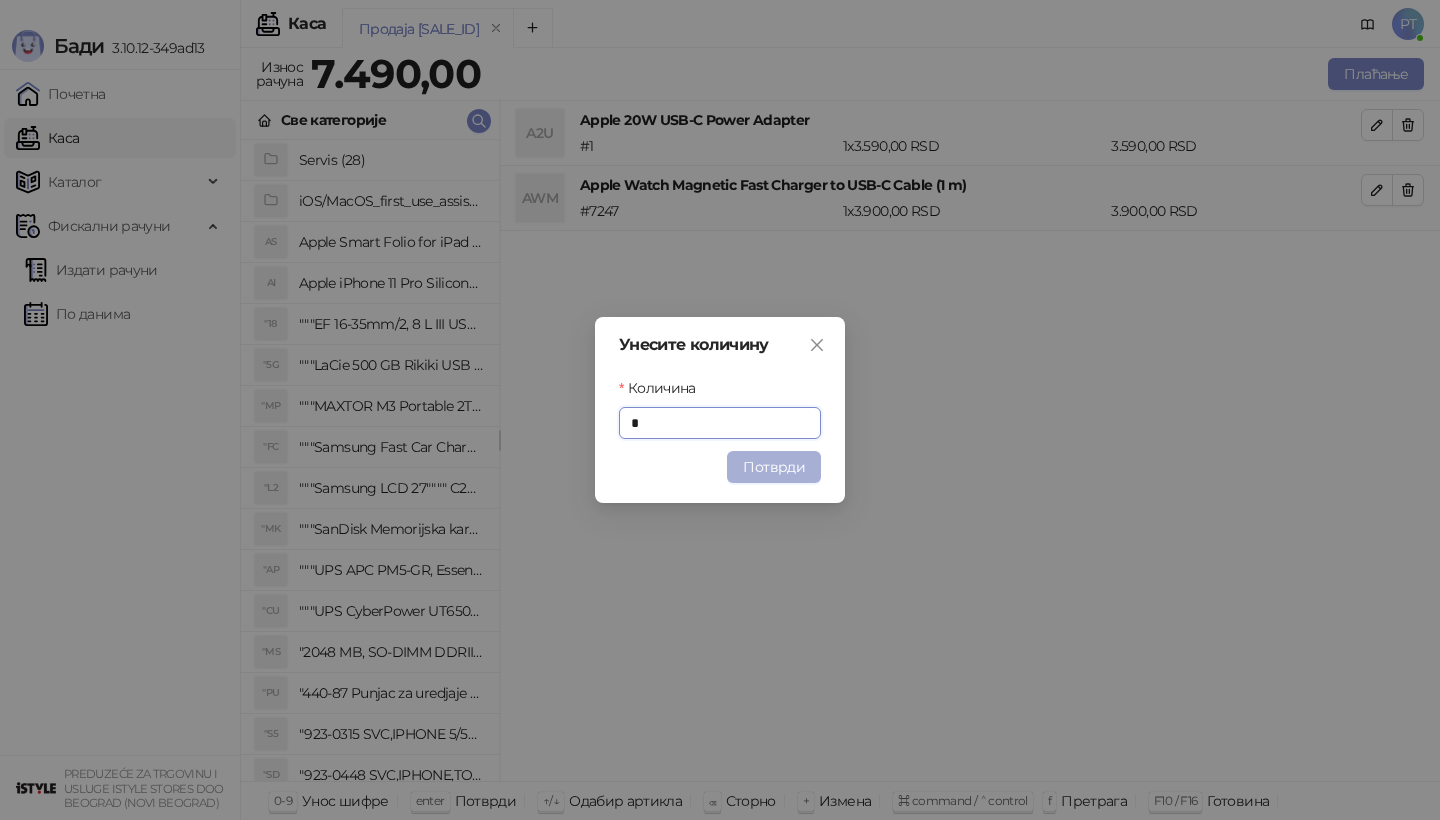 click on "Потврди" at bounding box center [774, 467] 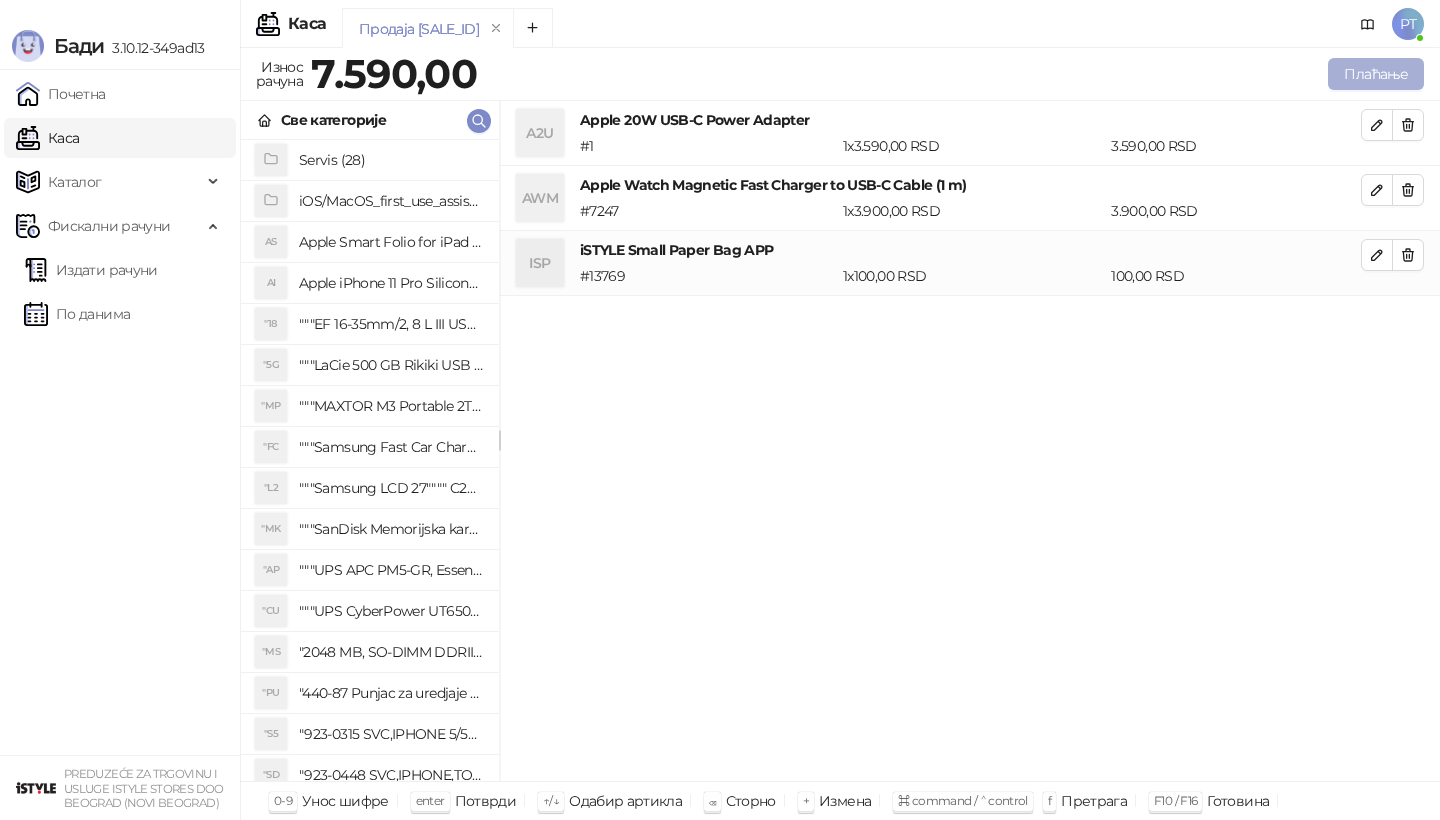 click on "Плаћање" at bounding box center [1376, 74] 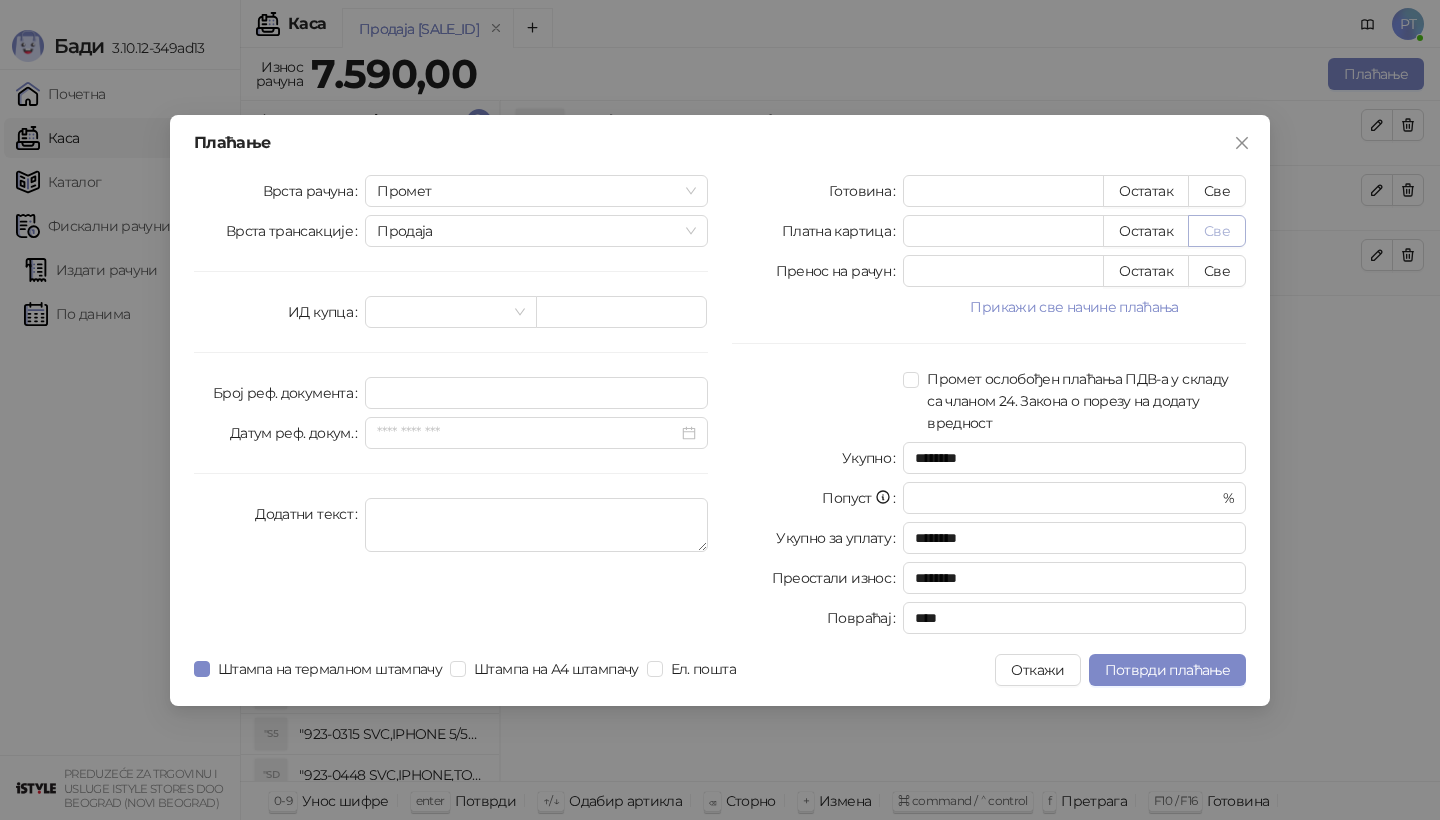 click on "Све" at bounding box center [1217, 231] 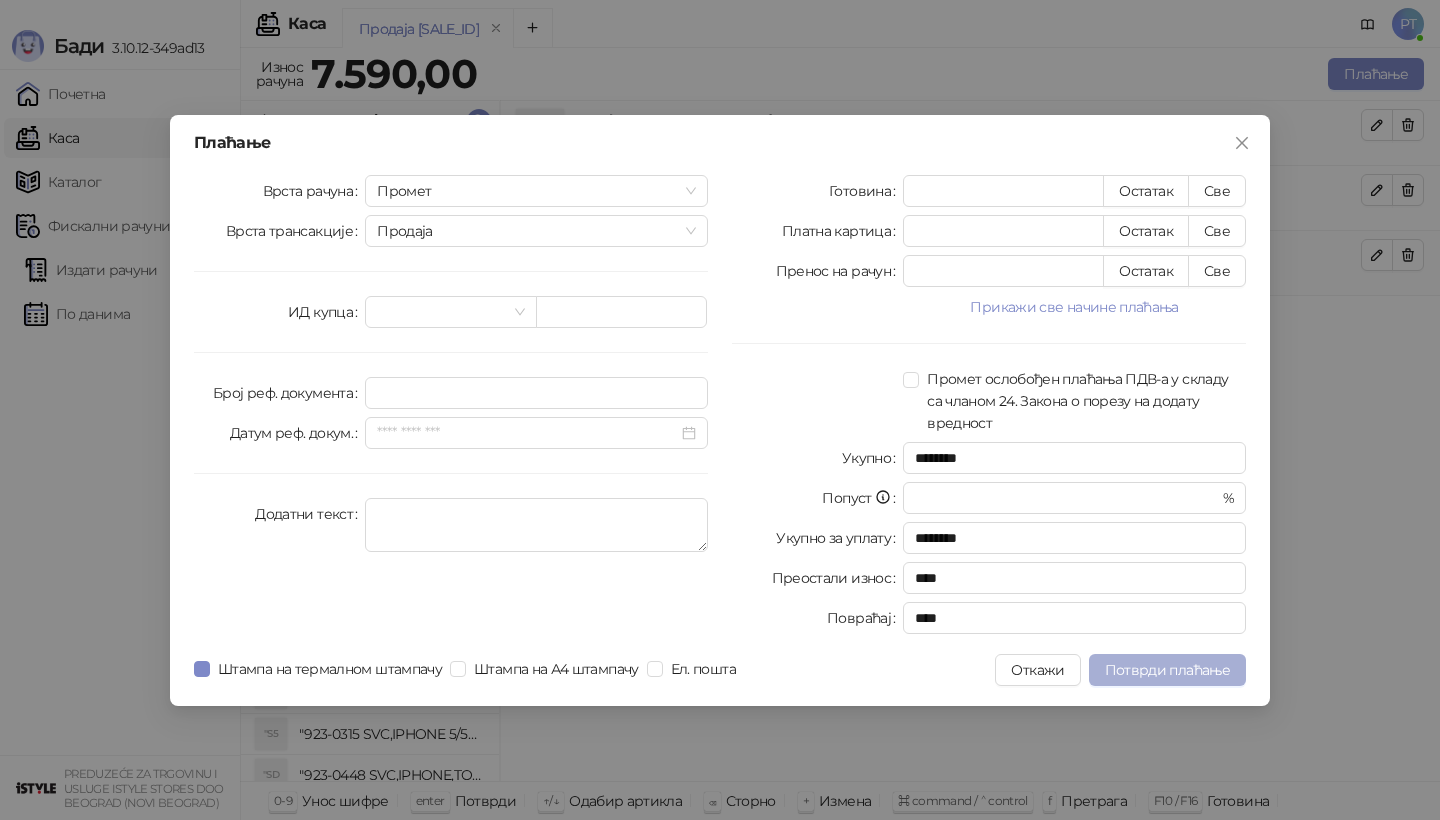 click on "Потврди плаћање" at bounding box center [1167, 670] 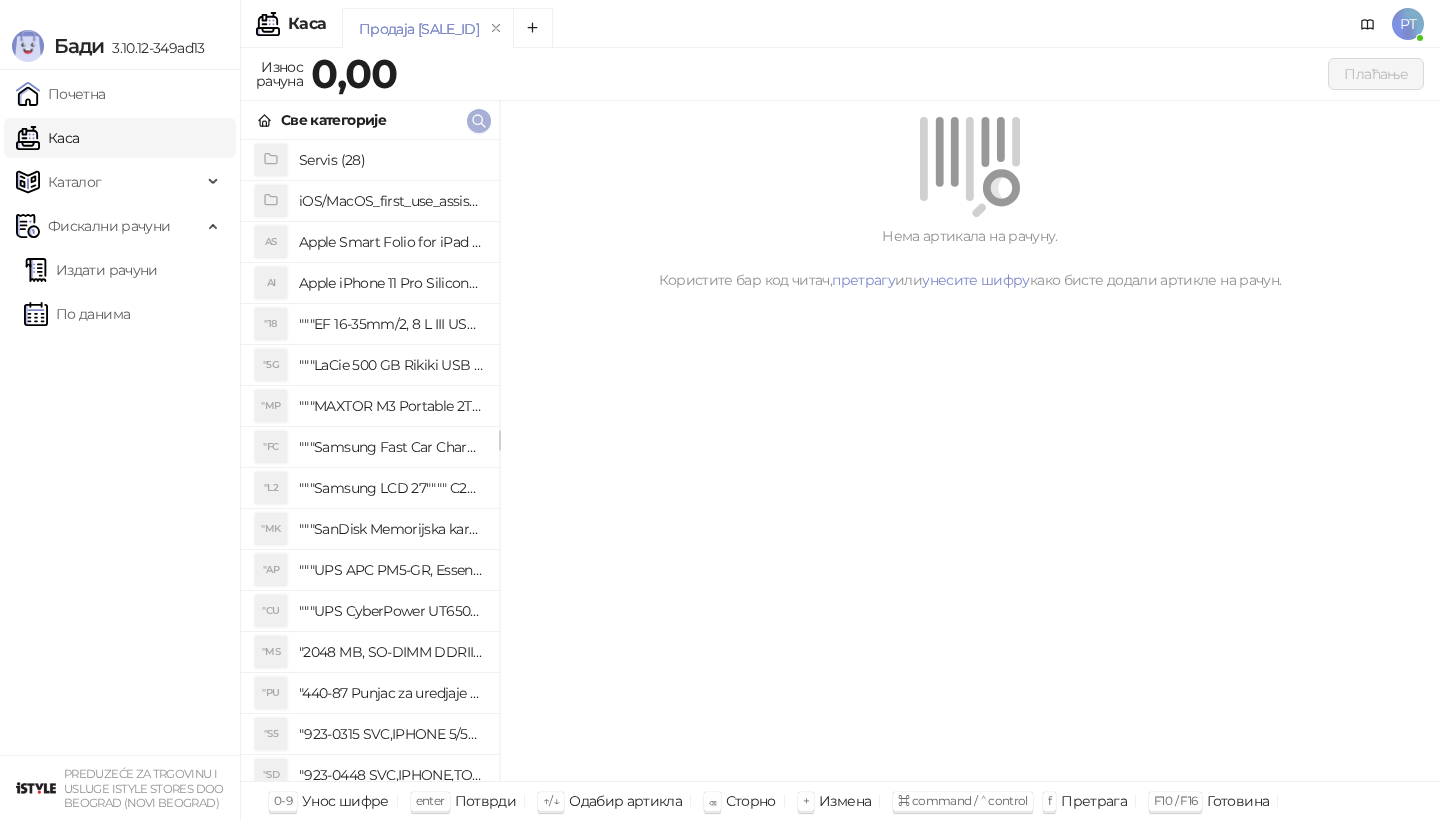 click 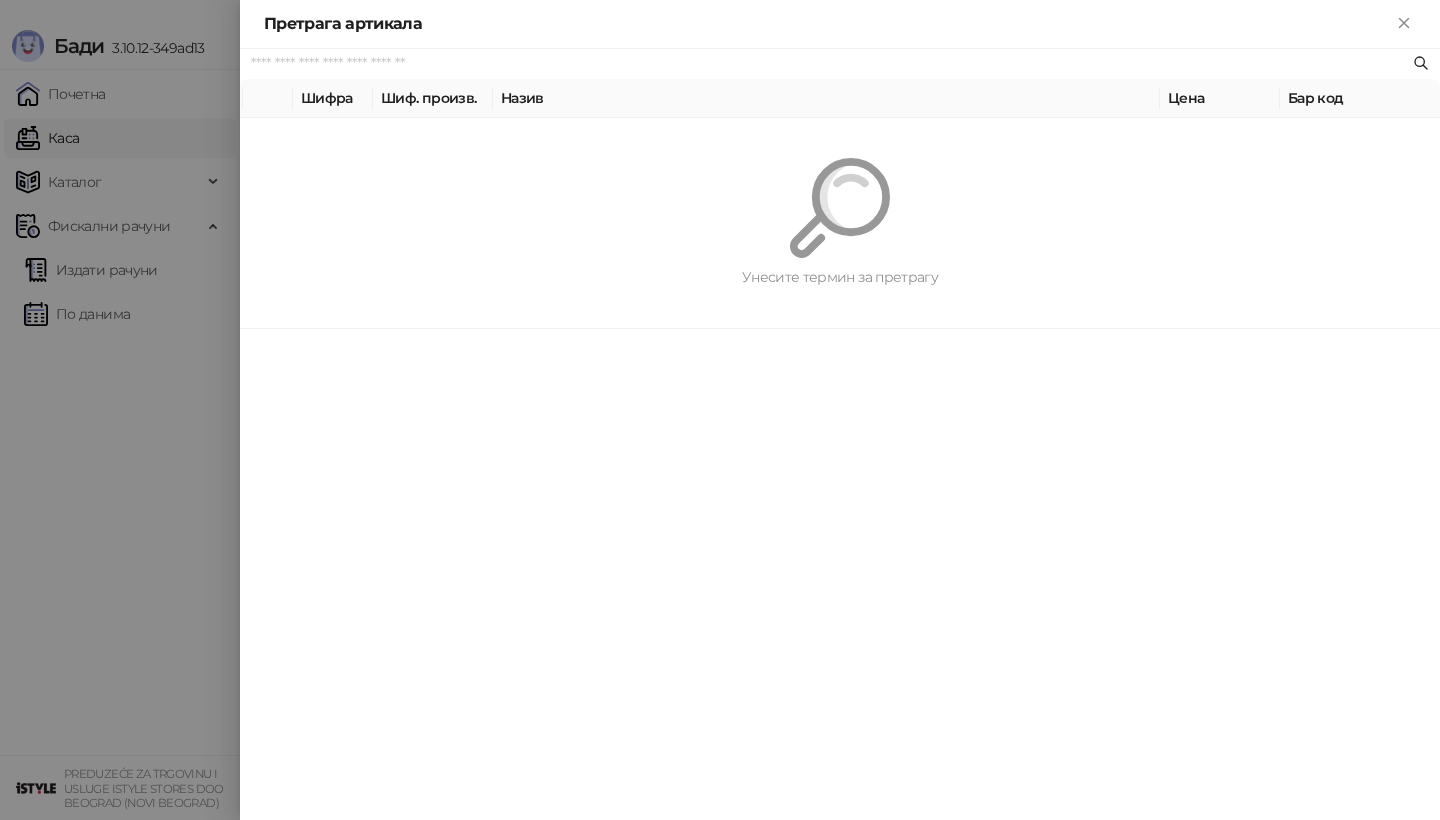 paste on "*********" 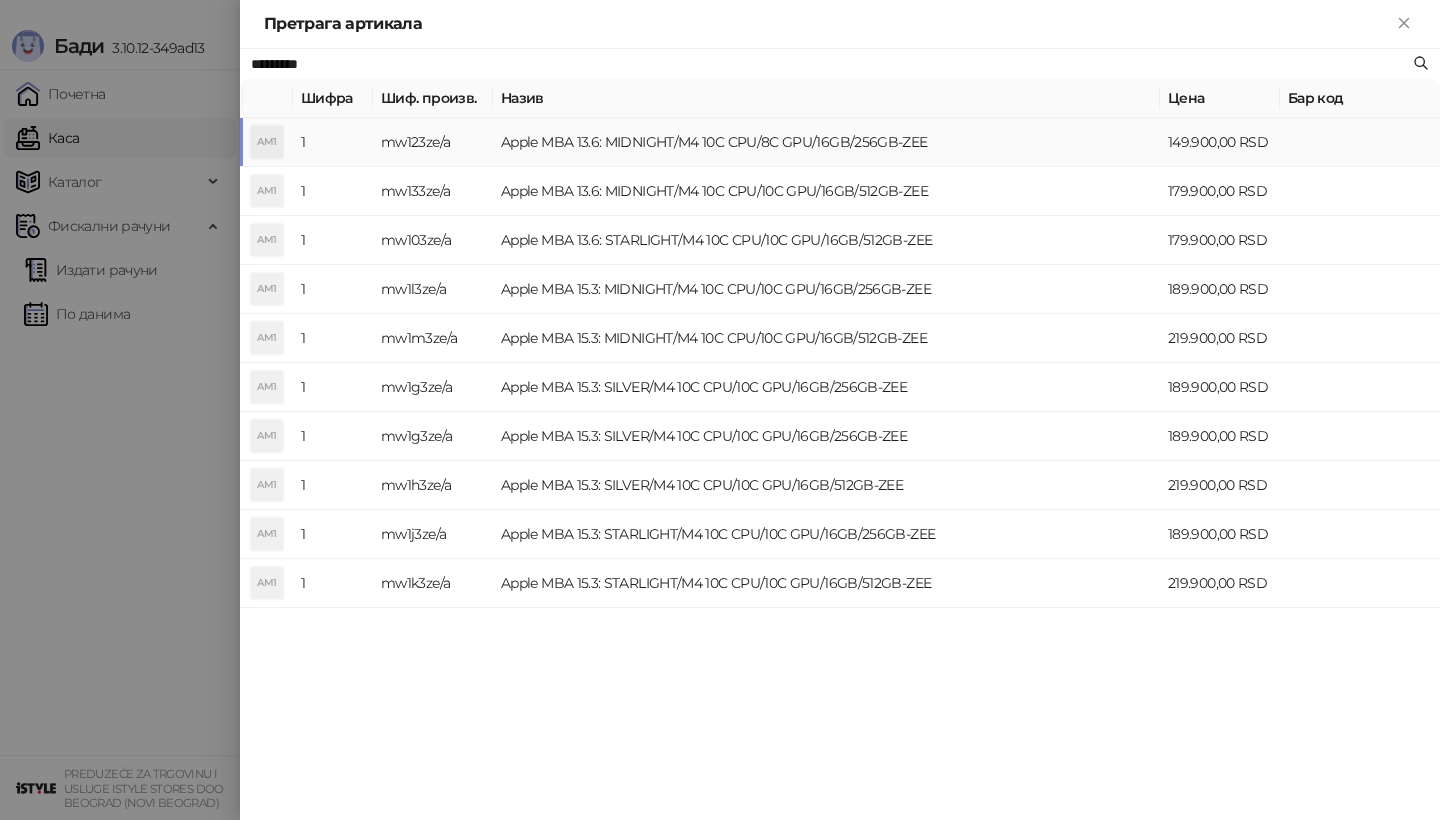 type on "*********" 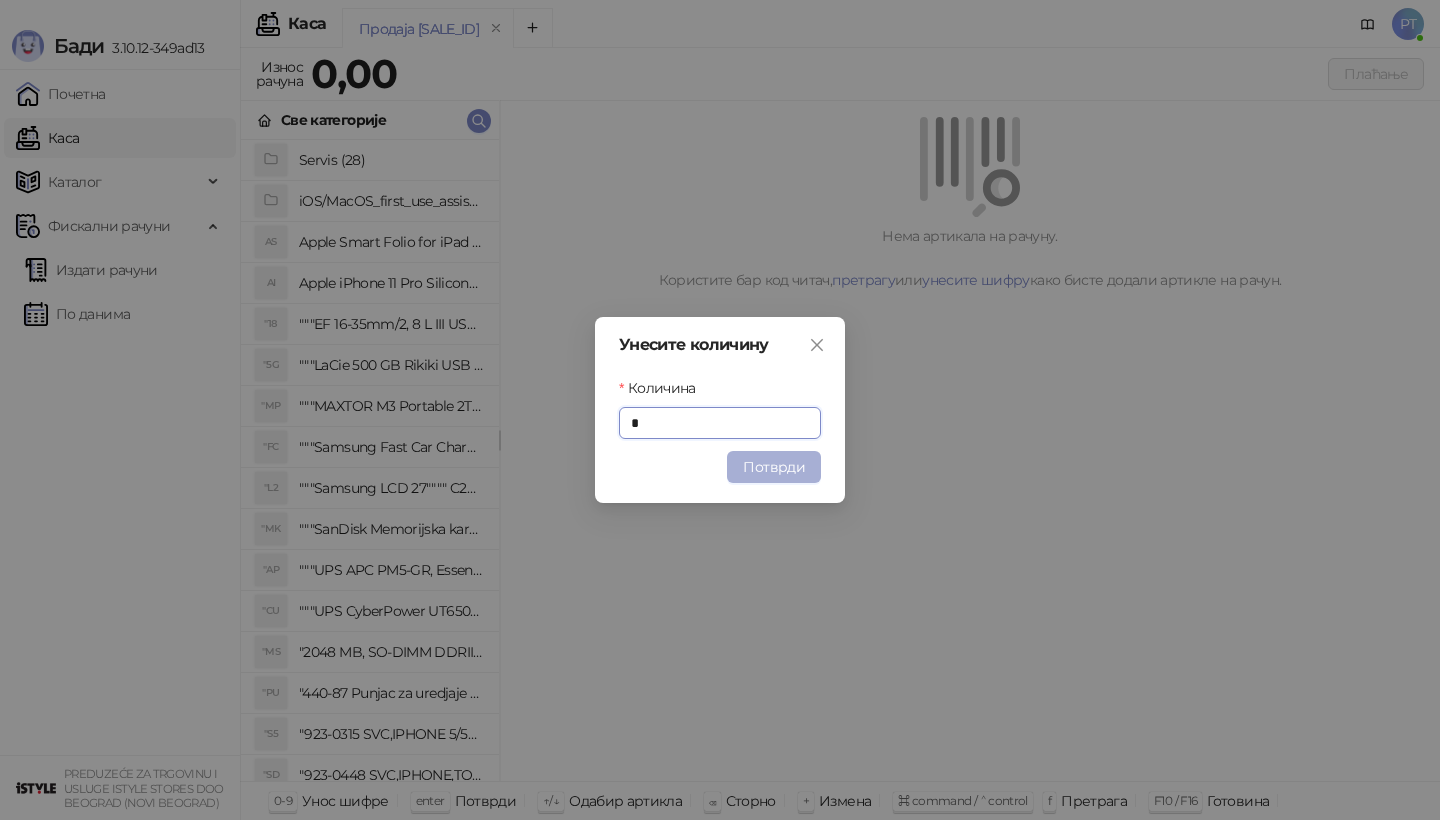 click on "Потврди" at bounding box center [774, 467] 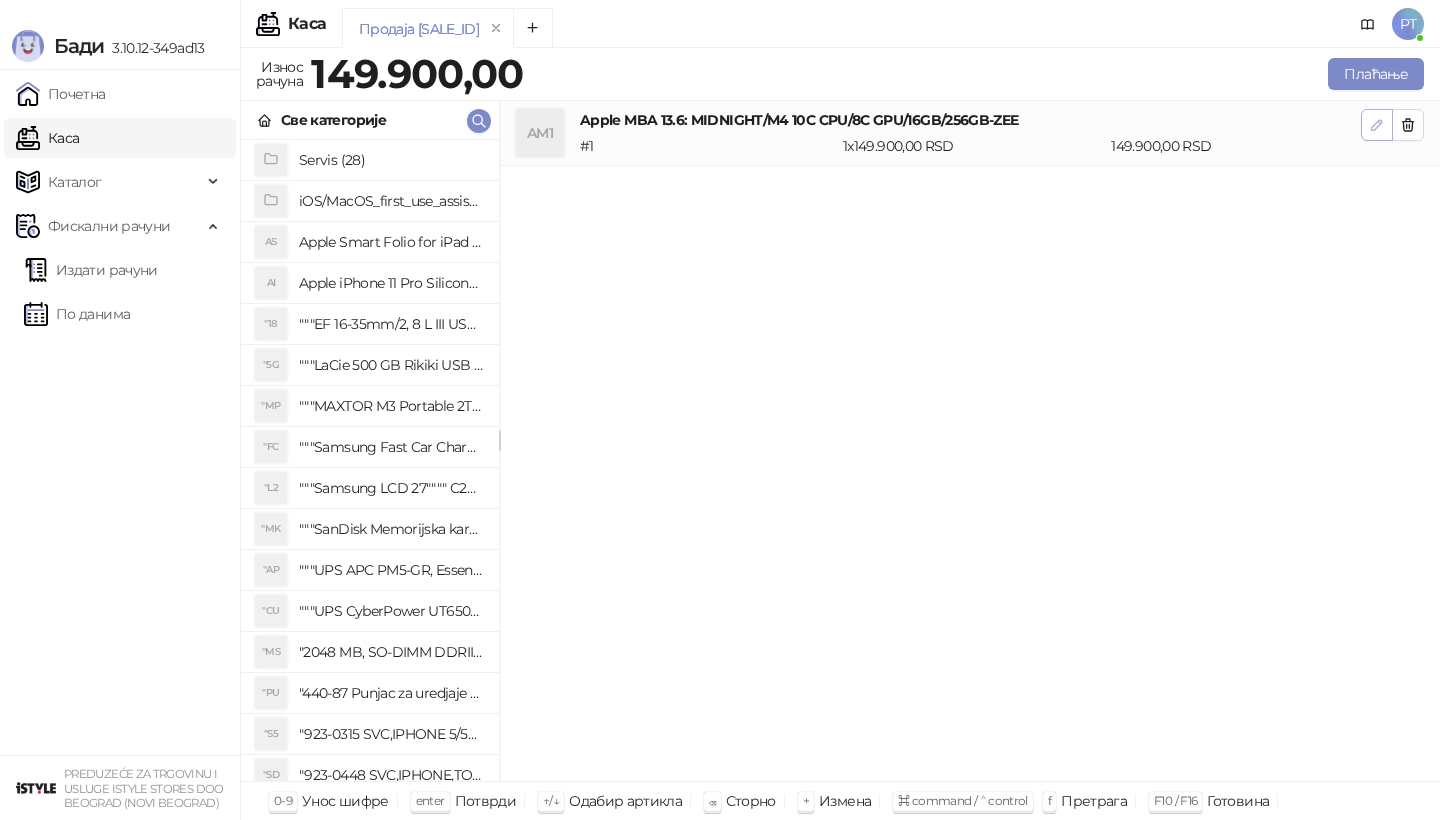 click 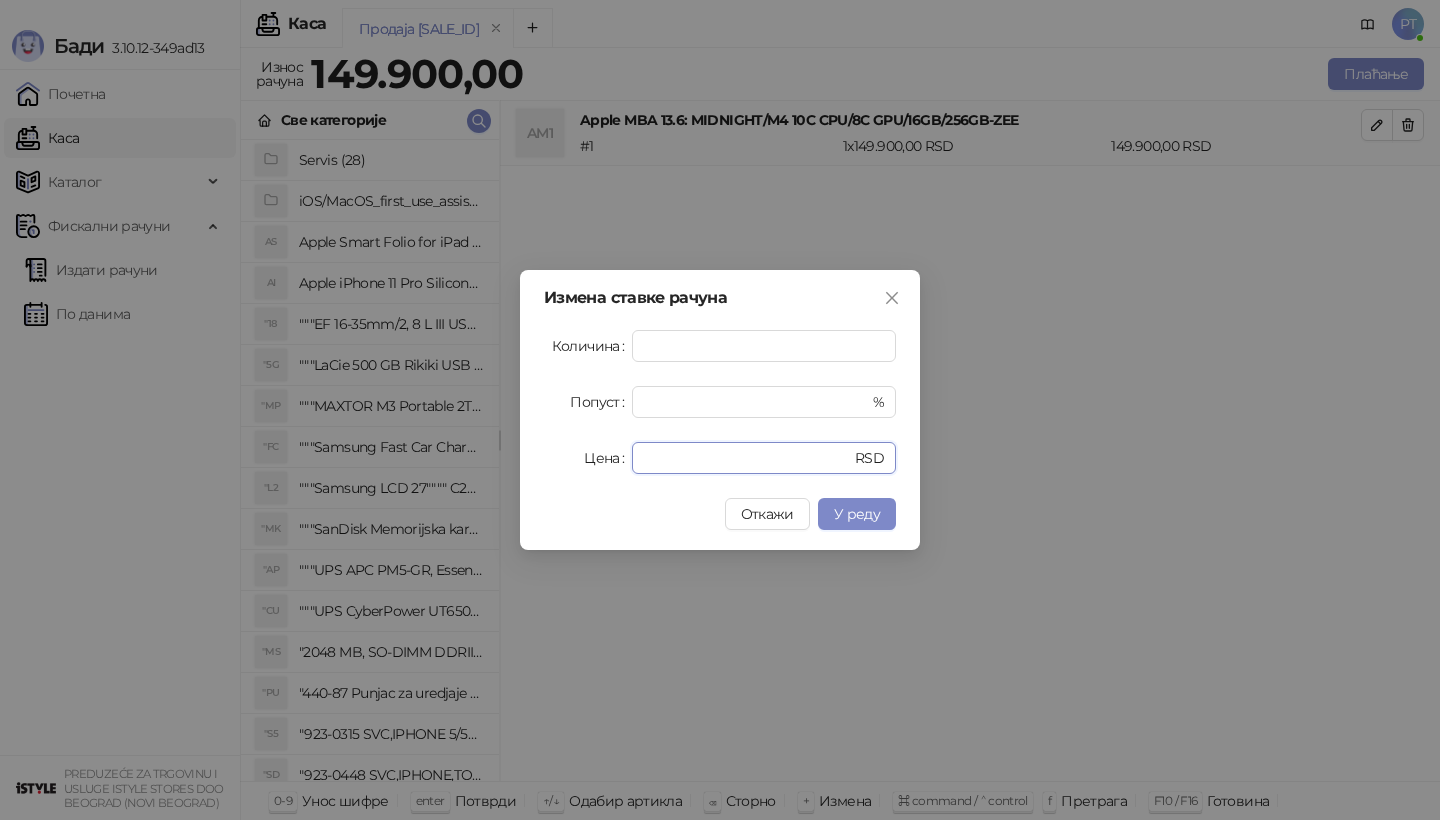drag, startPoint x: 722, startPoint y: 449, endPoint x: 545, endPoint y: 449, distance: 177 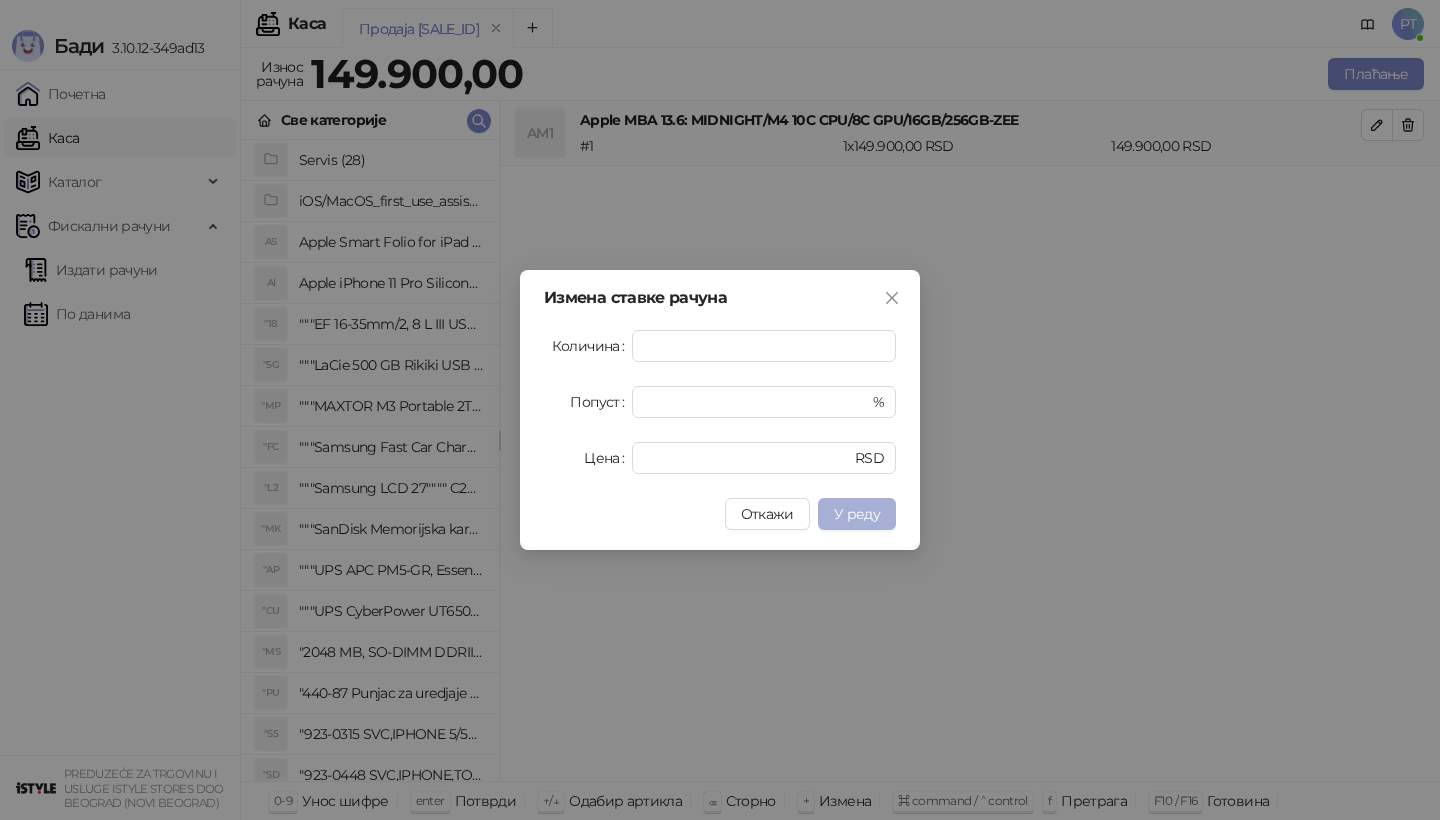 type on "******" 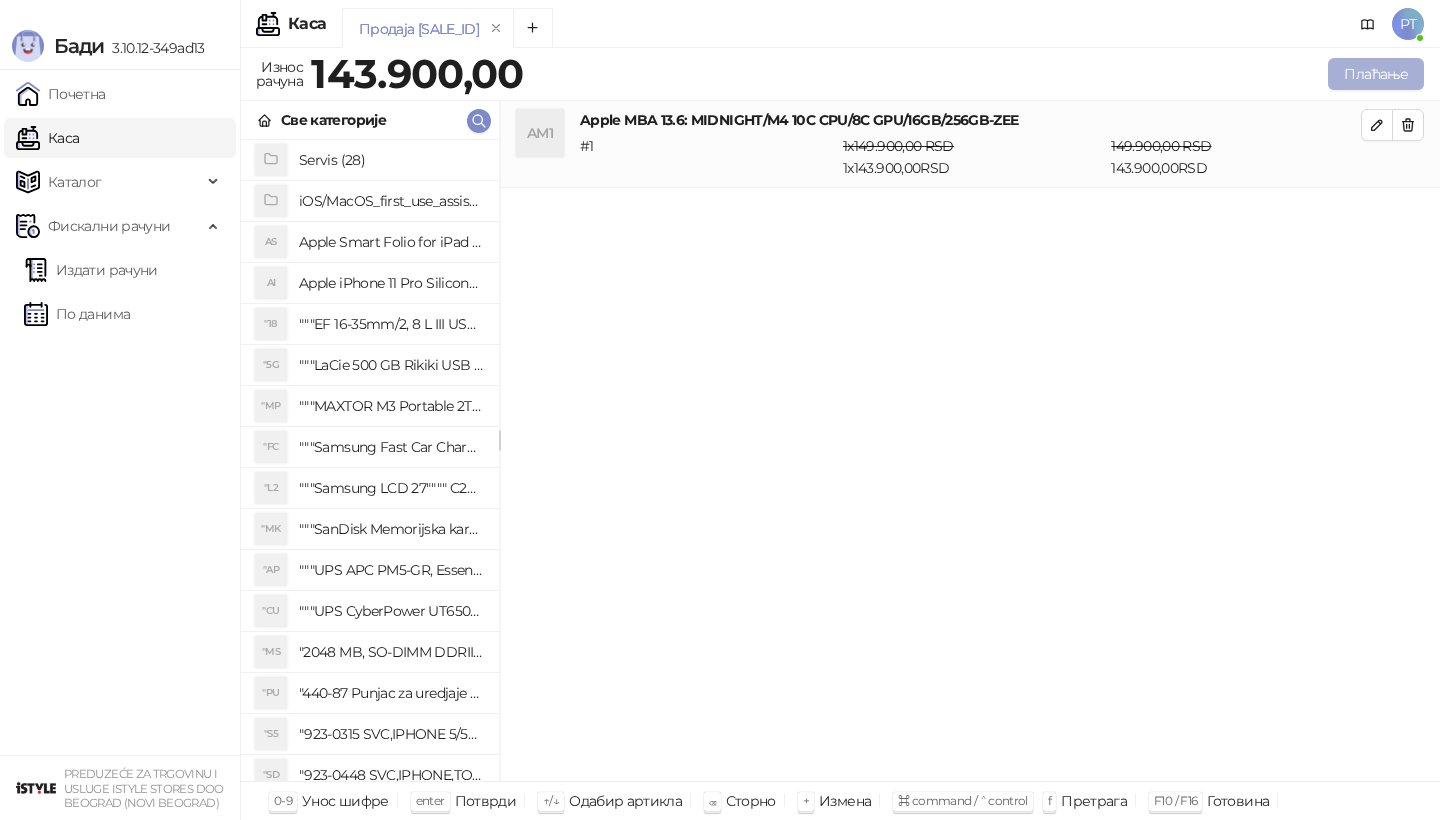 click on "Плаћање" at bounding box center [1376, 74] 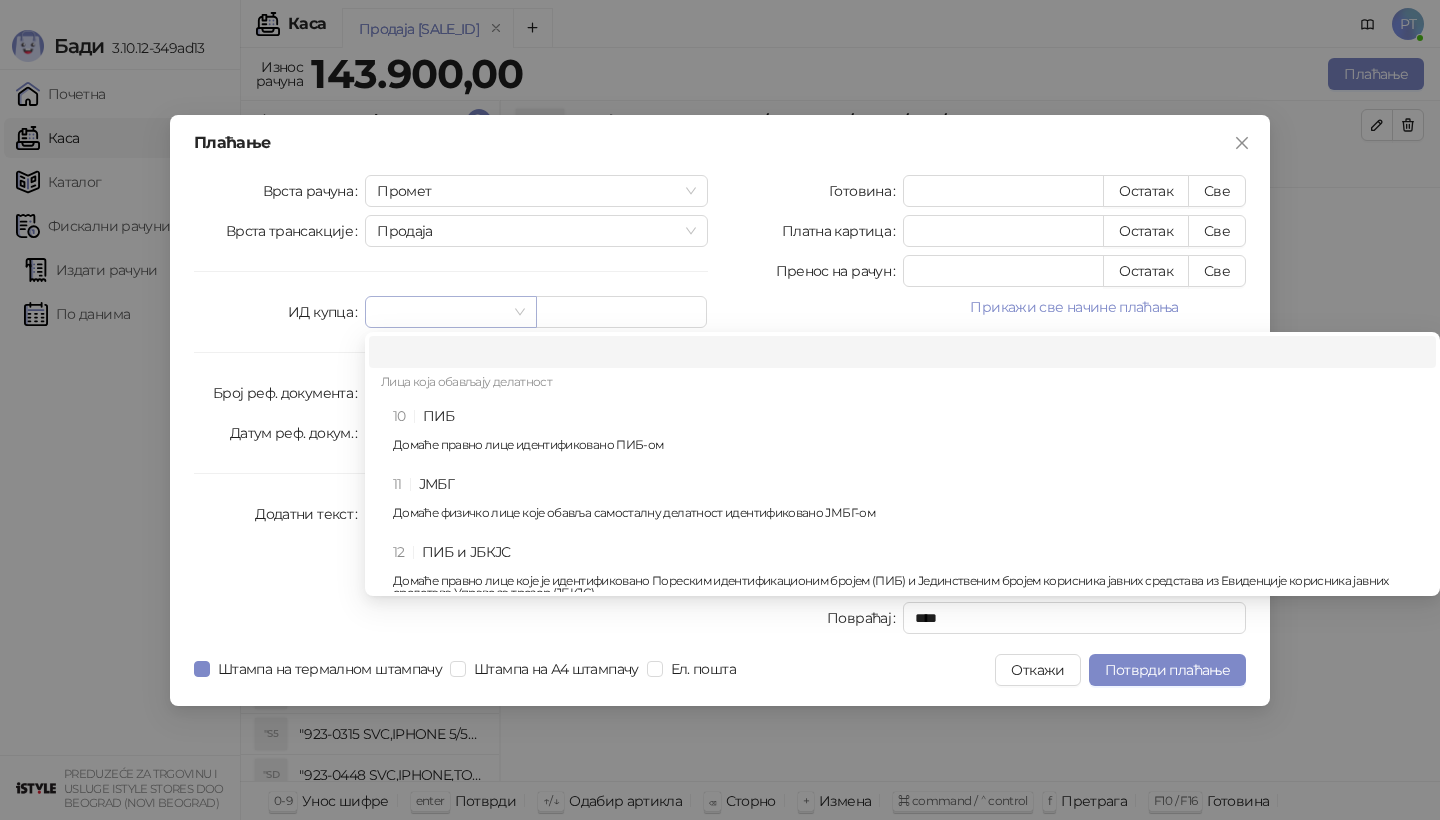 click at bounding box center [450, 312] 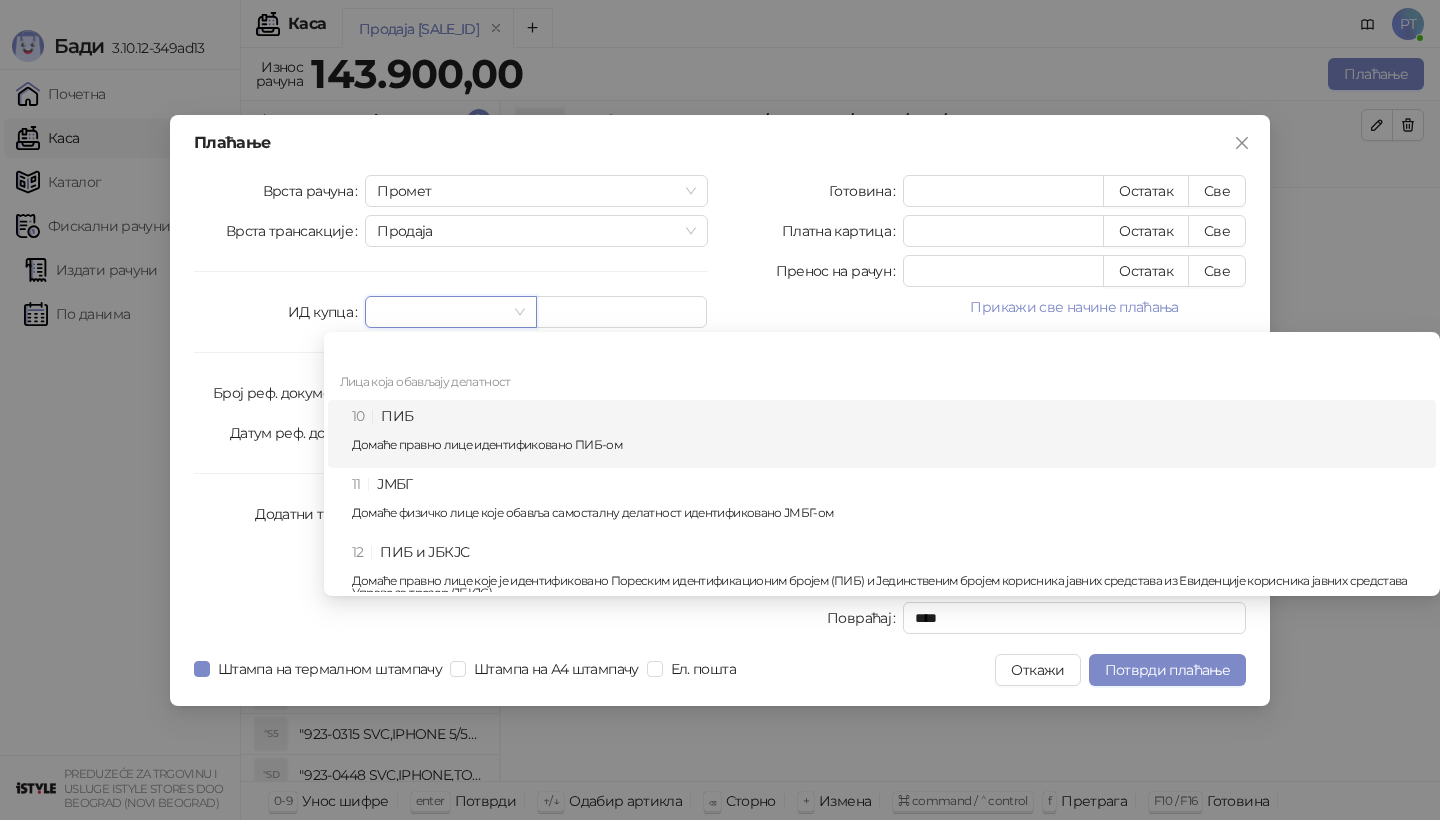 click on "10 ПИБ Домаће правно лице идентификовано ПИБ-ом" at bounding box center (882, 434) 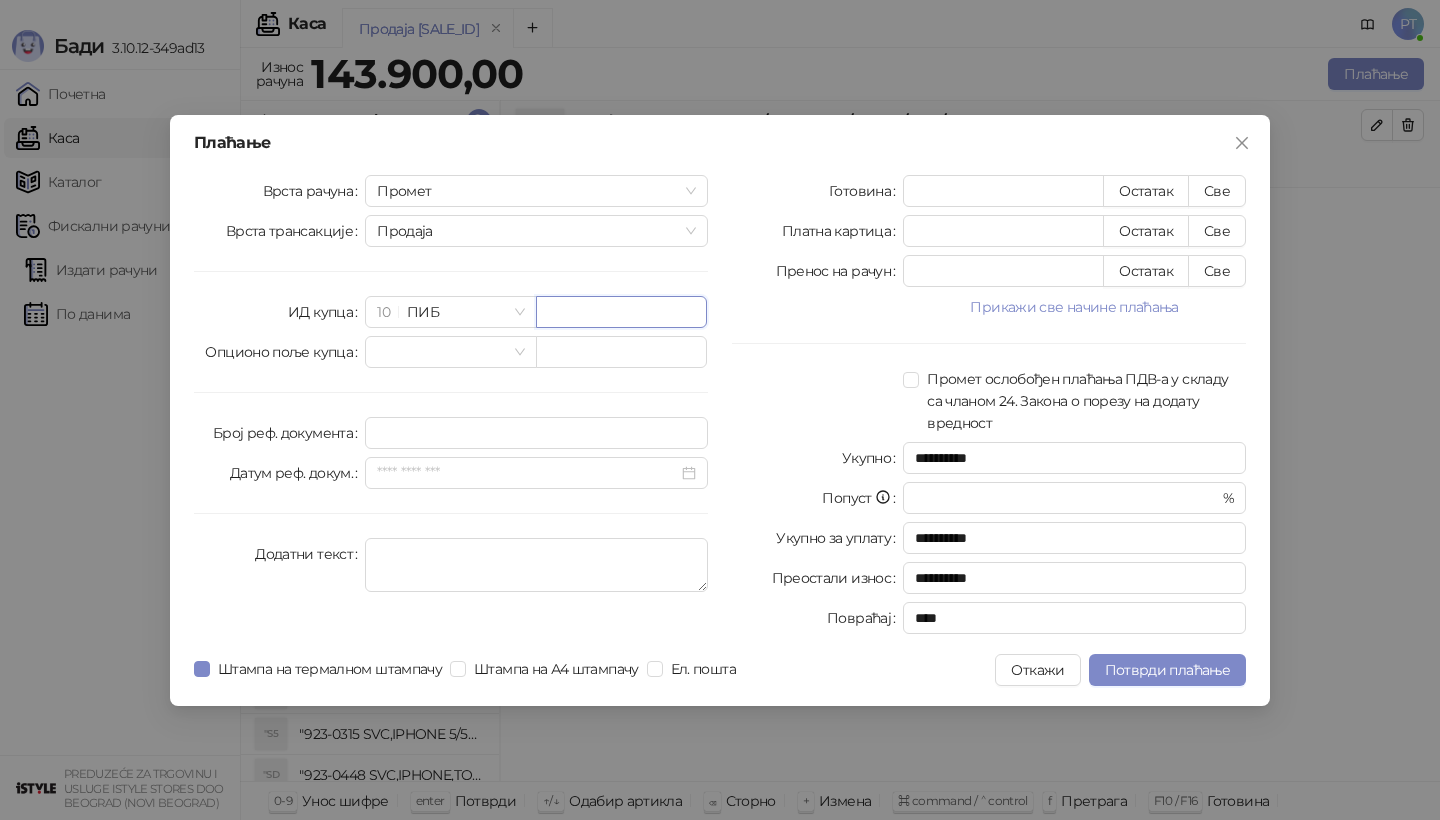 click at bounding box center (621, 312) 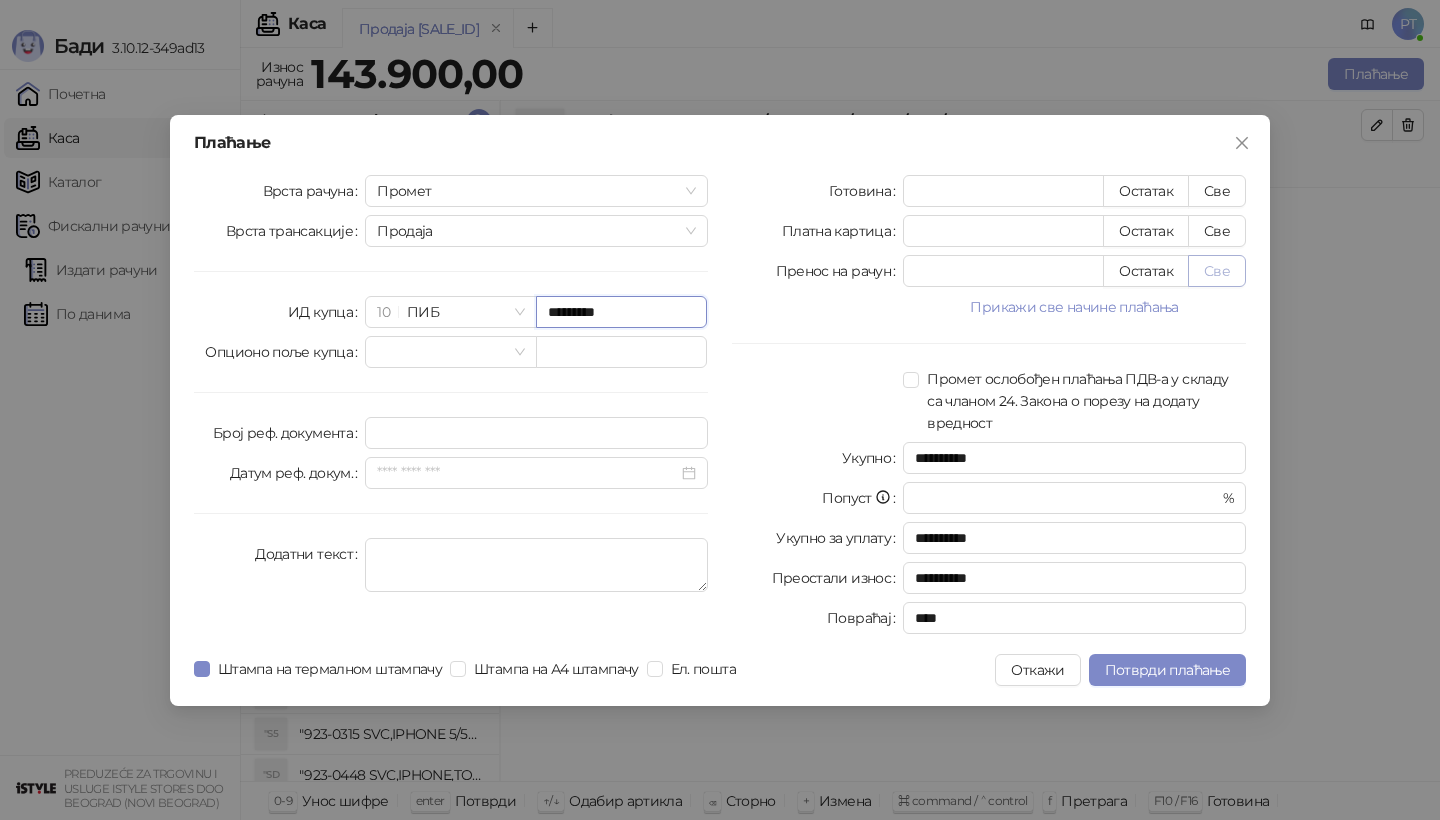 type on "*********" 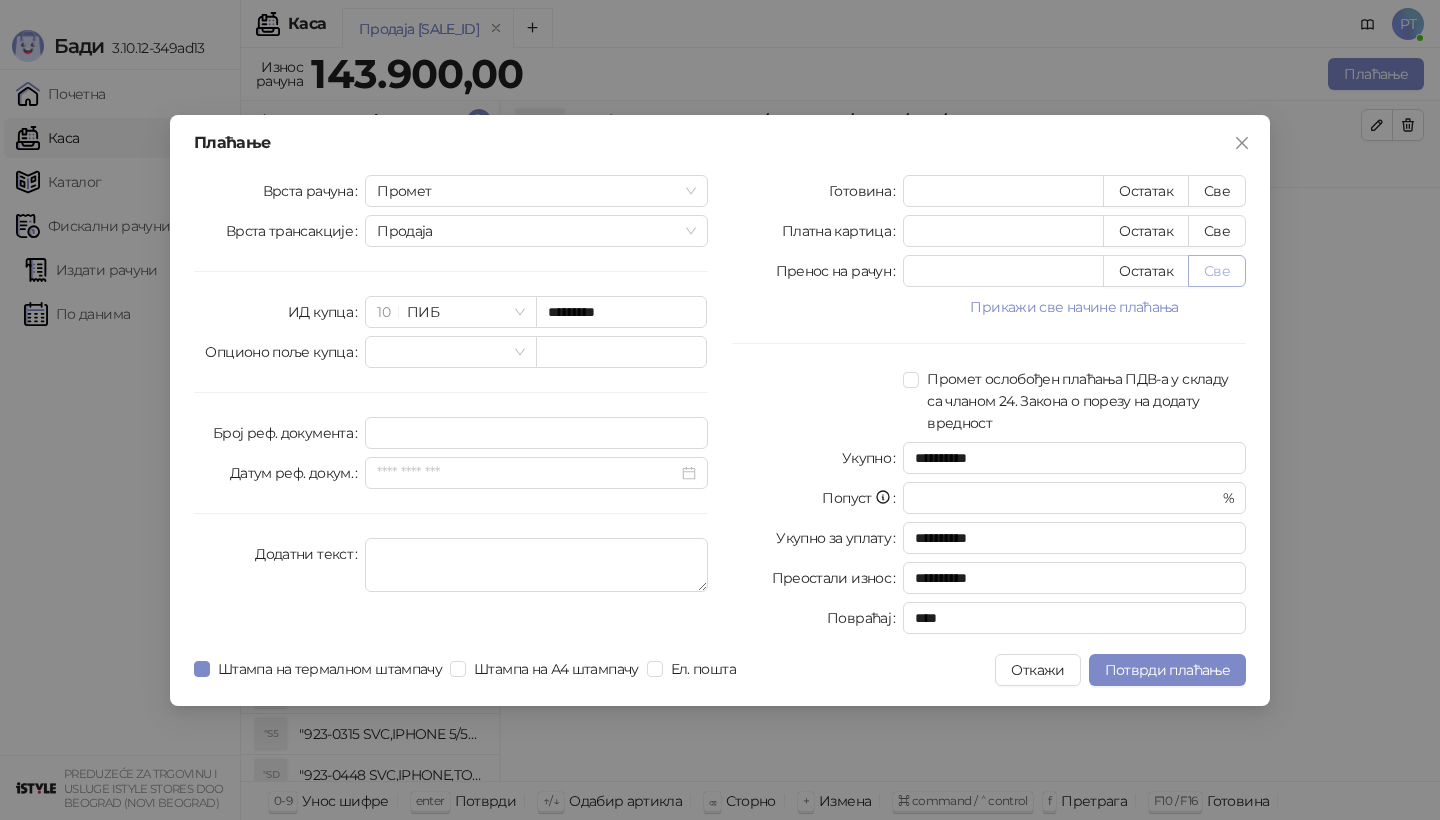 click on "Све" at bounding box center (1217, 271) 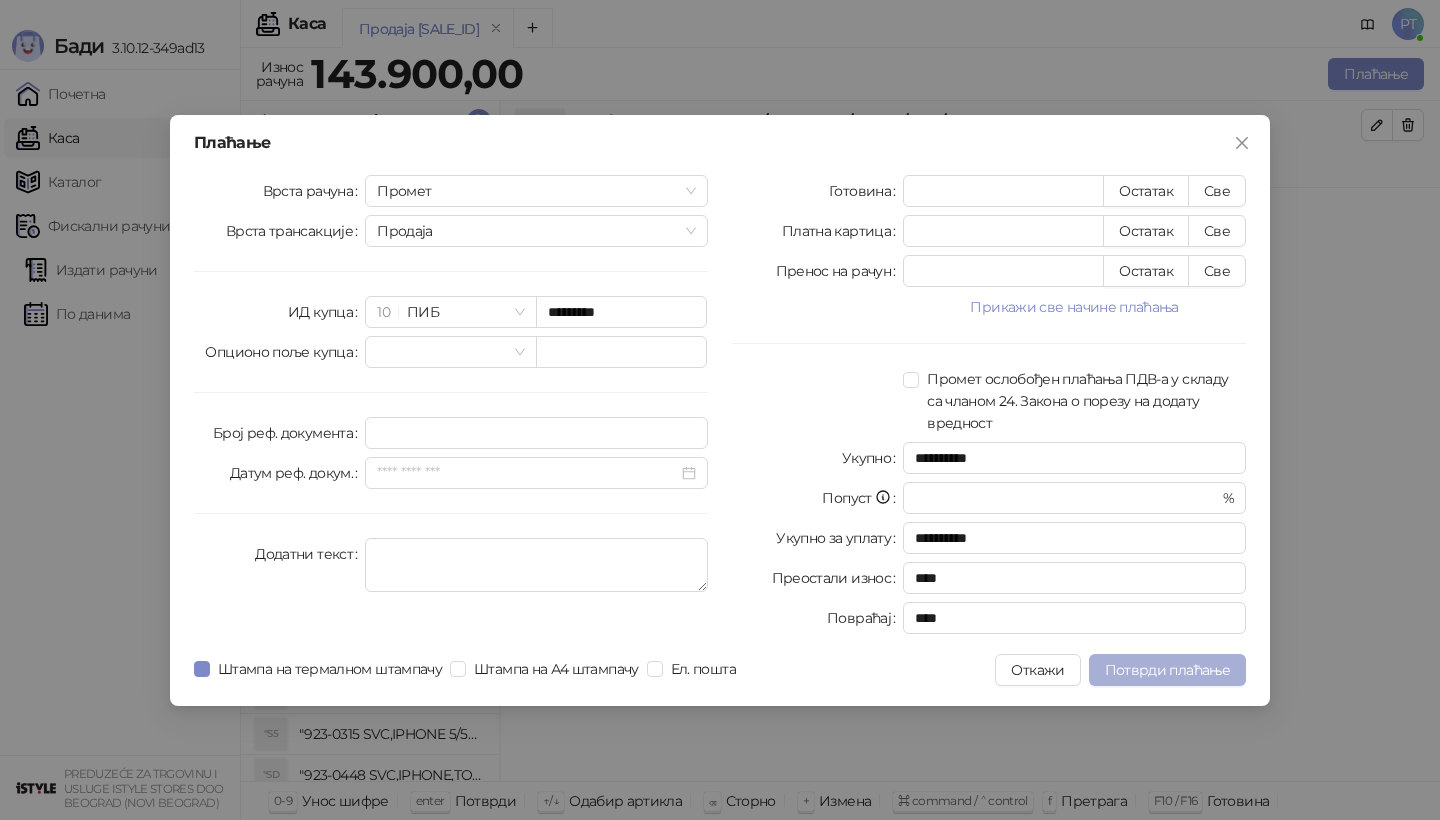 click on "Потврди плаћање" at bounding box center (1167, 670) 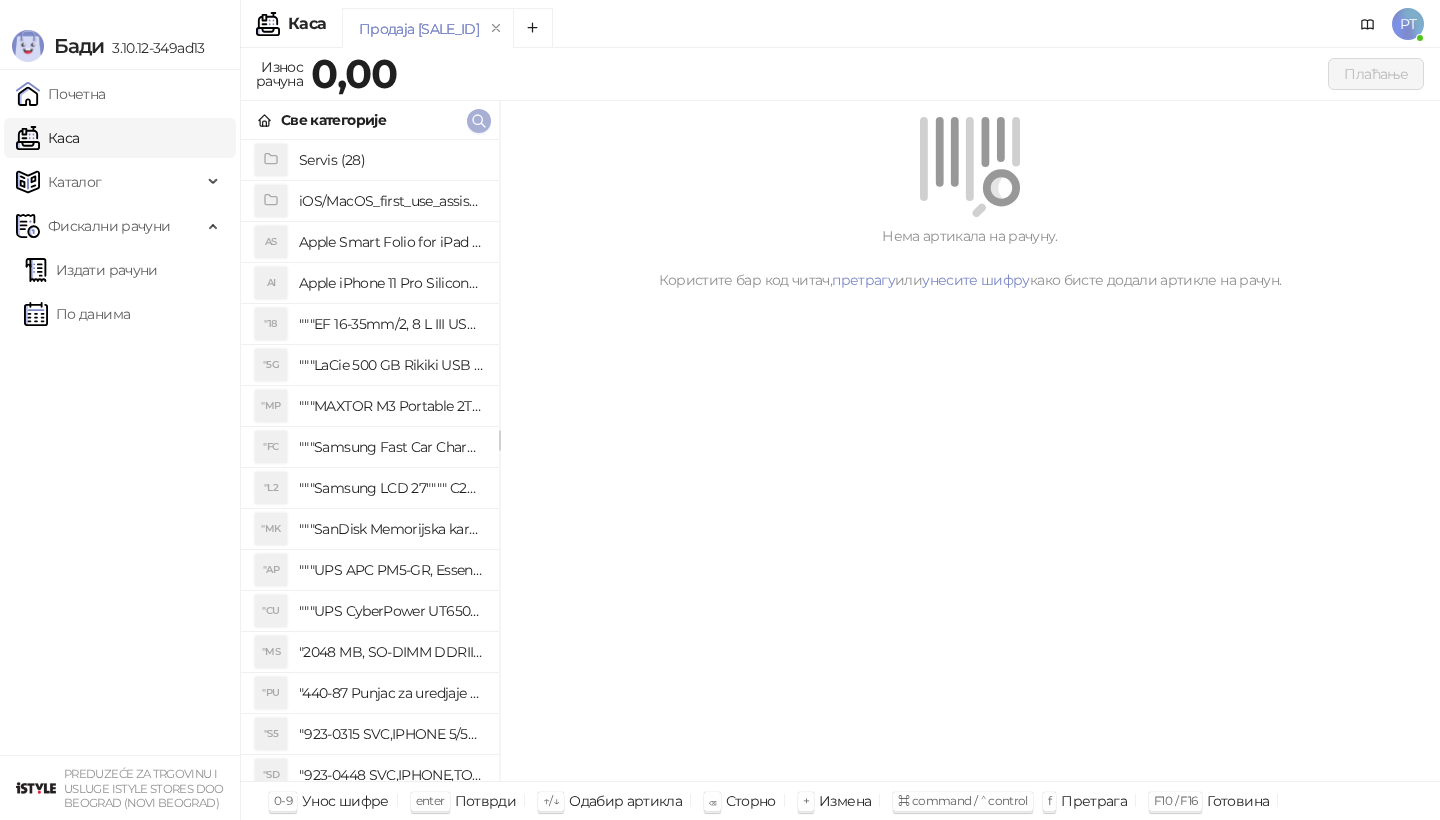 click 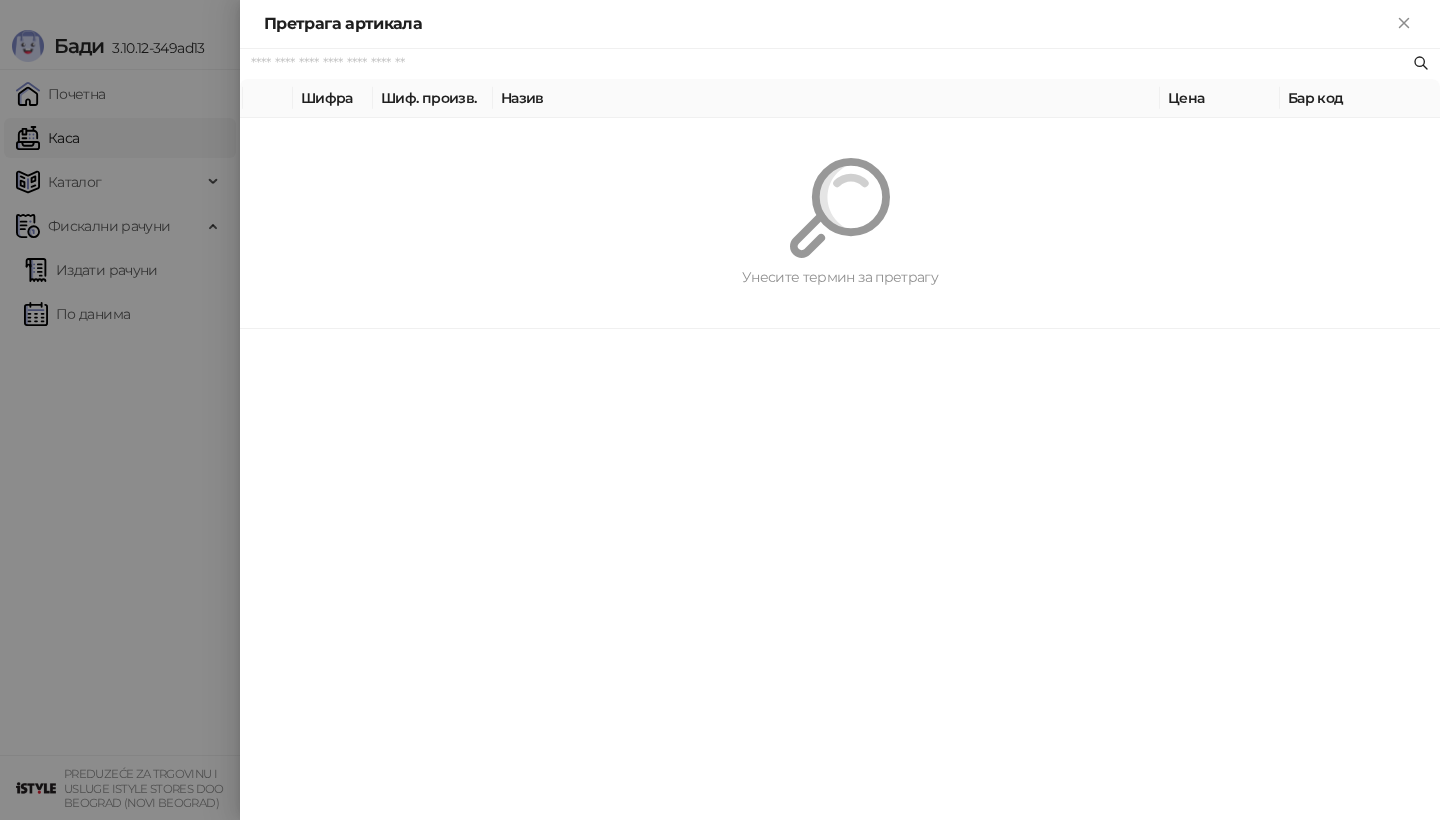 paste on "*********" 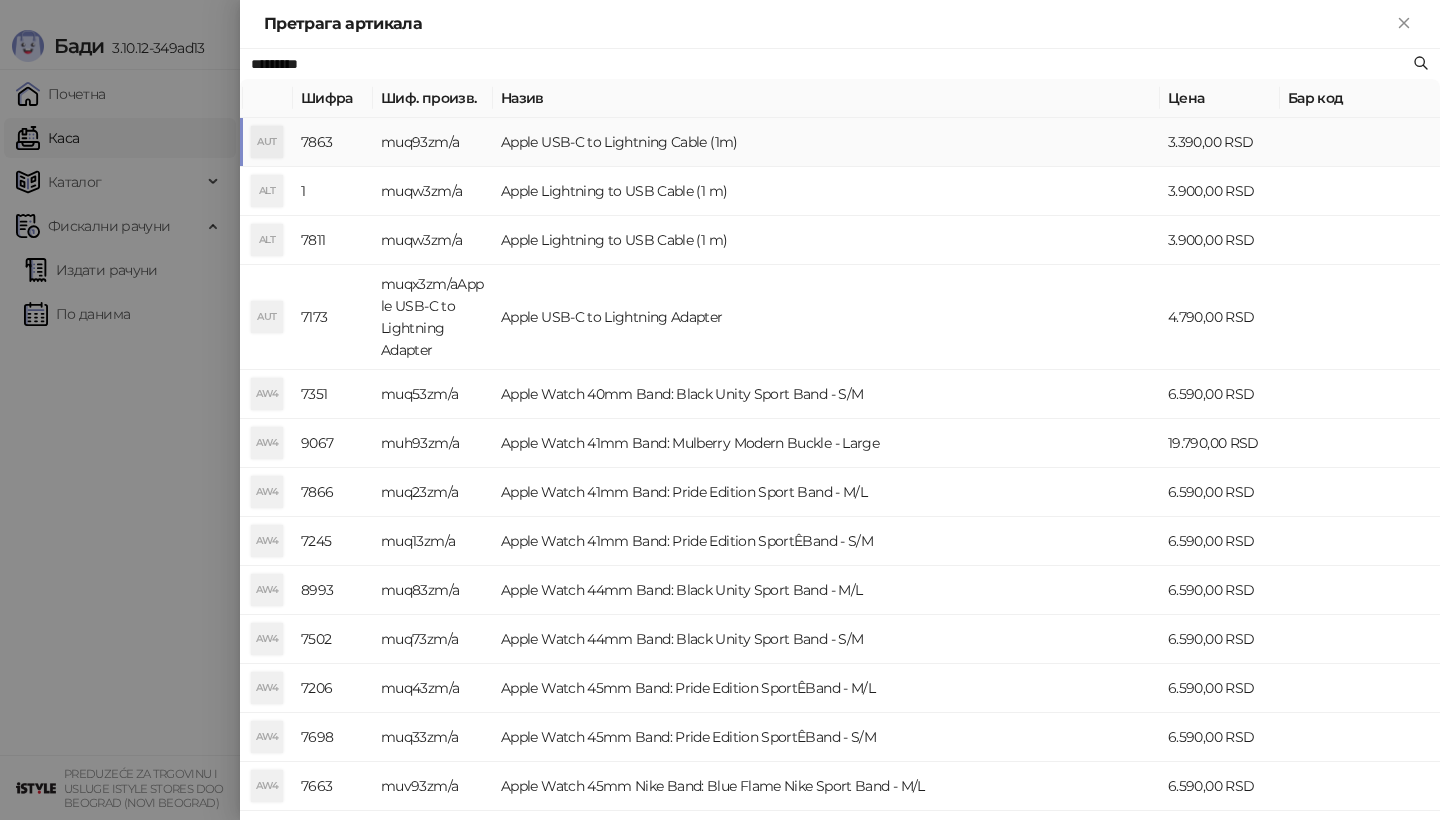 click on "AUT" at bounding box center [267, 142] 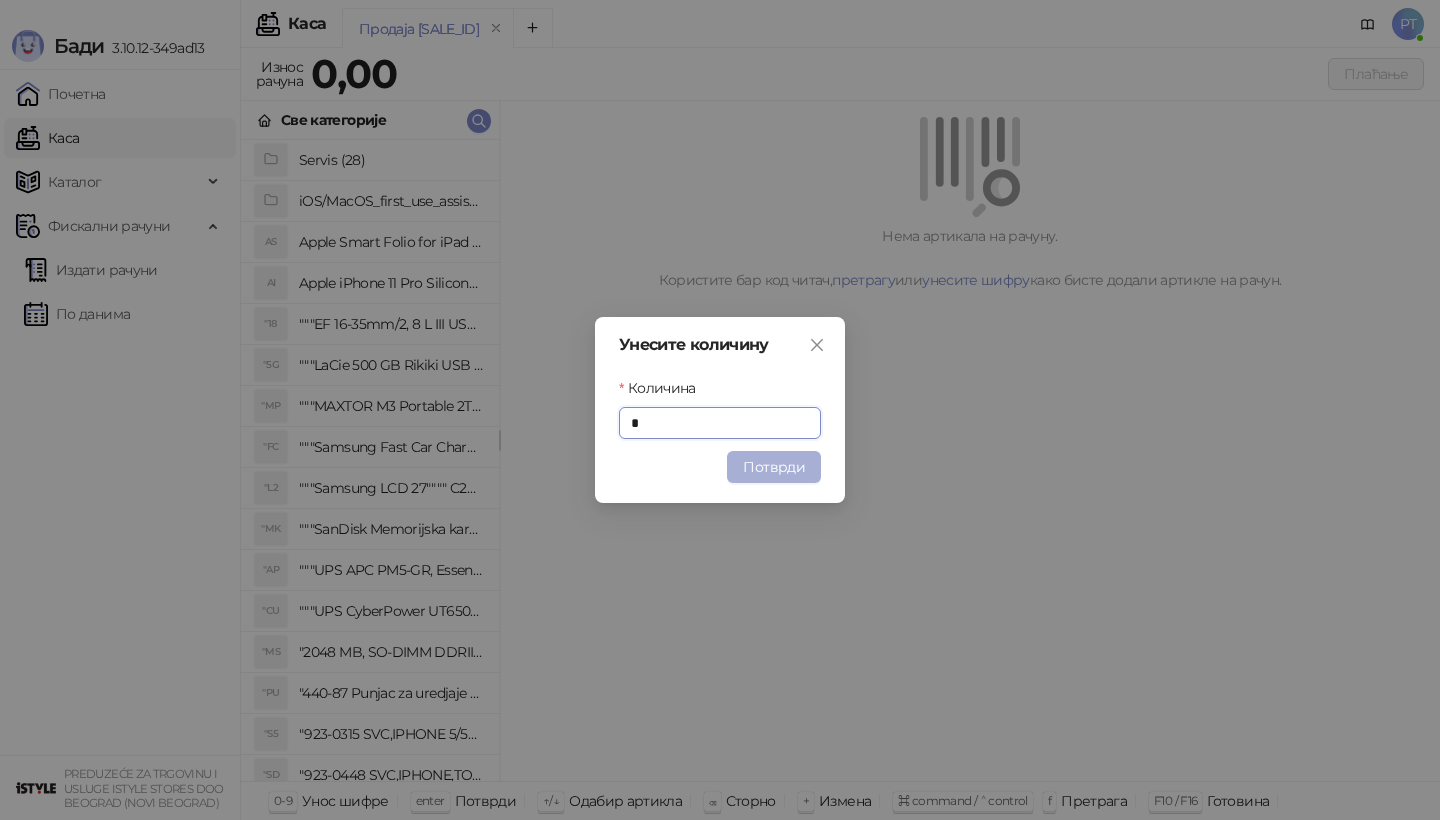 click on "Потврди" at bounding box center [774, 467] 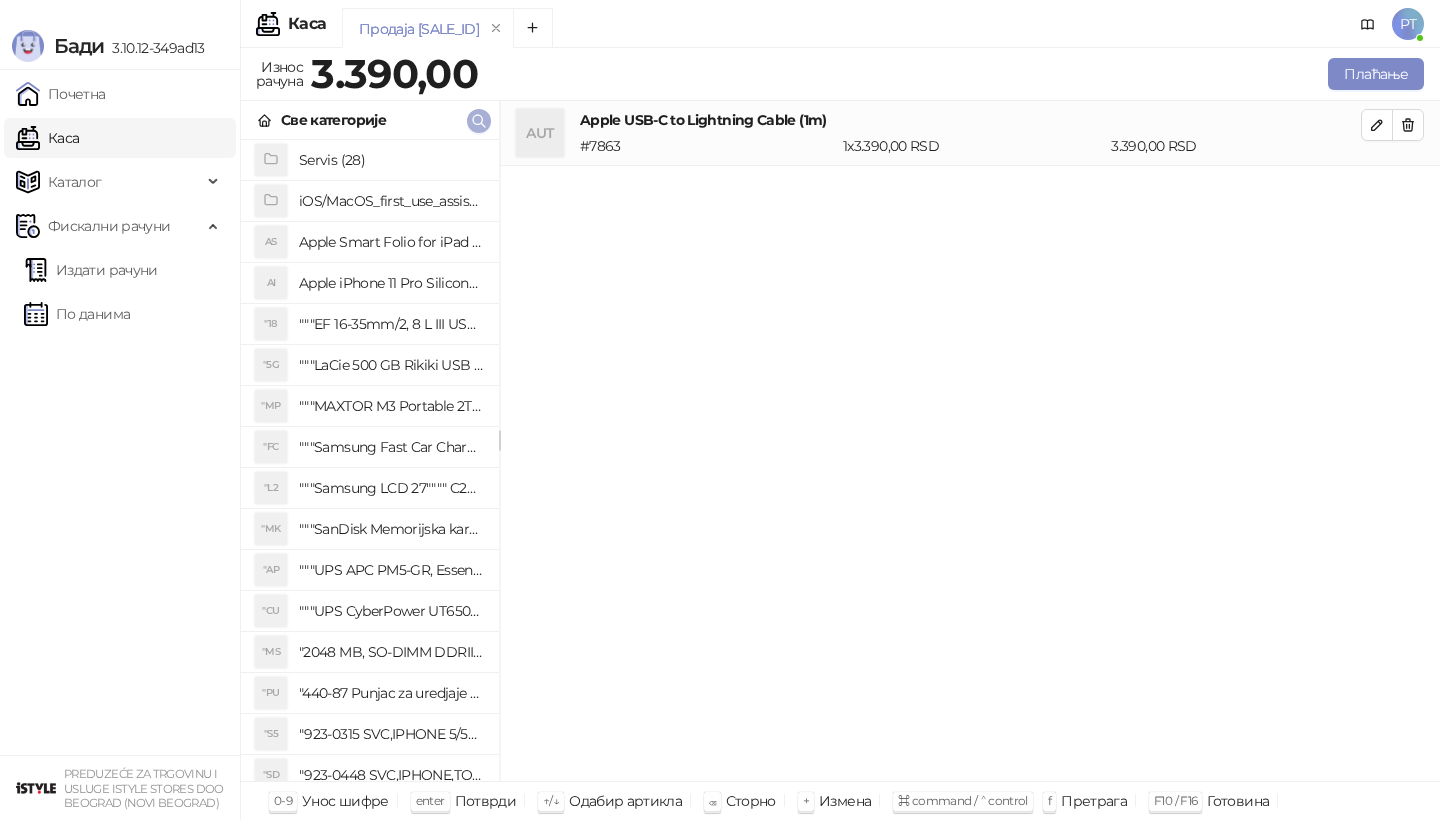 click 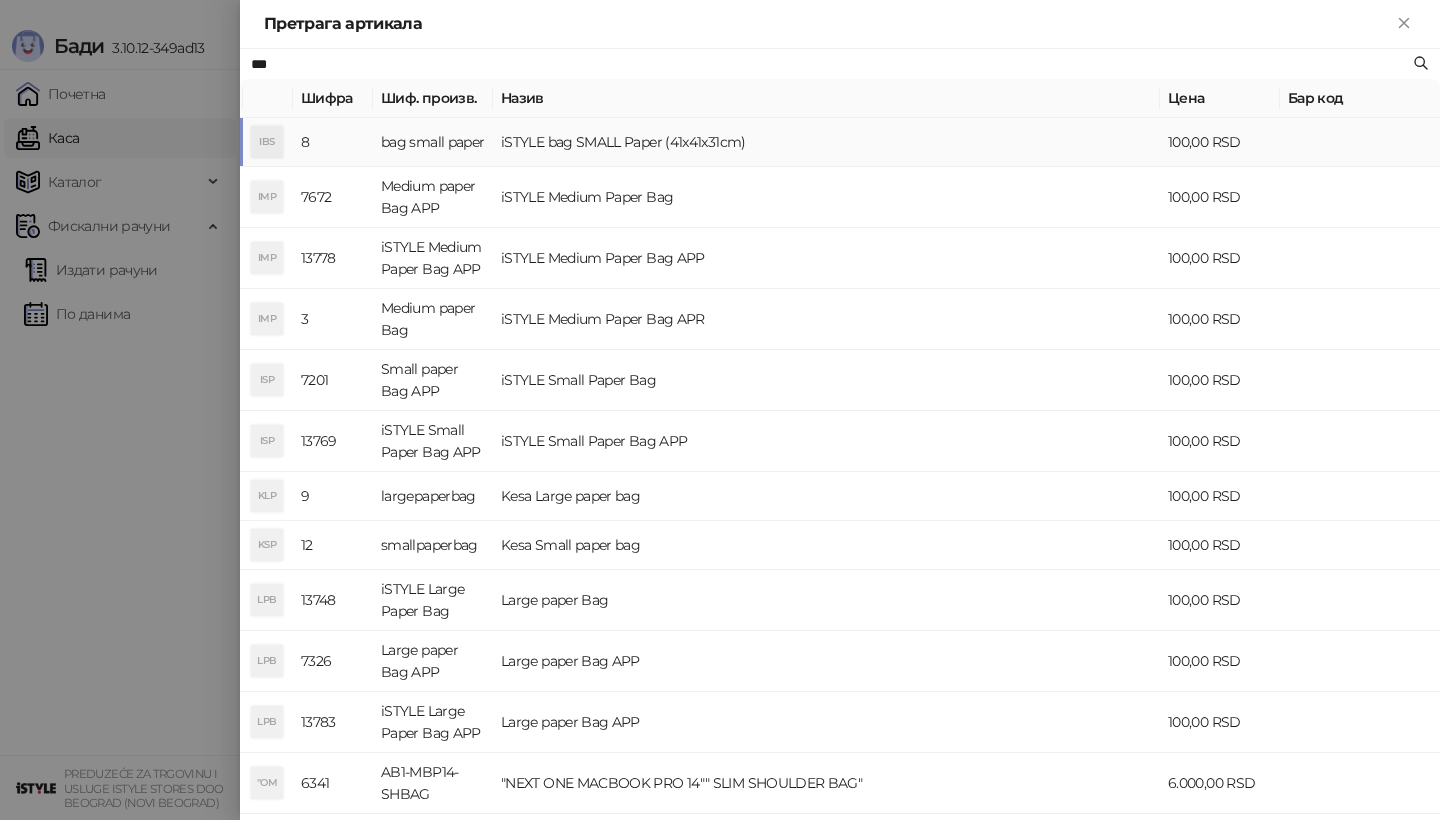 type on "***" 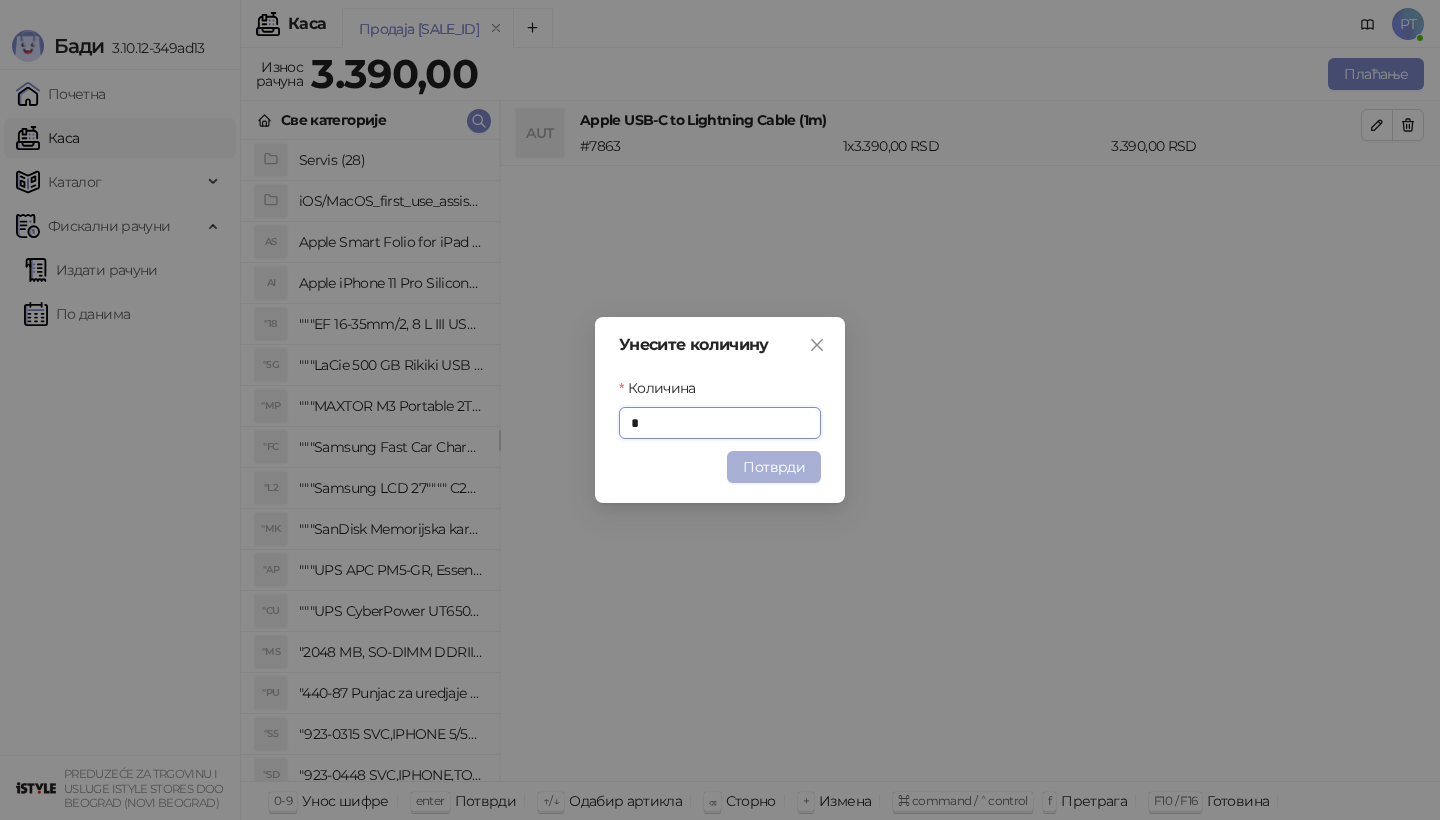click on "Потврди" at bounding box center [774, 467] 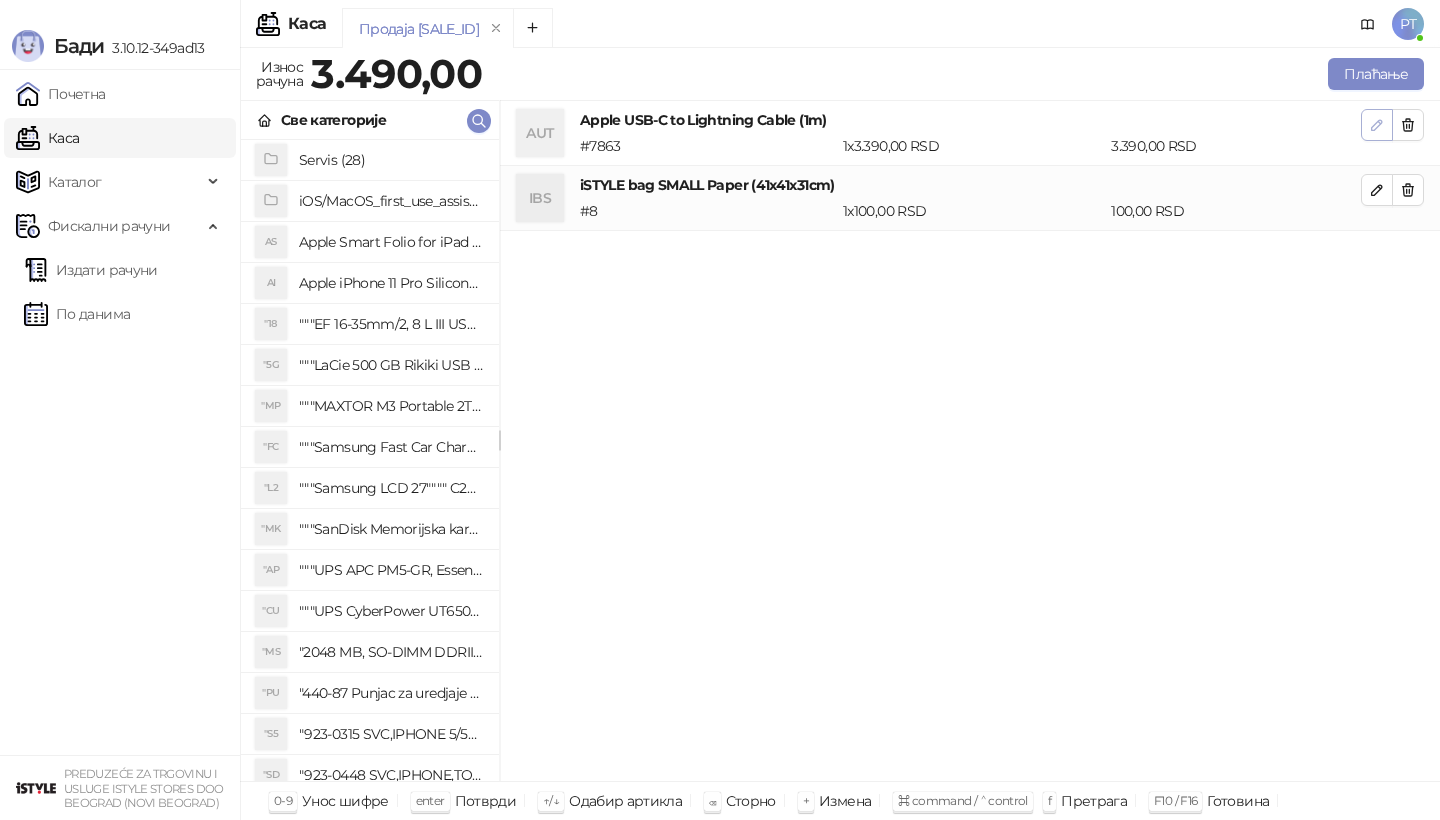 click 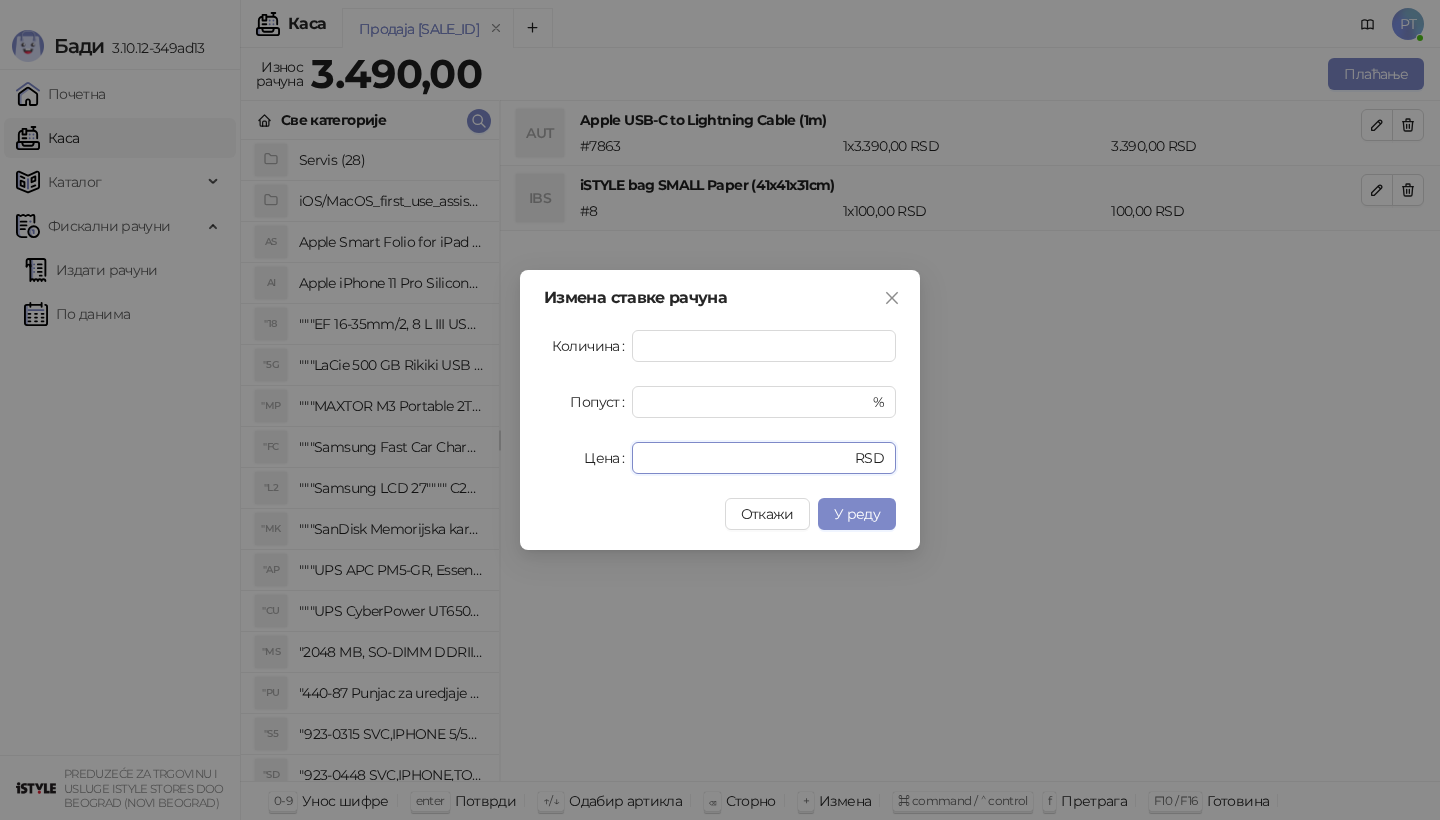 drag, startPoint x: 684, startPoint y: 455, endPoint x: 464, endPoint y: 455, distance: 220 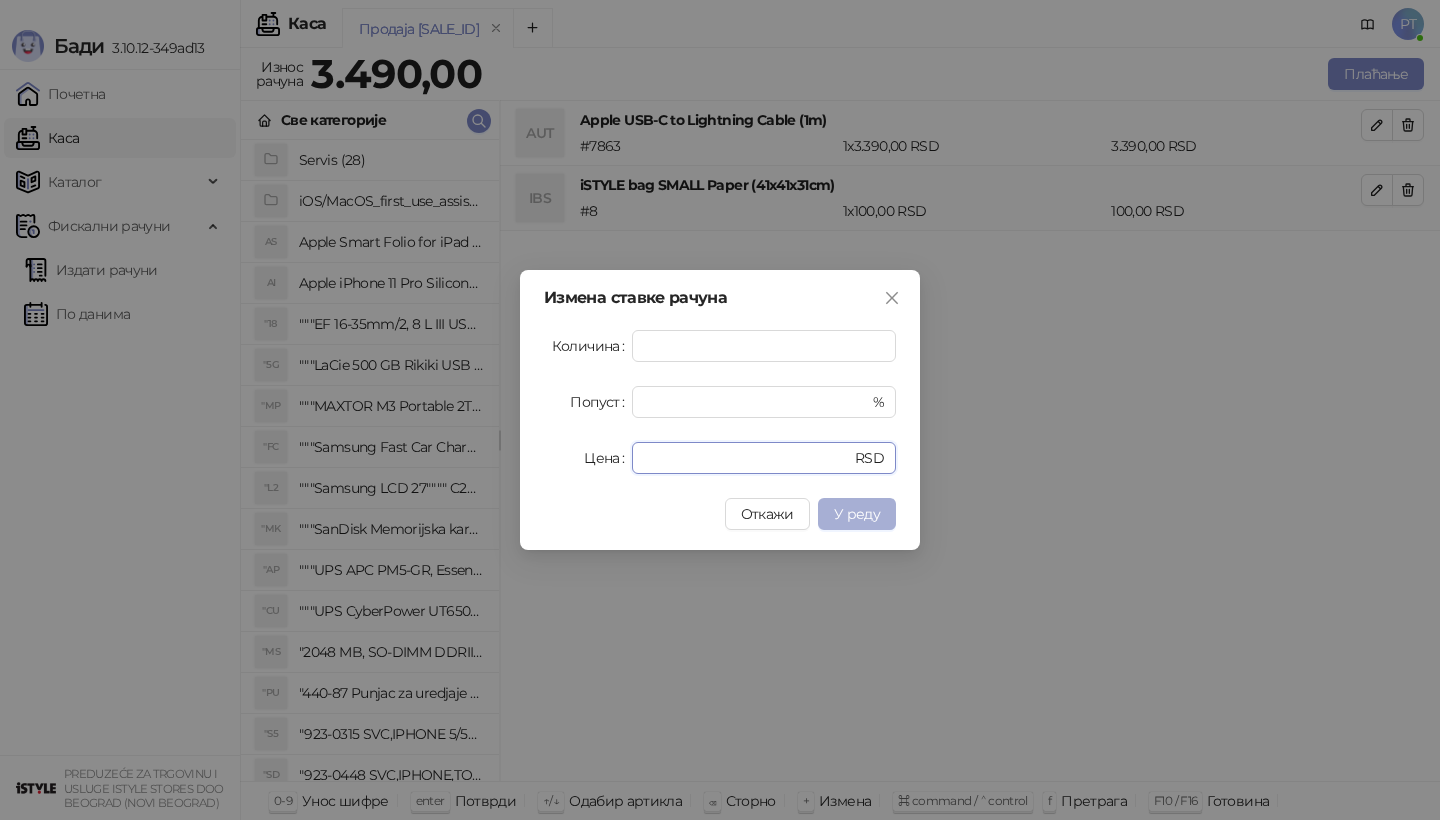 type on "****" 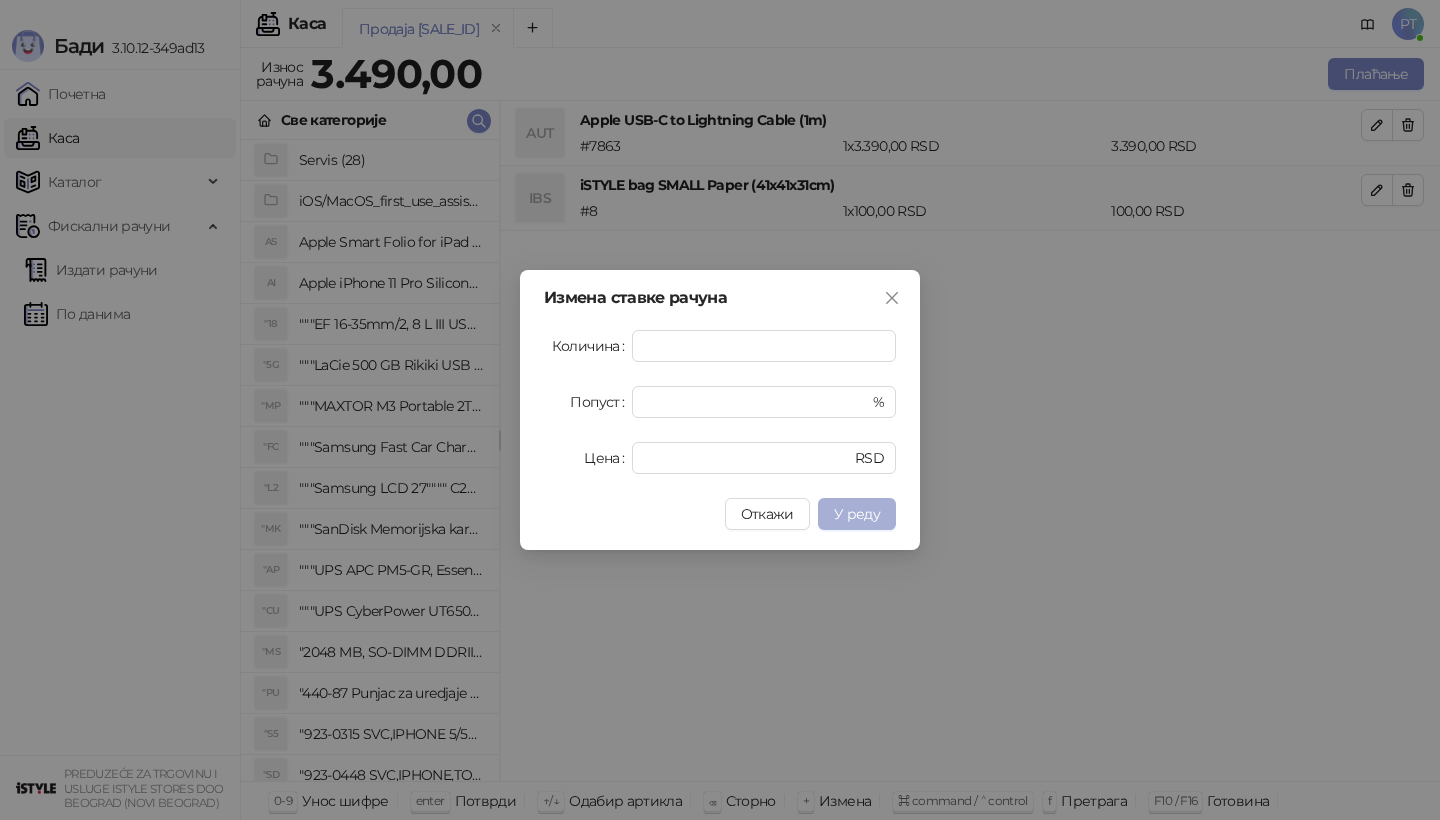 click on "У реду" at bounding box center (857, 514) 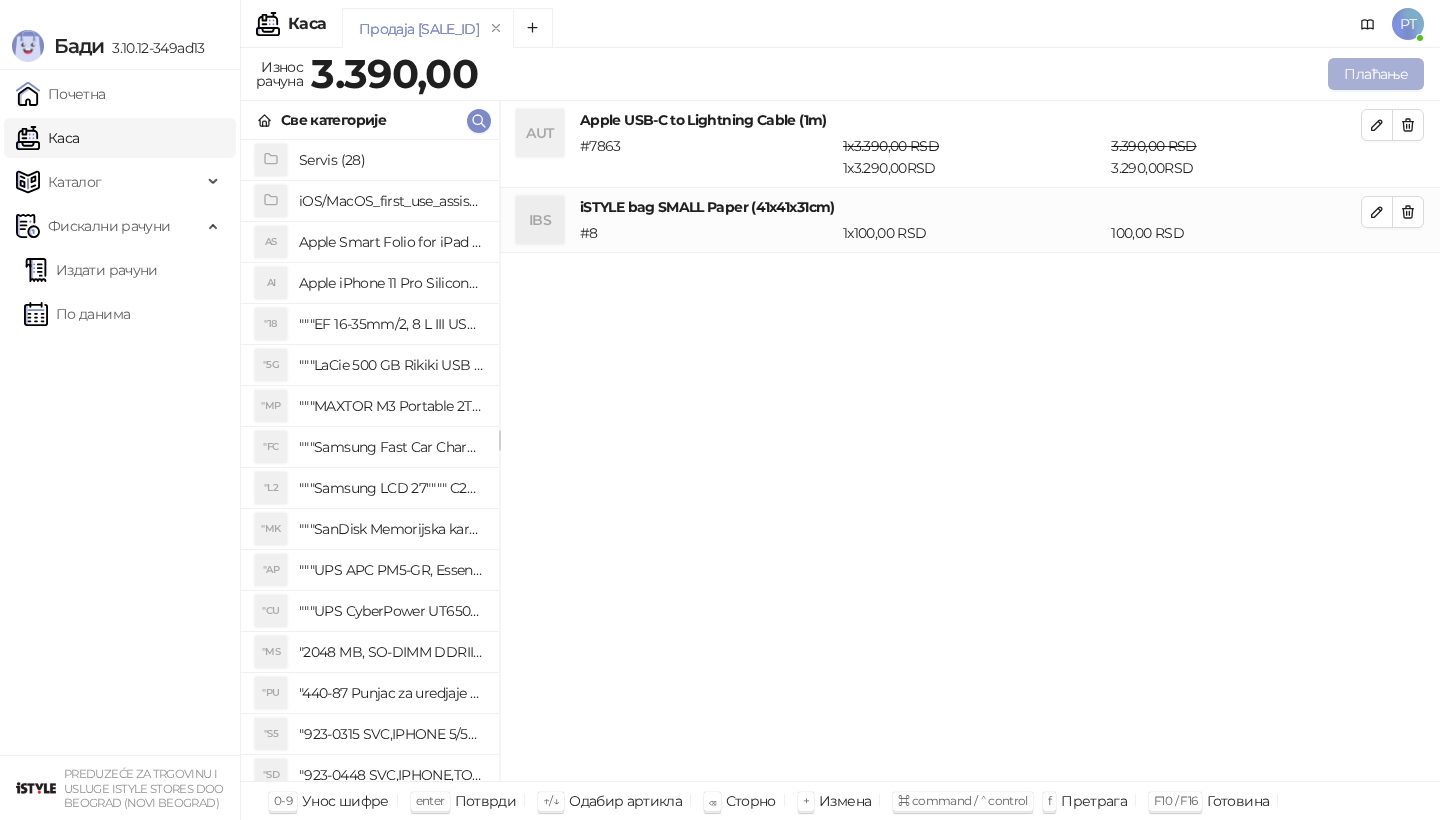 click on "Плаћање" at bounding box center [1376, 74] 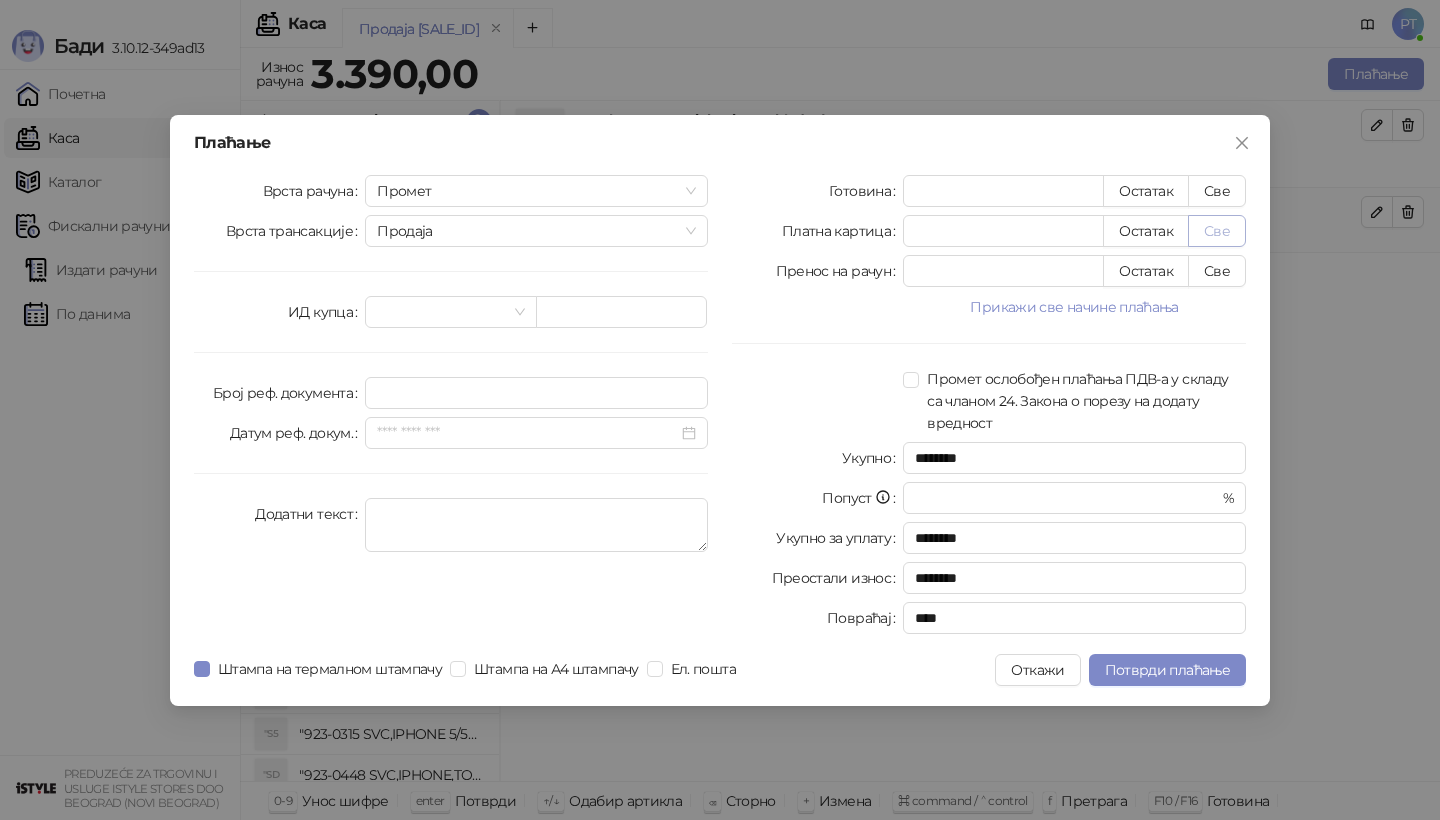 click on "Све" at bounding box center [1217, 231] 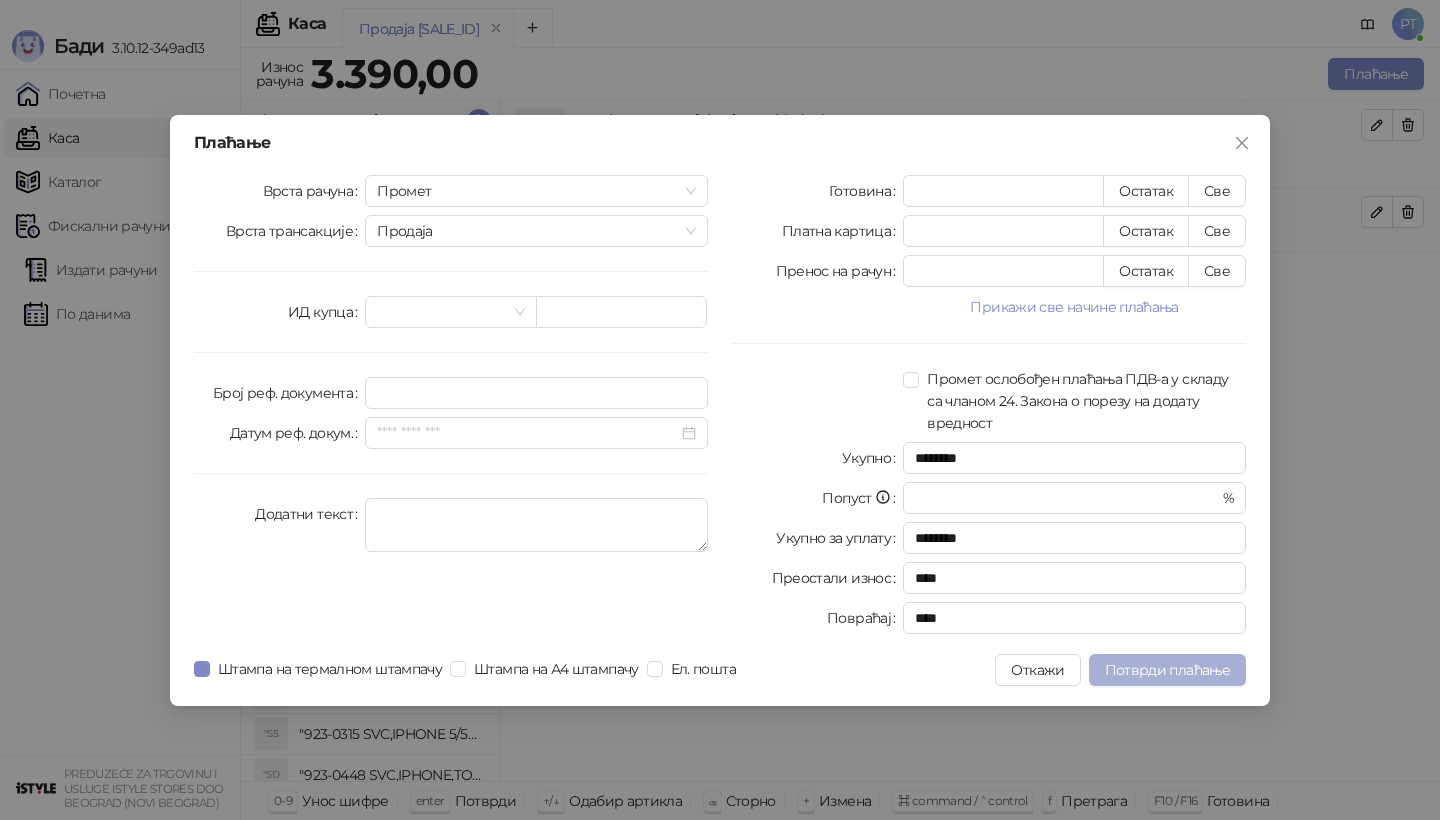click on "Потврди плаћање" at bounding box center [1167, 670] 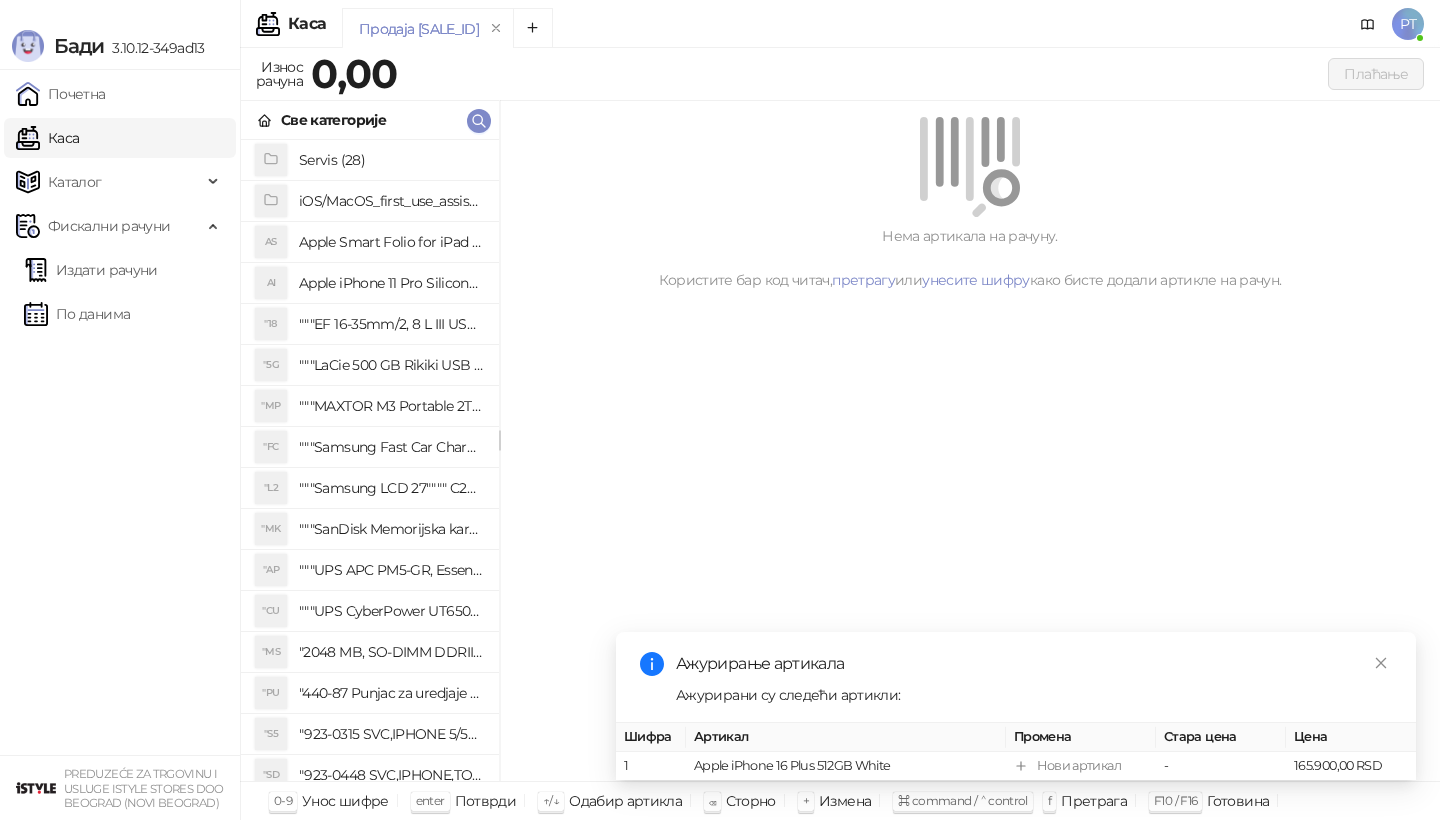 click on "Servis (28)" at bounding box center [370, 160] 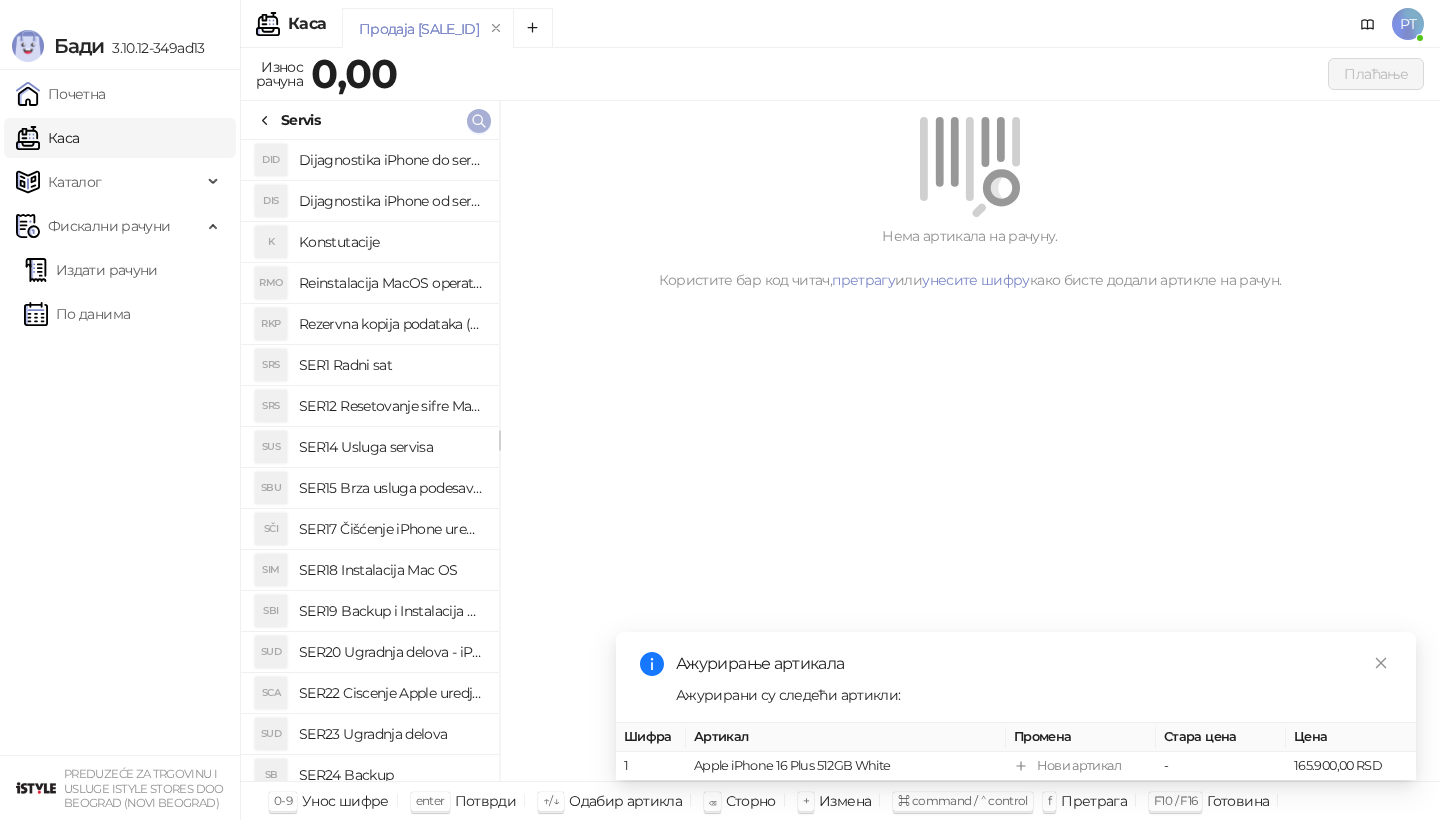 click 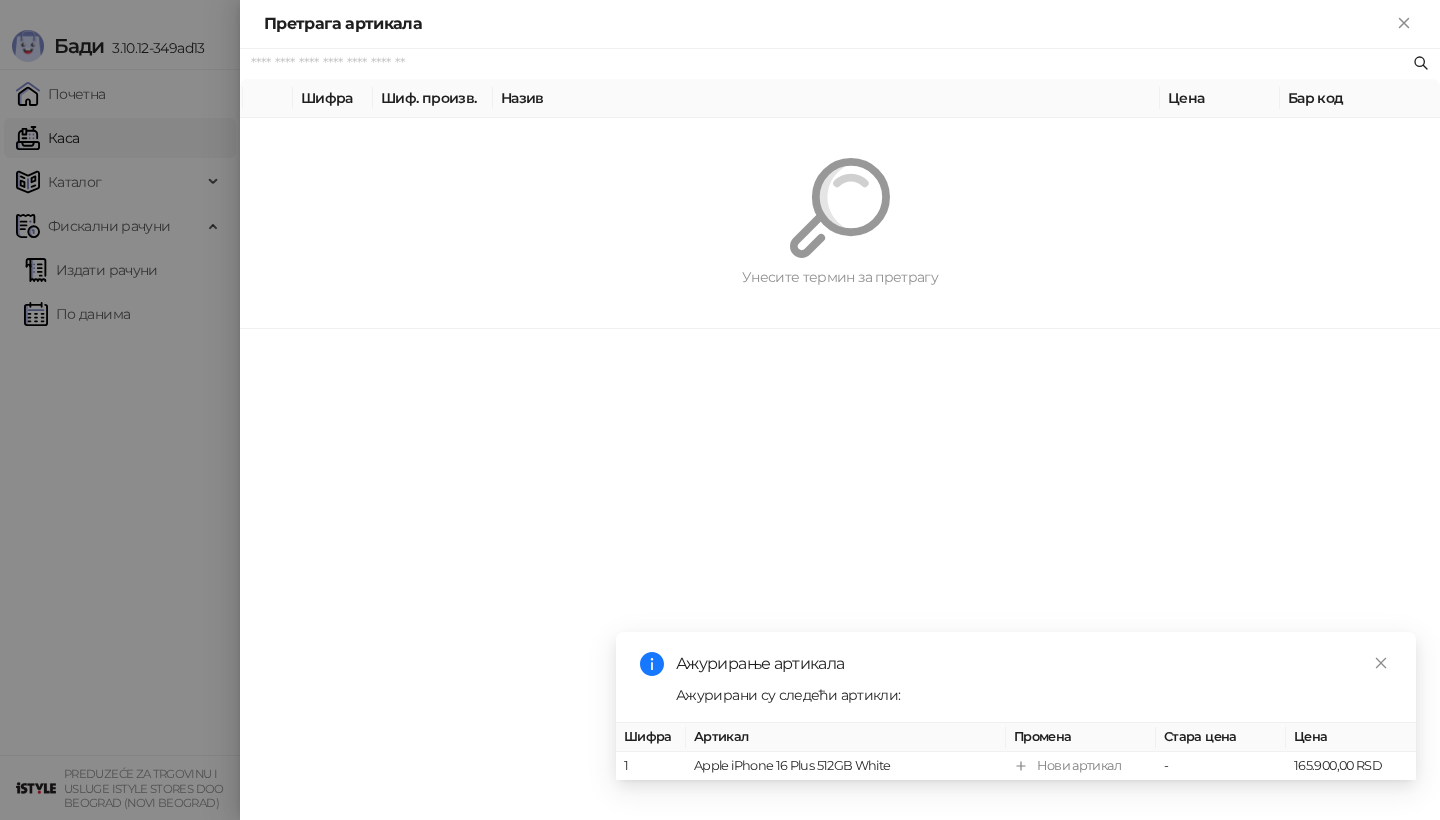 paste on "*********" 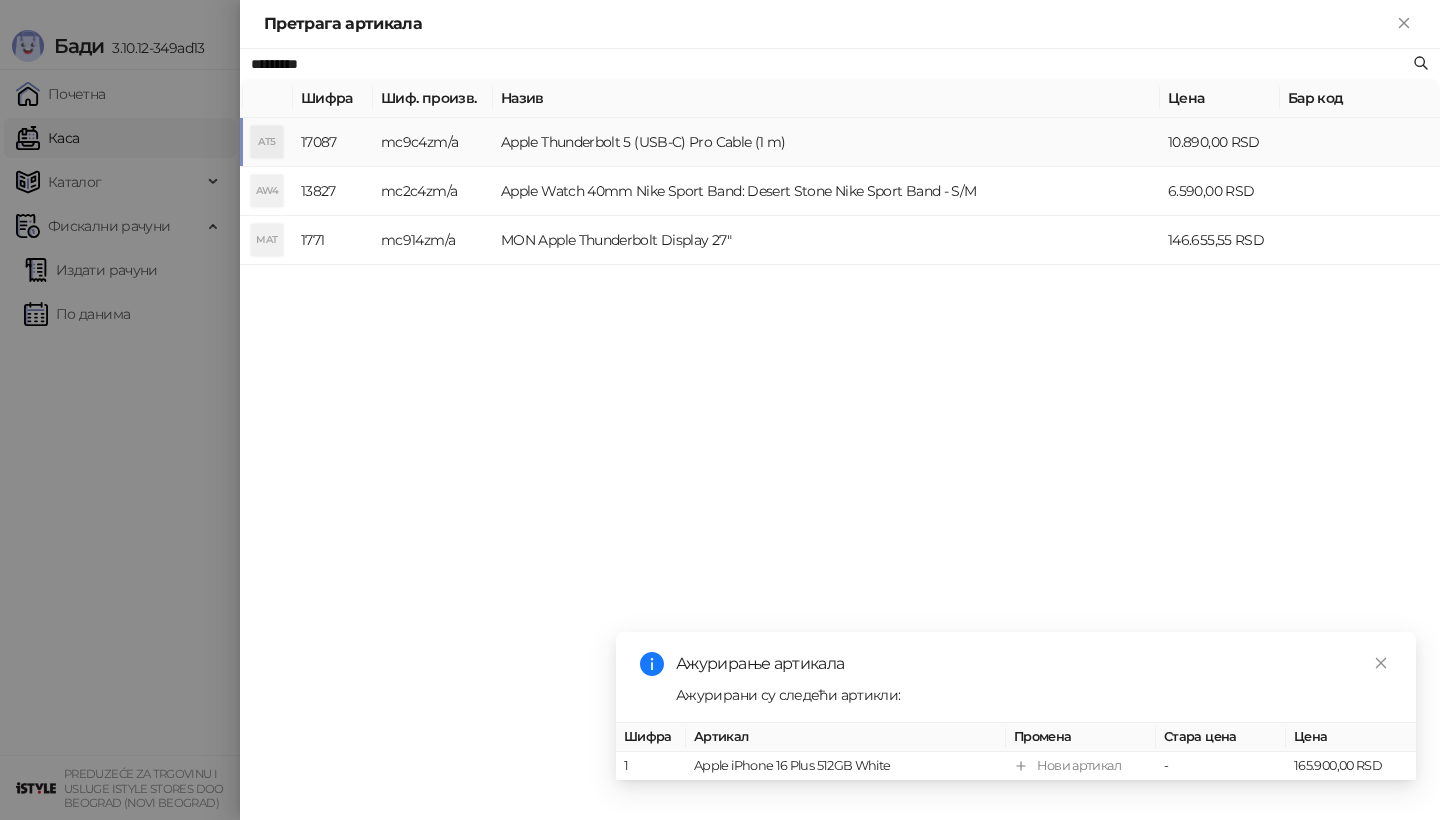 click on "AT5" at bounding box center (267, 142) 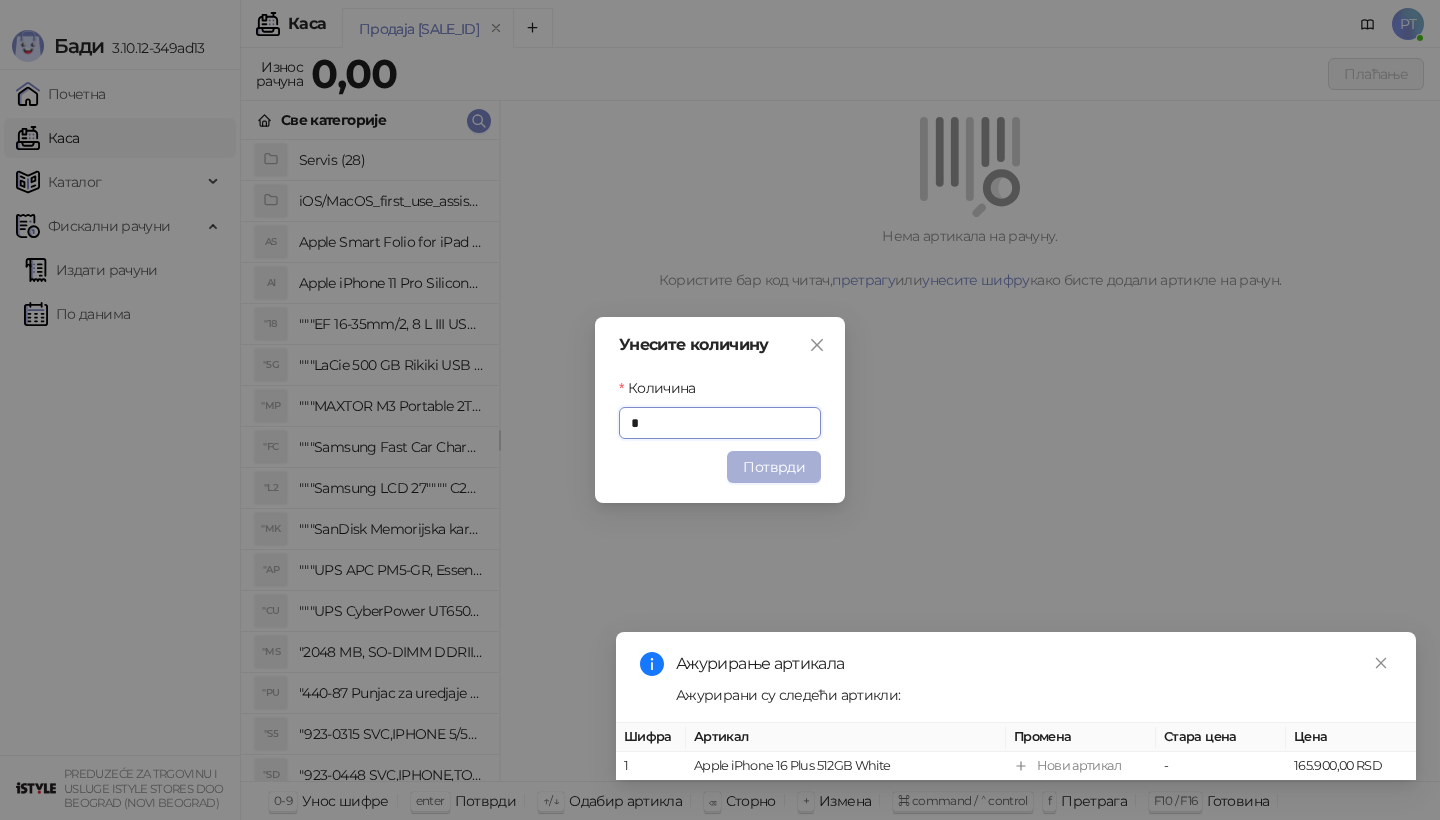click on "Потврди" at bounding box center (774, 467) 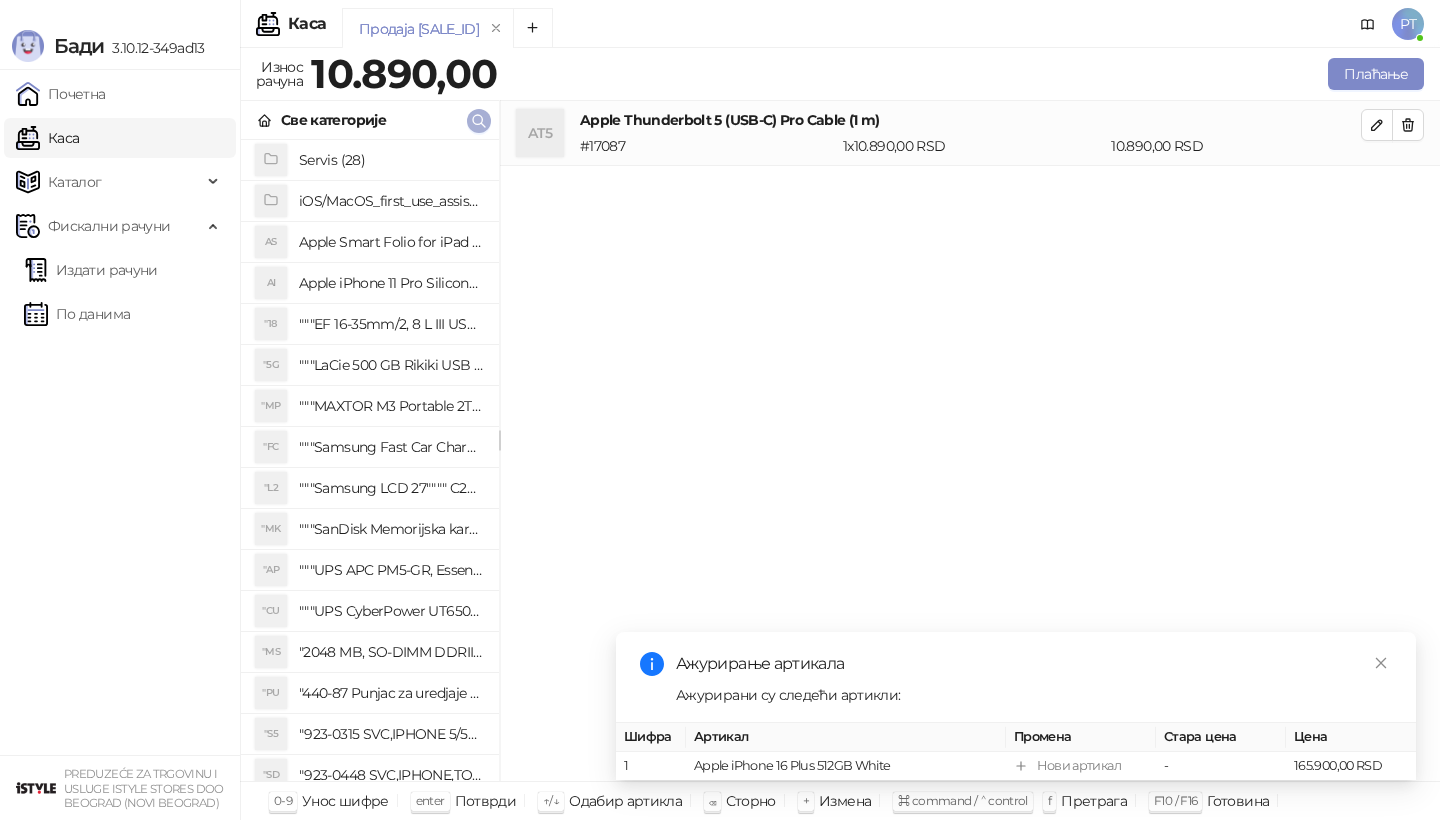 click at bounding box center [479, 120] 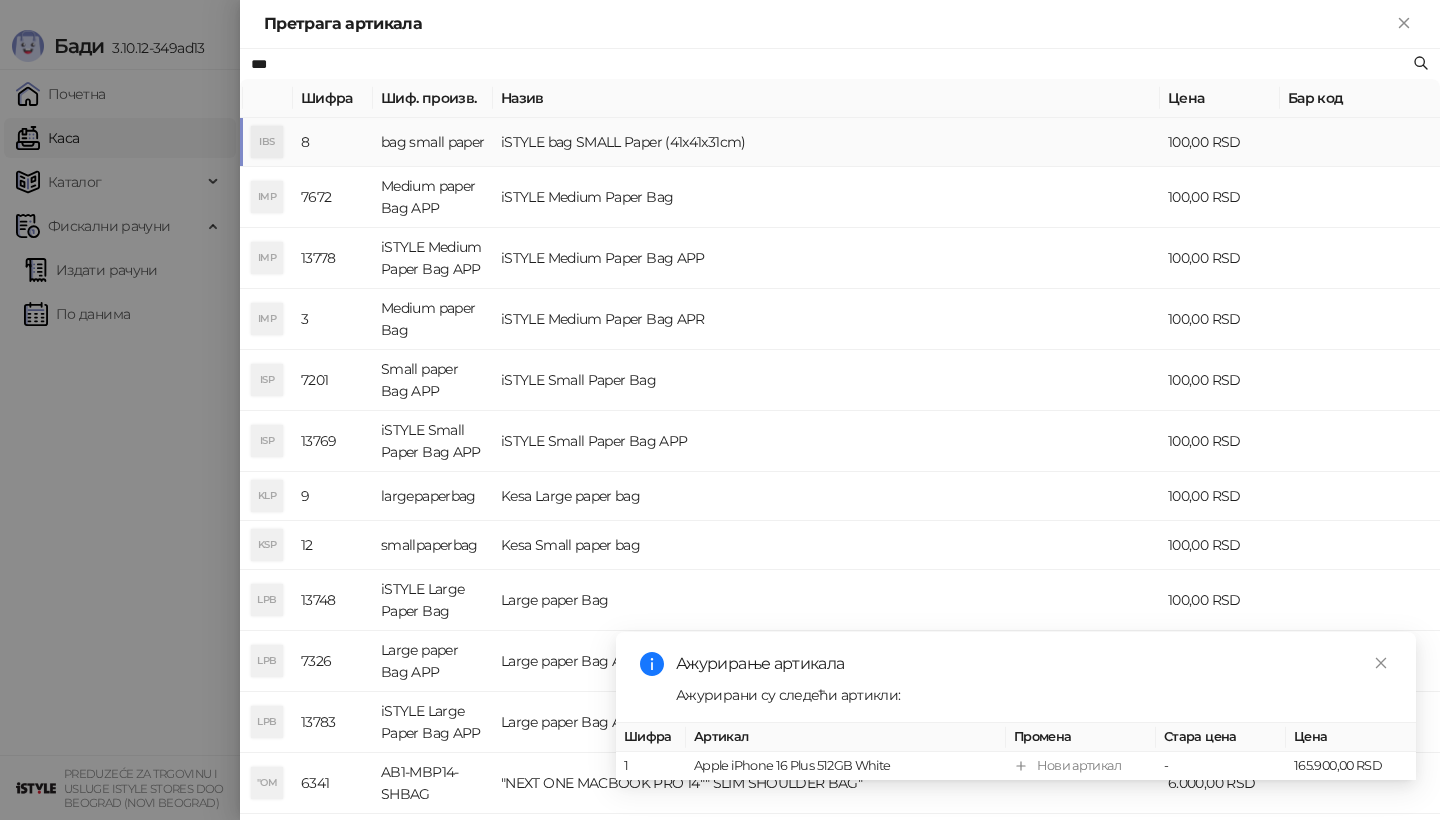 type on "***" 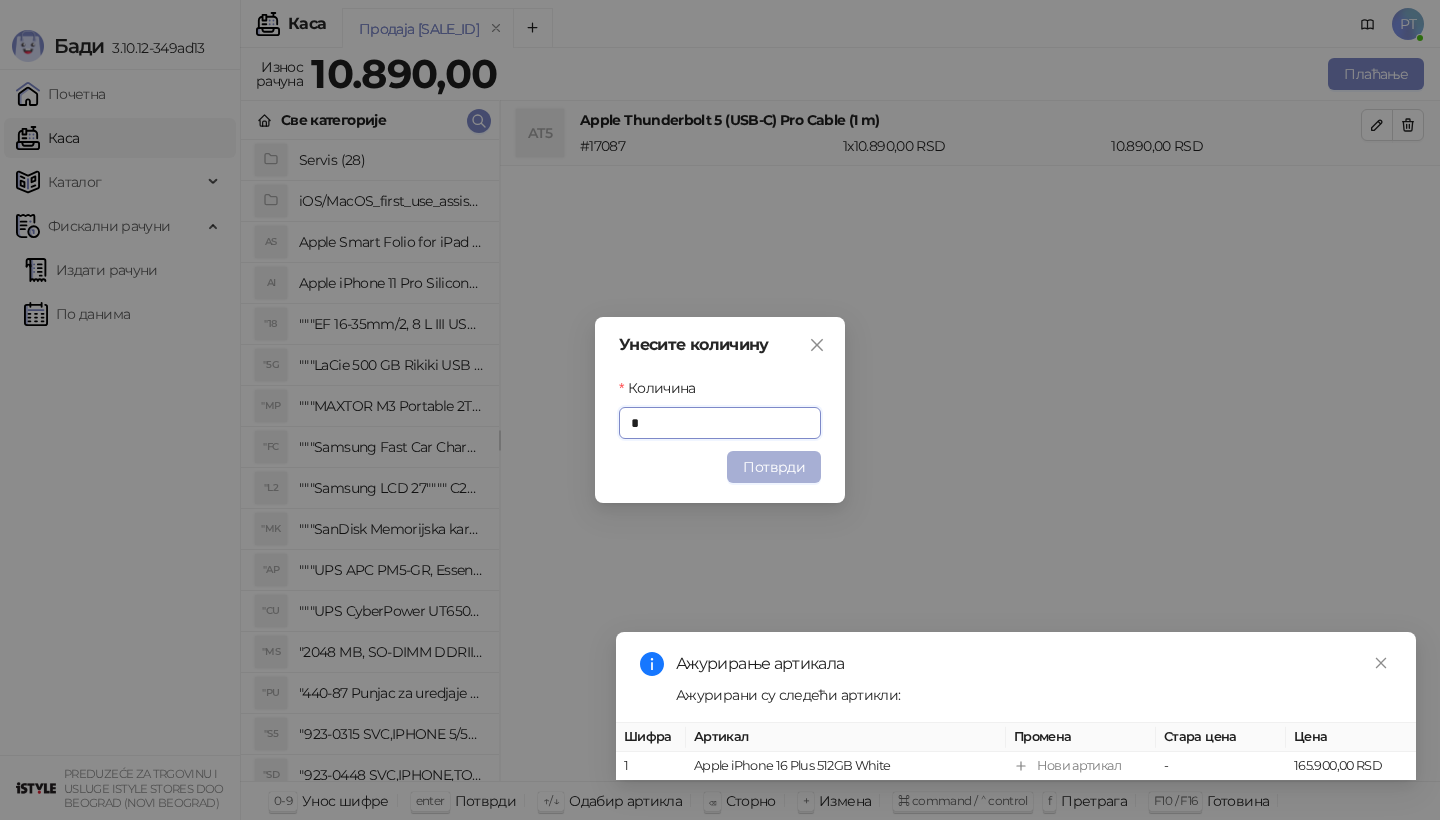 click on "Потврди" at bounding box center (774, 467) 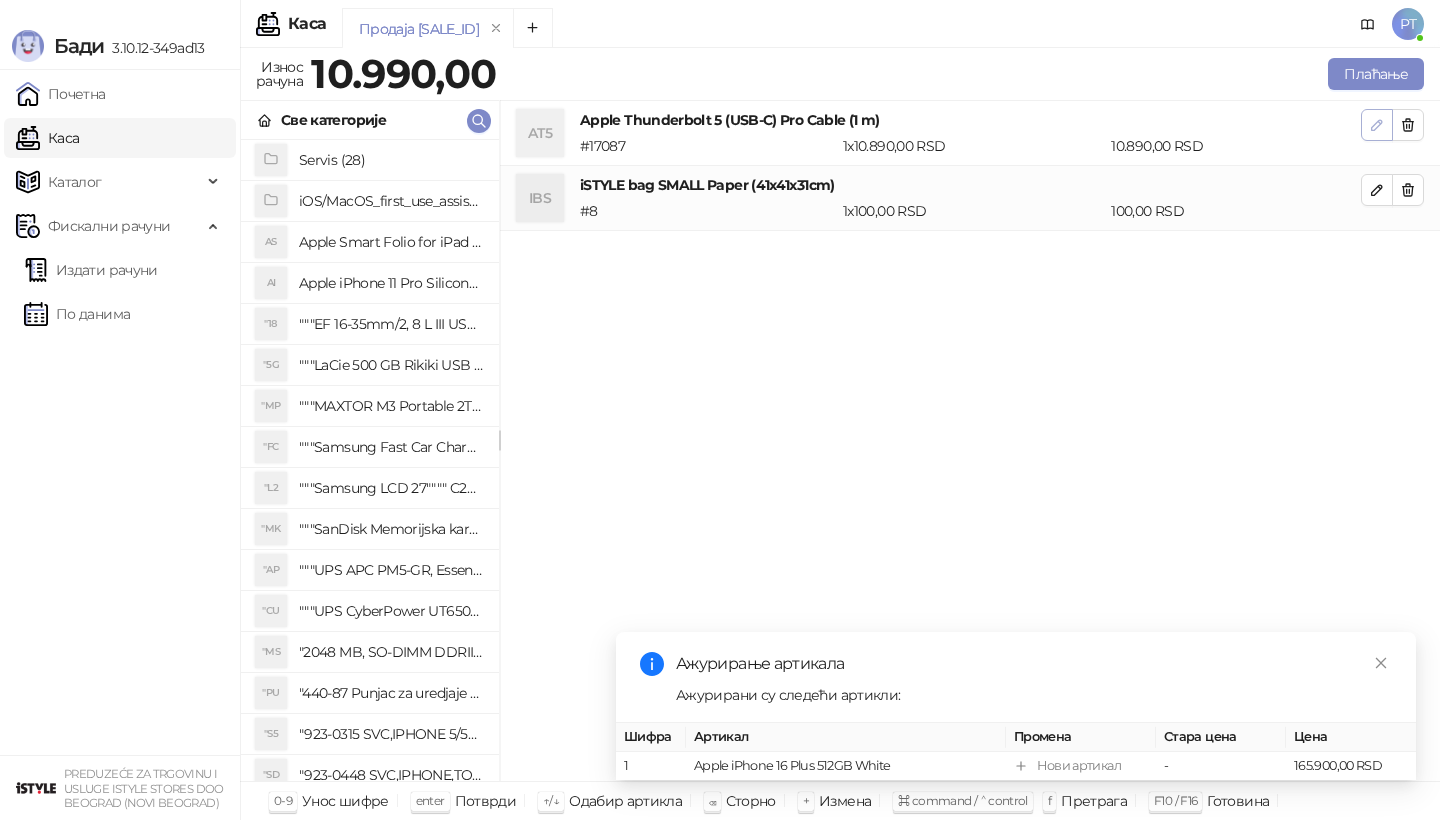 click at bounding box center (1377, 125) 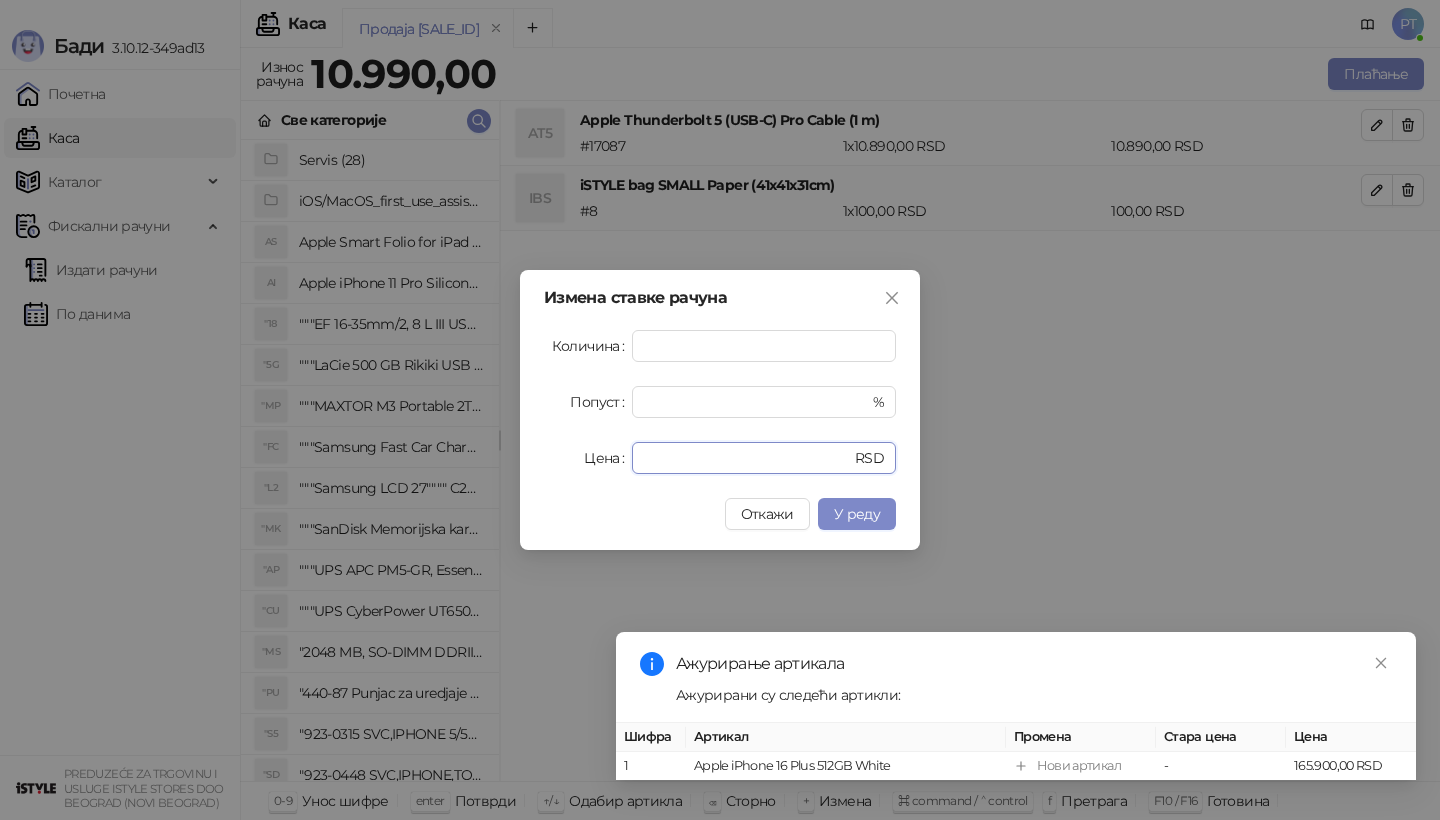 drag, startPoint x: 696, startPoint y: 448, endPoint x: 539, endPoint y: 448, distance: 157 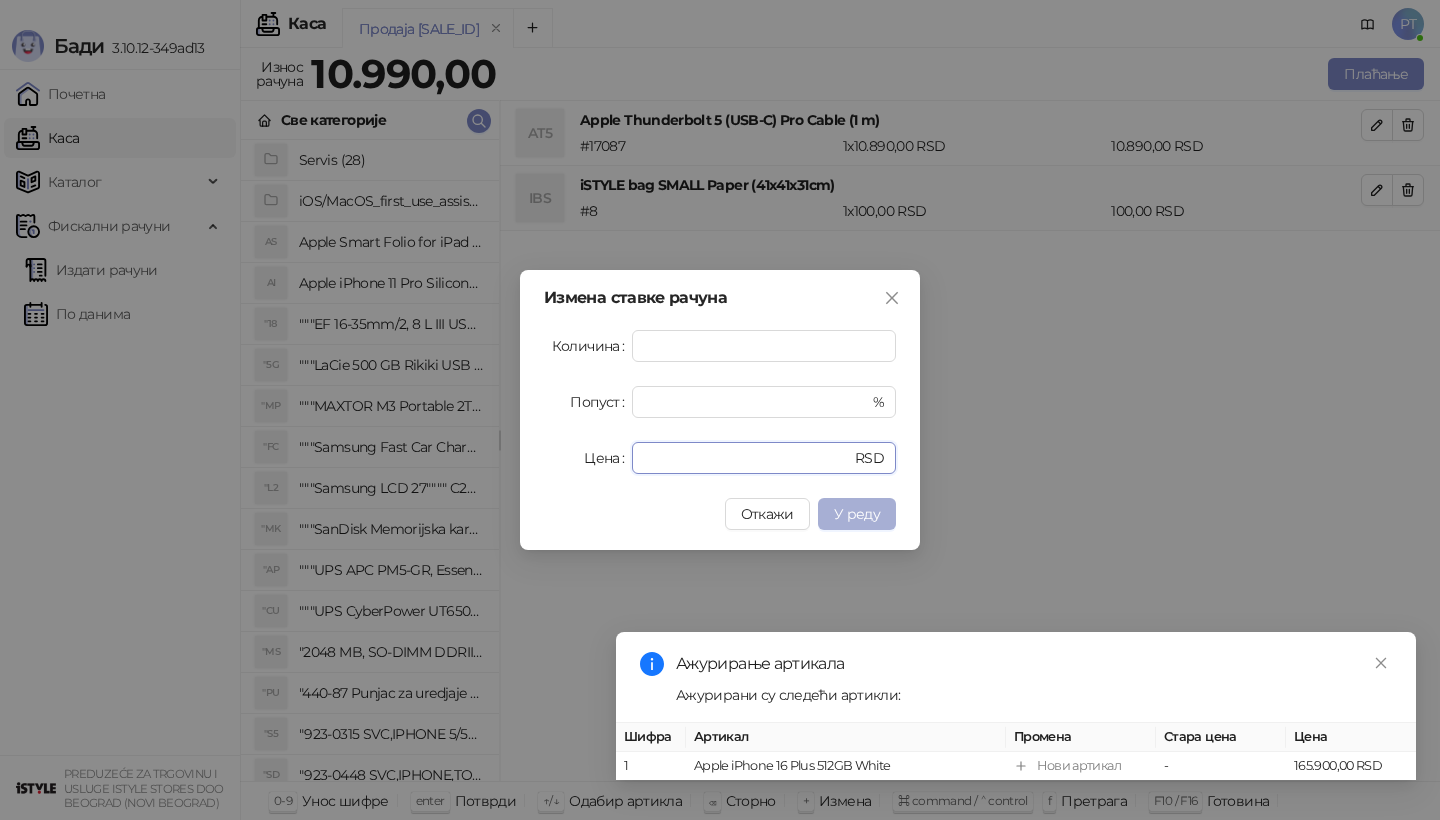 type on "*****" 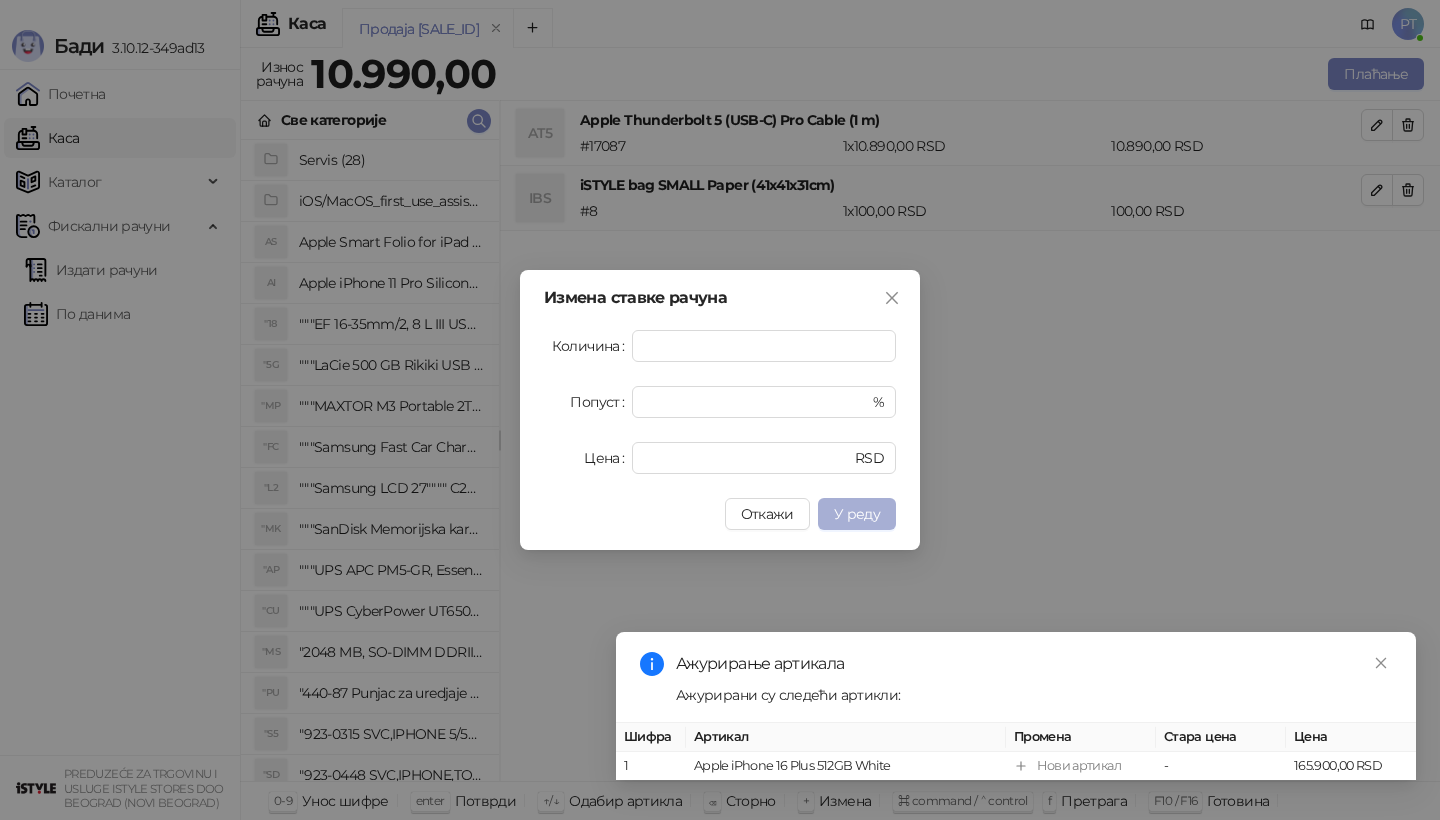 click on "У реду" at bounding box center (857, 514) 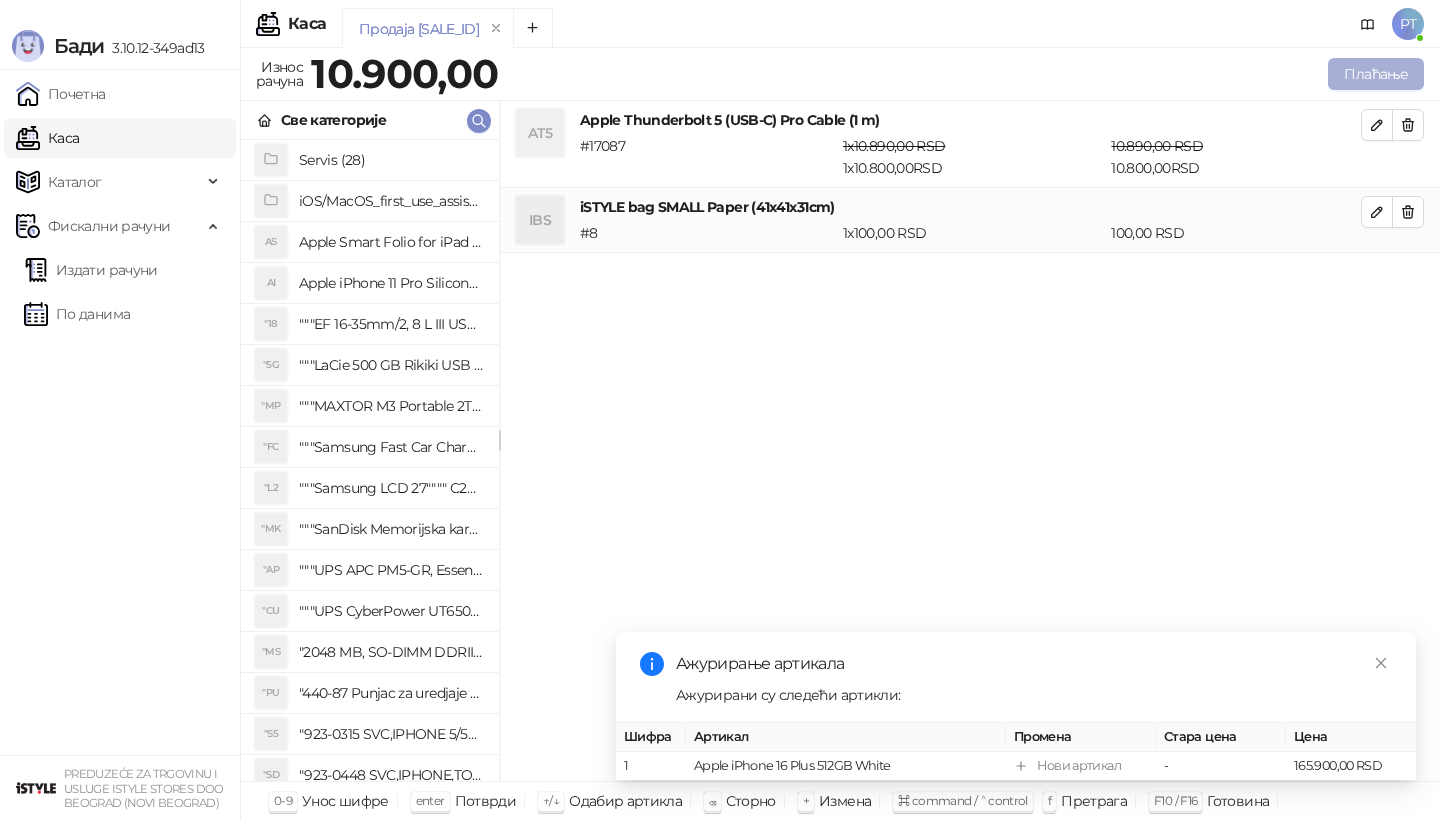 click on "Плаћање" at bounding box center [1376, 74] 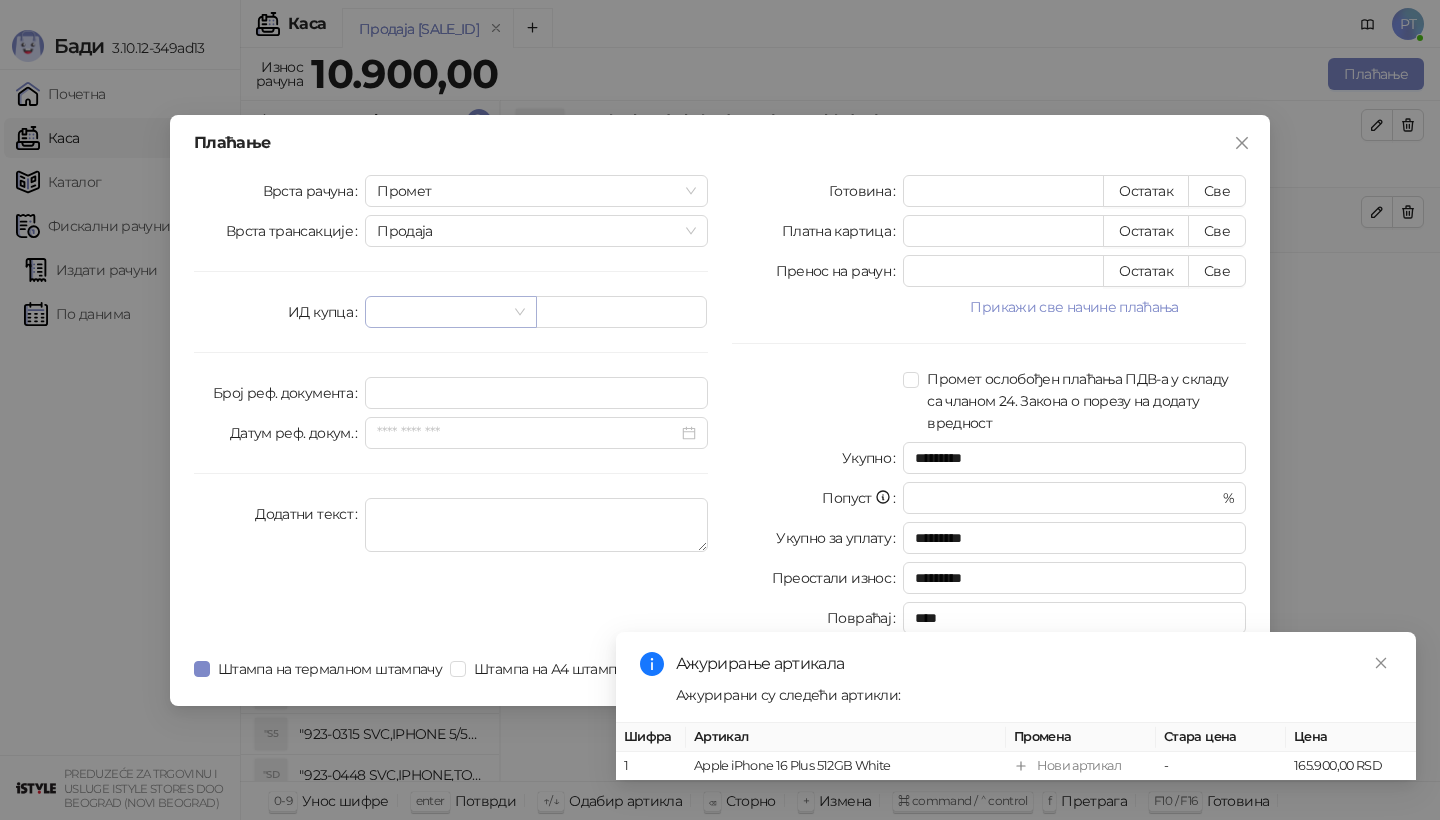 click at bounding box center (450, 312) 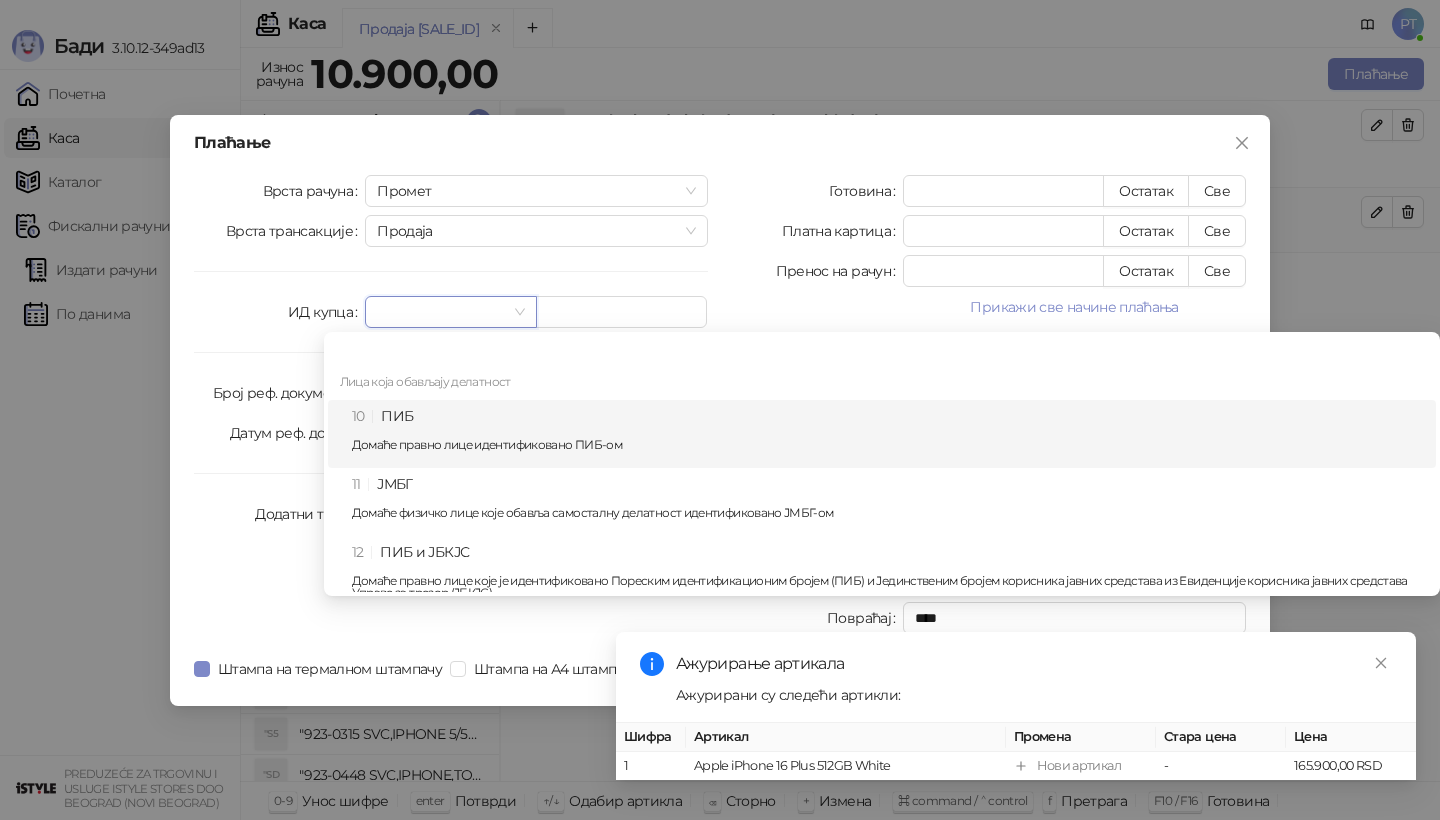 click on "10 ПИБ Домаће правно лице идентификовано ПИБ-ом" at bounding box center (888, 434) 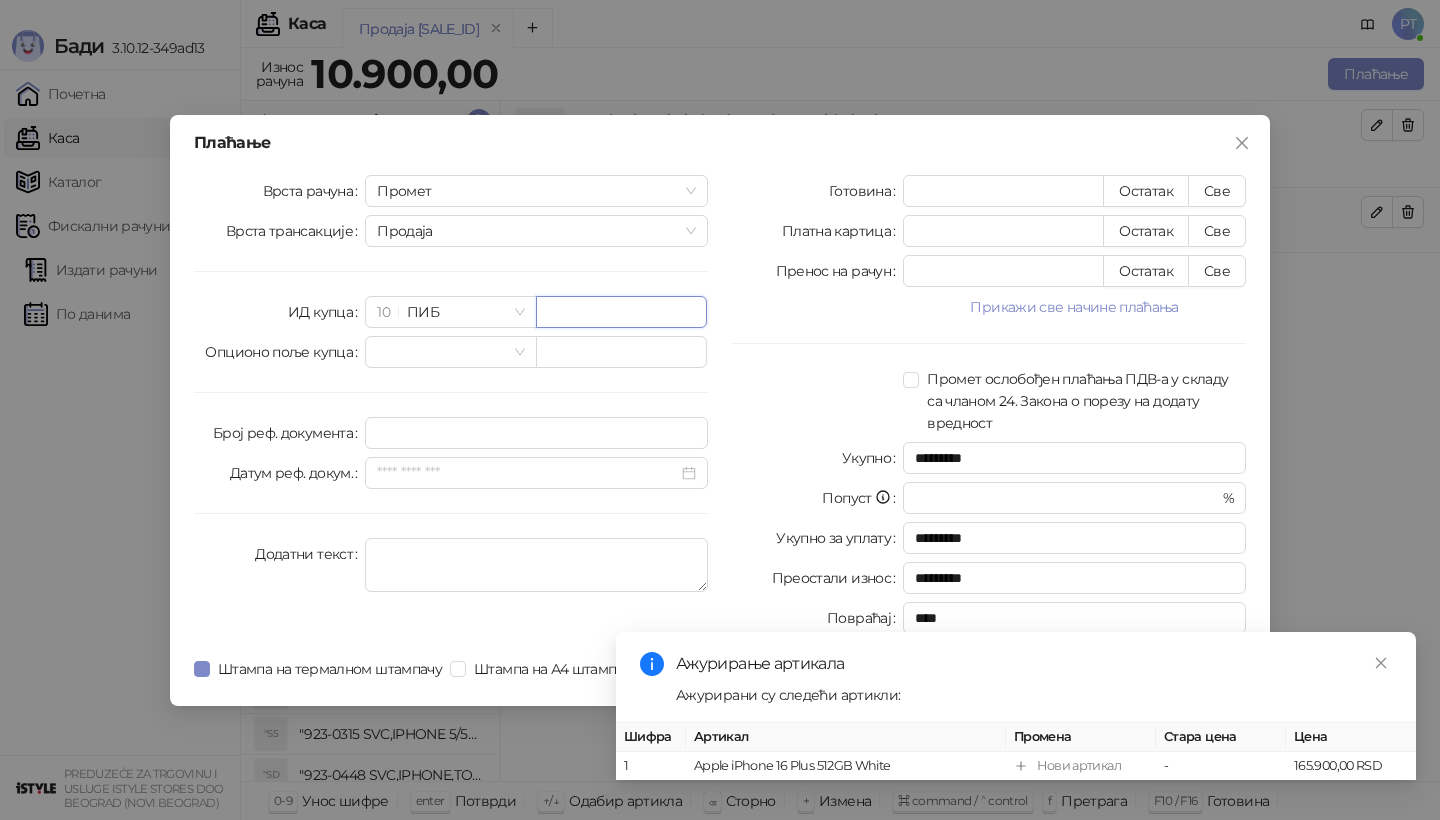 paste on "*********" 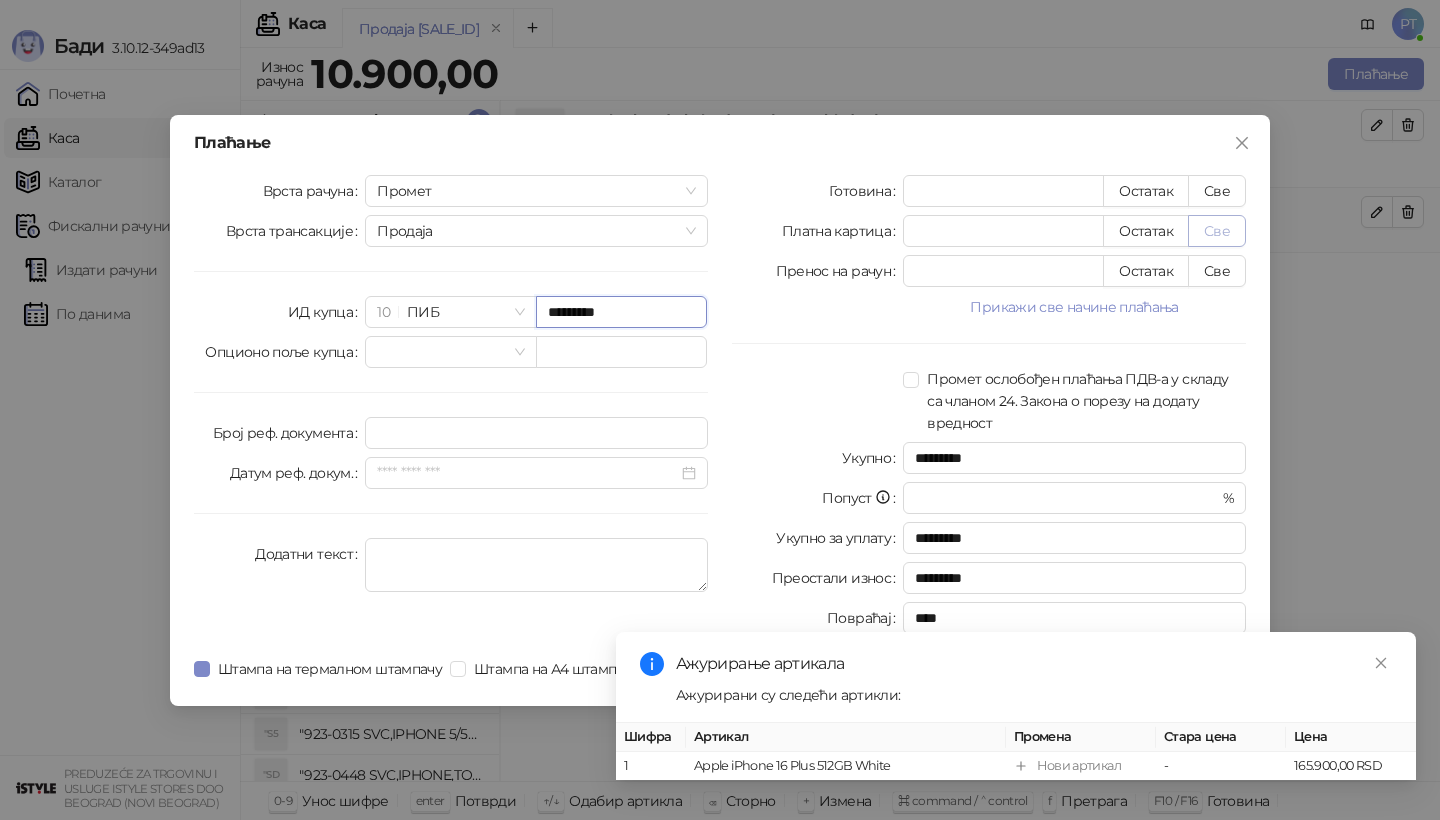 type on "*********" 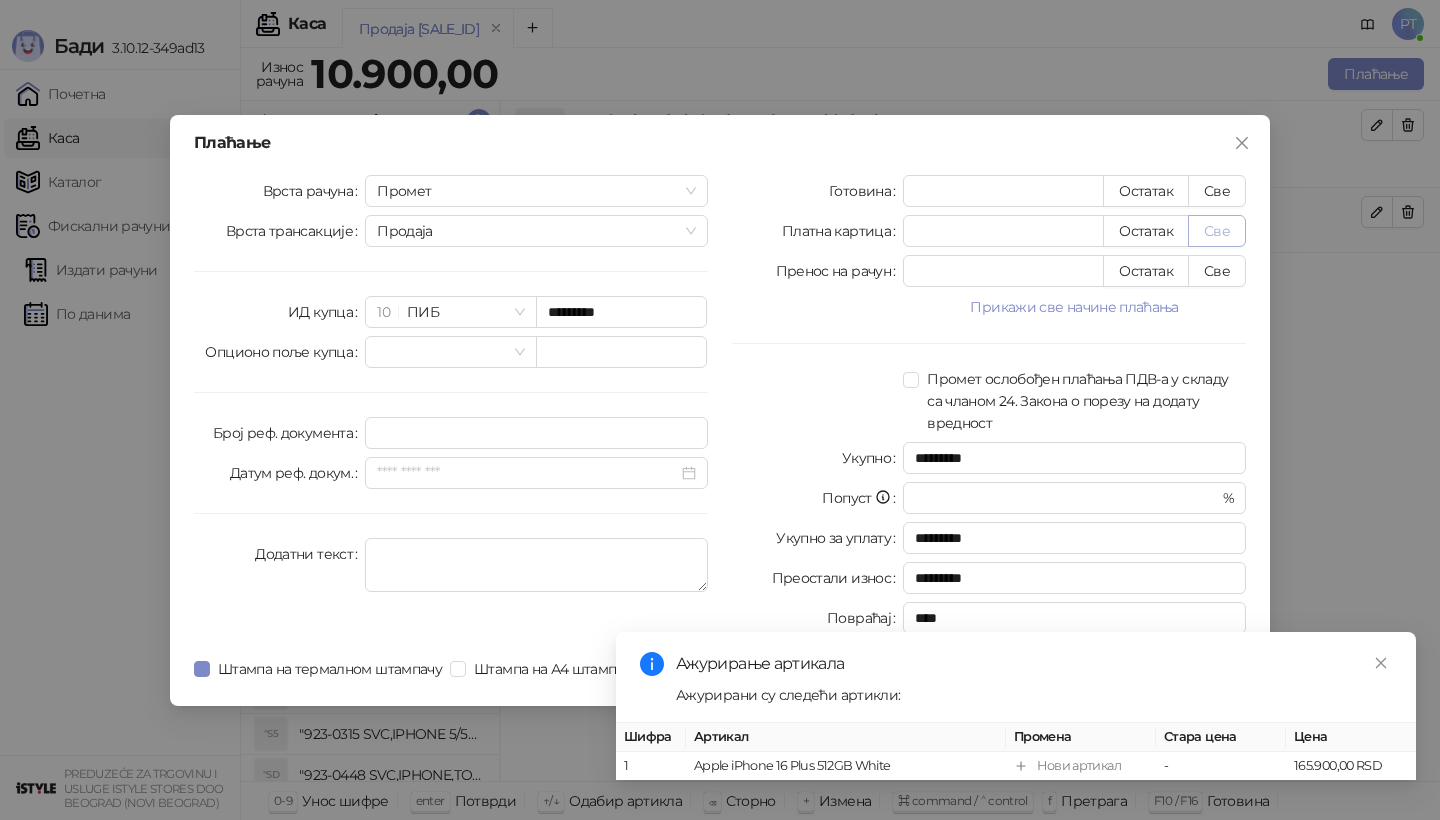 click on "Све" at bounding box center [1217, 231] 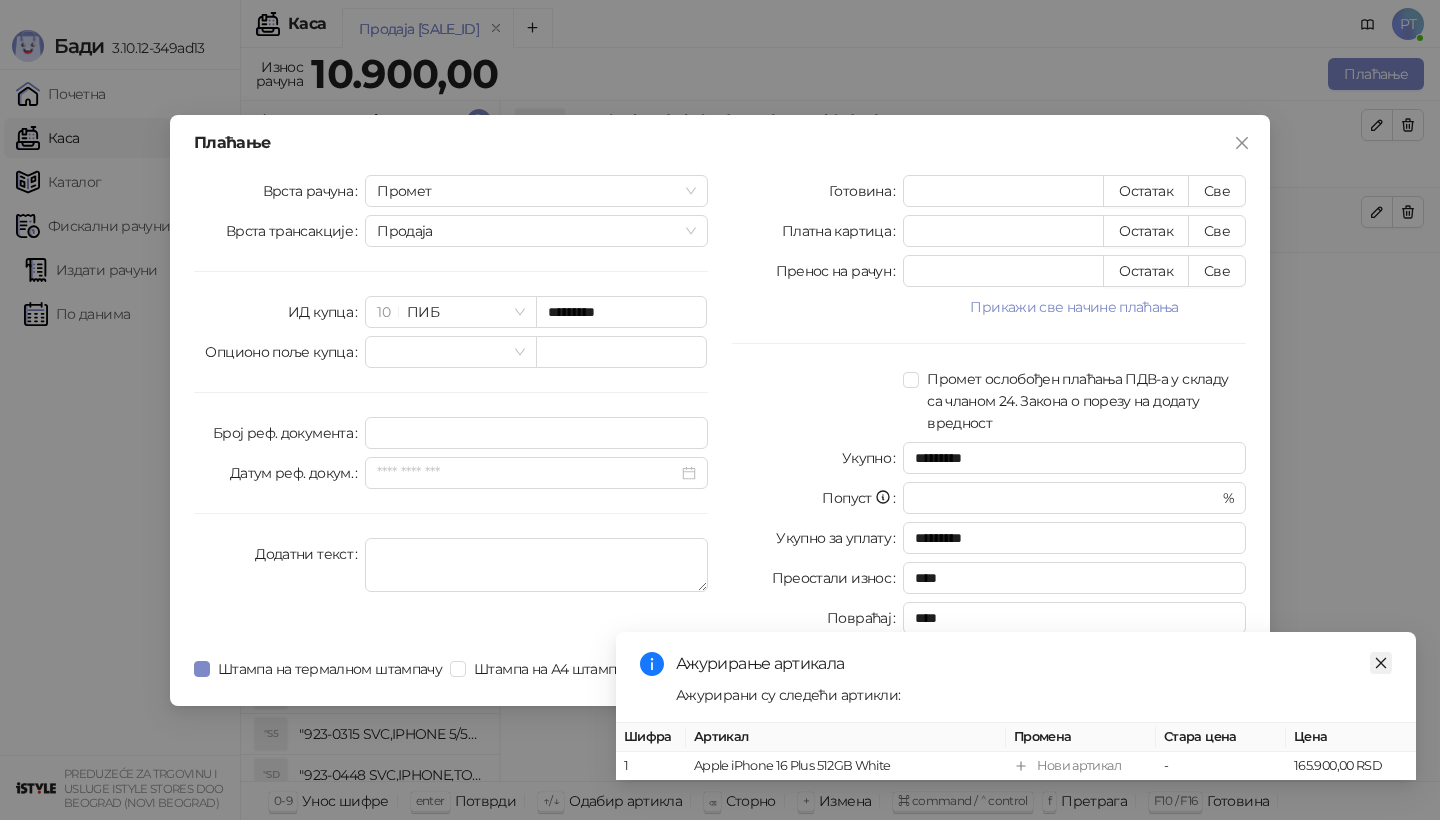 click at bounding box center [1381, 663] 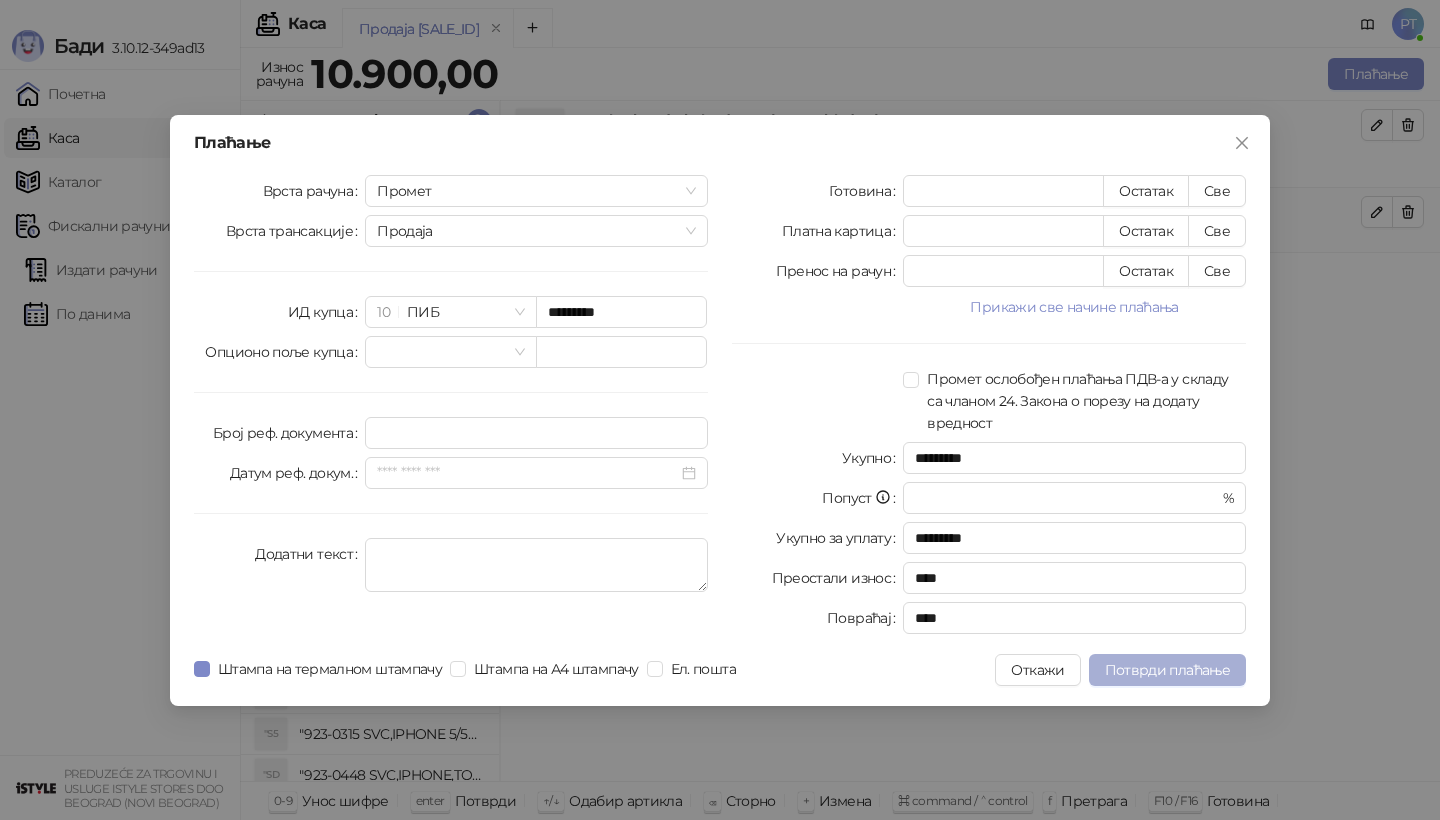 click on "Потврди плаћање" at bounding box center [1167, 670] 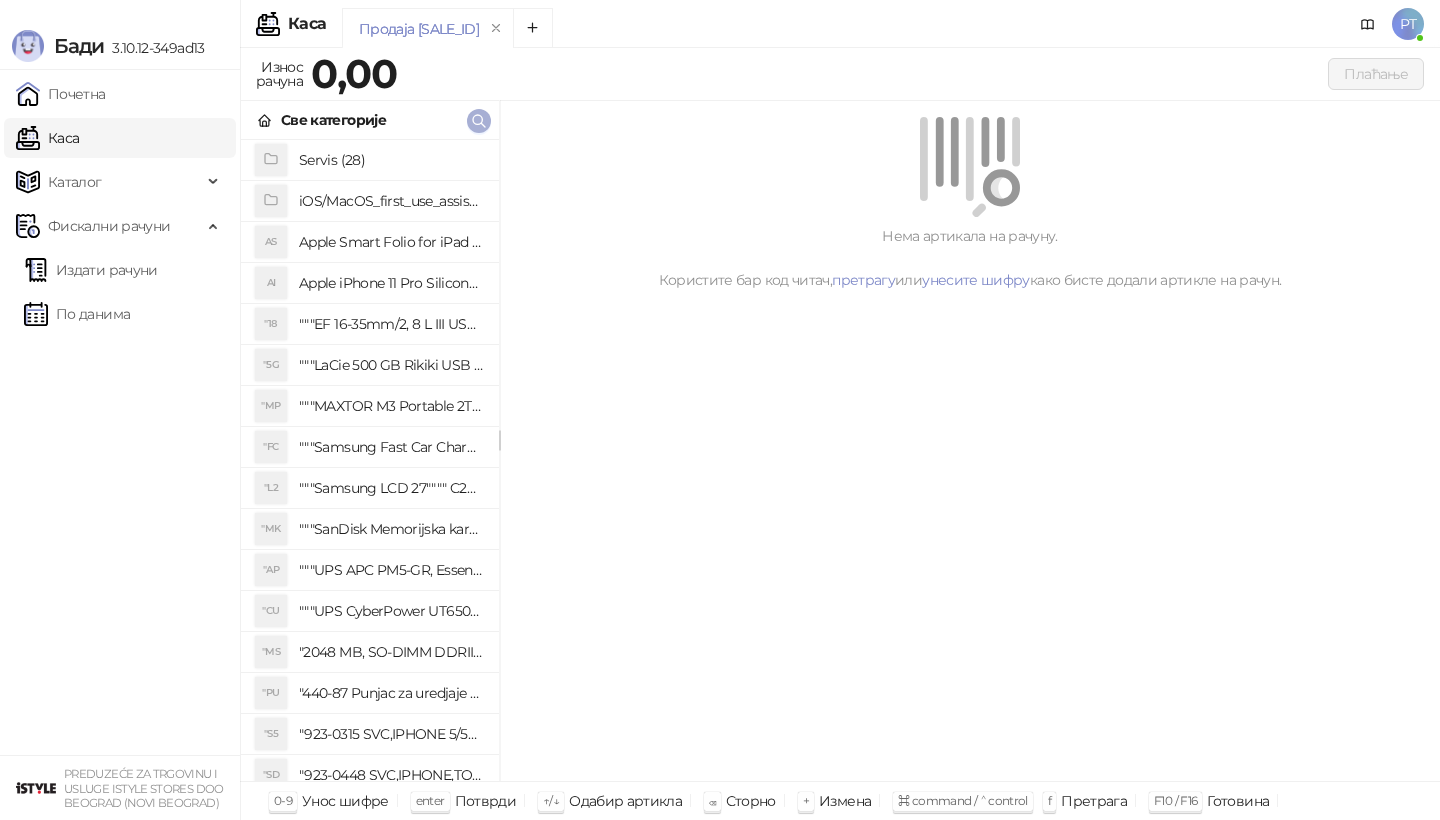 click 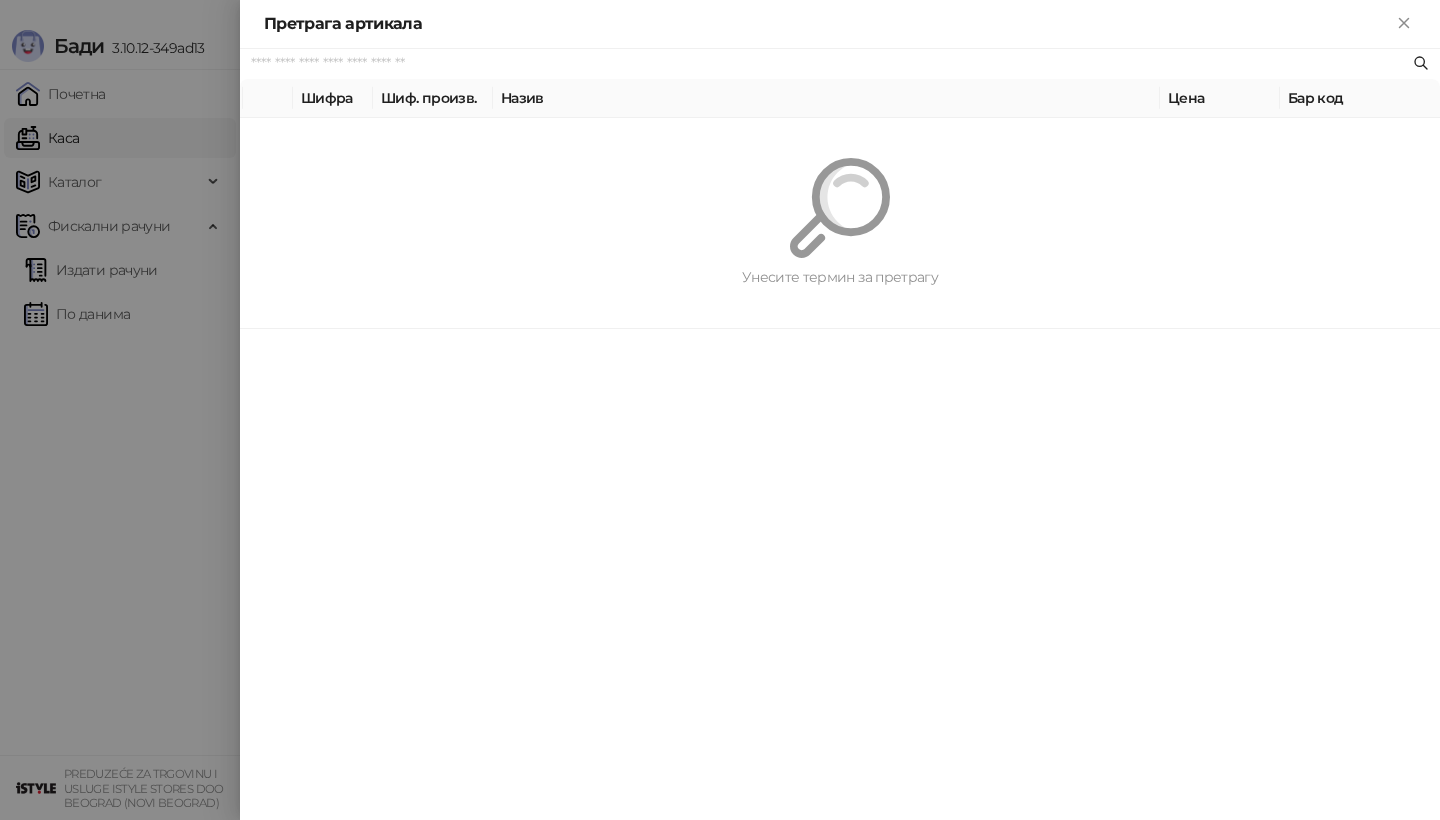 paste on "*********" 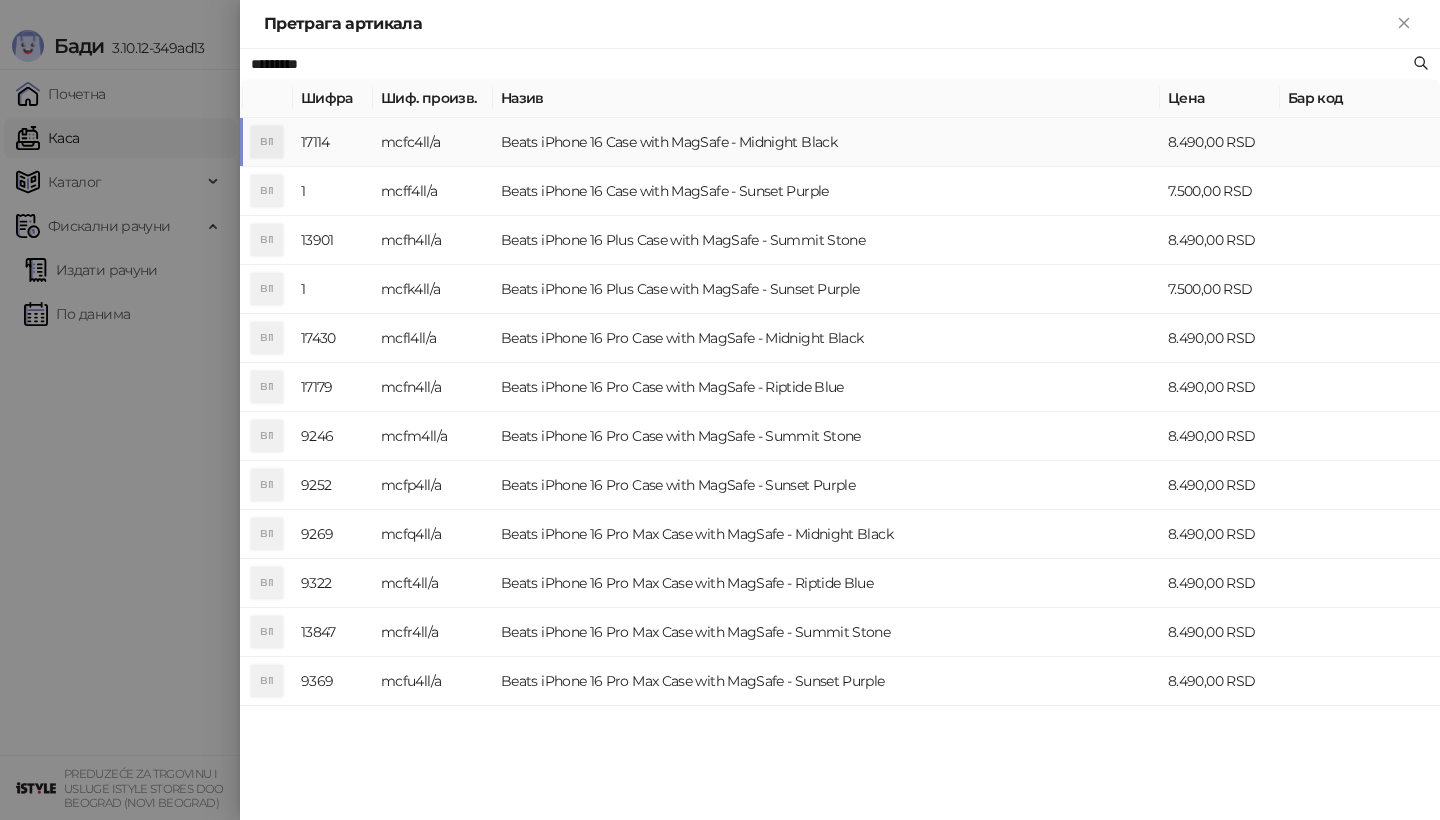 type on "*********" 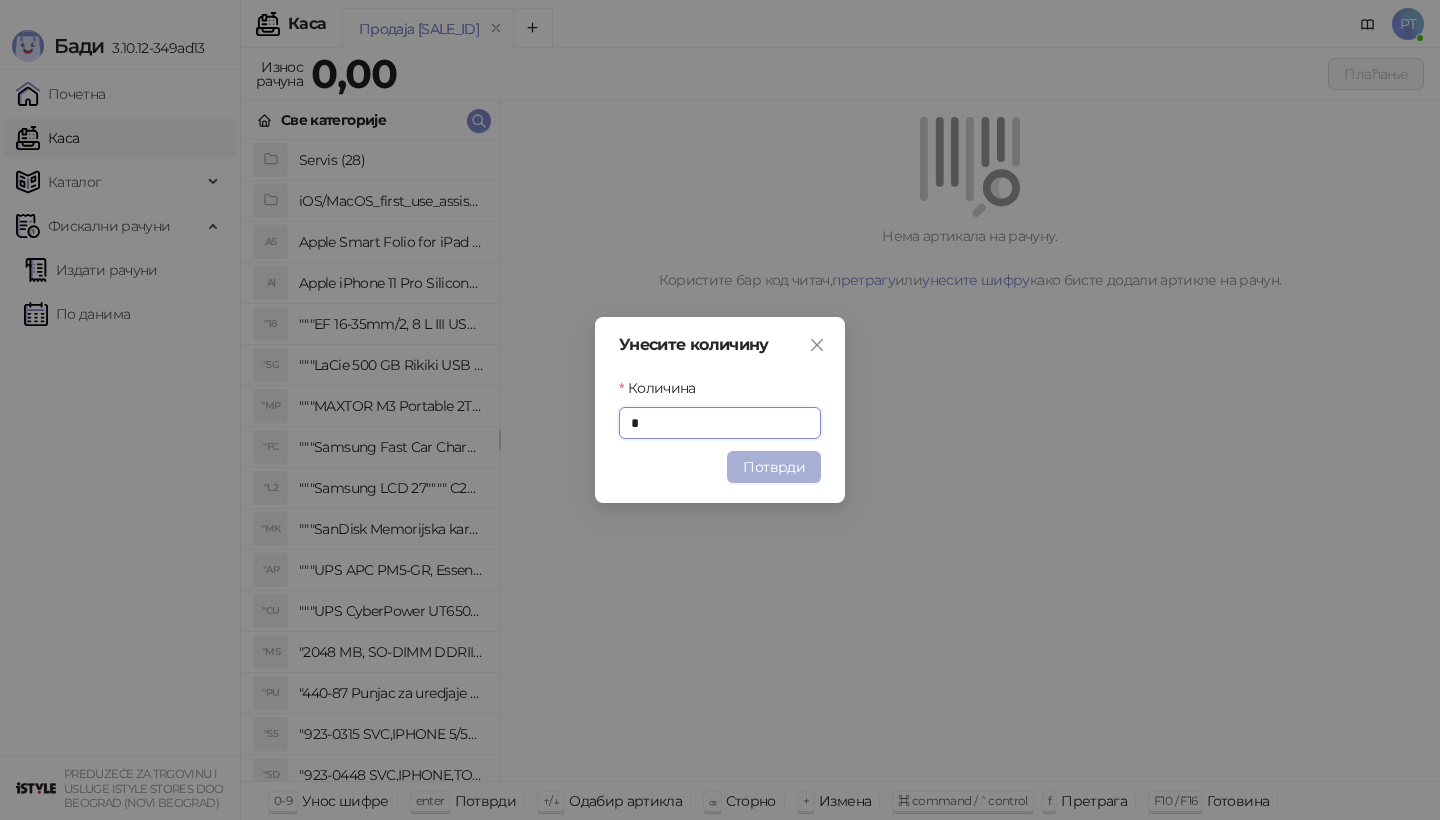 click on "Потврди" at bounding box center [774, 467] 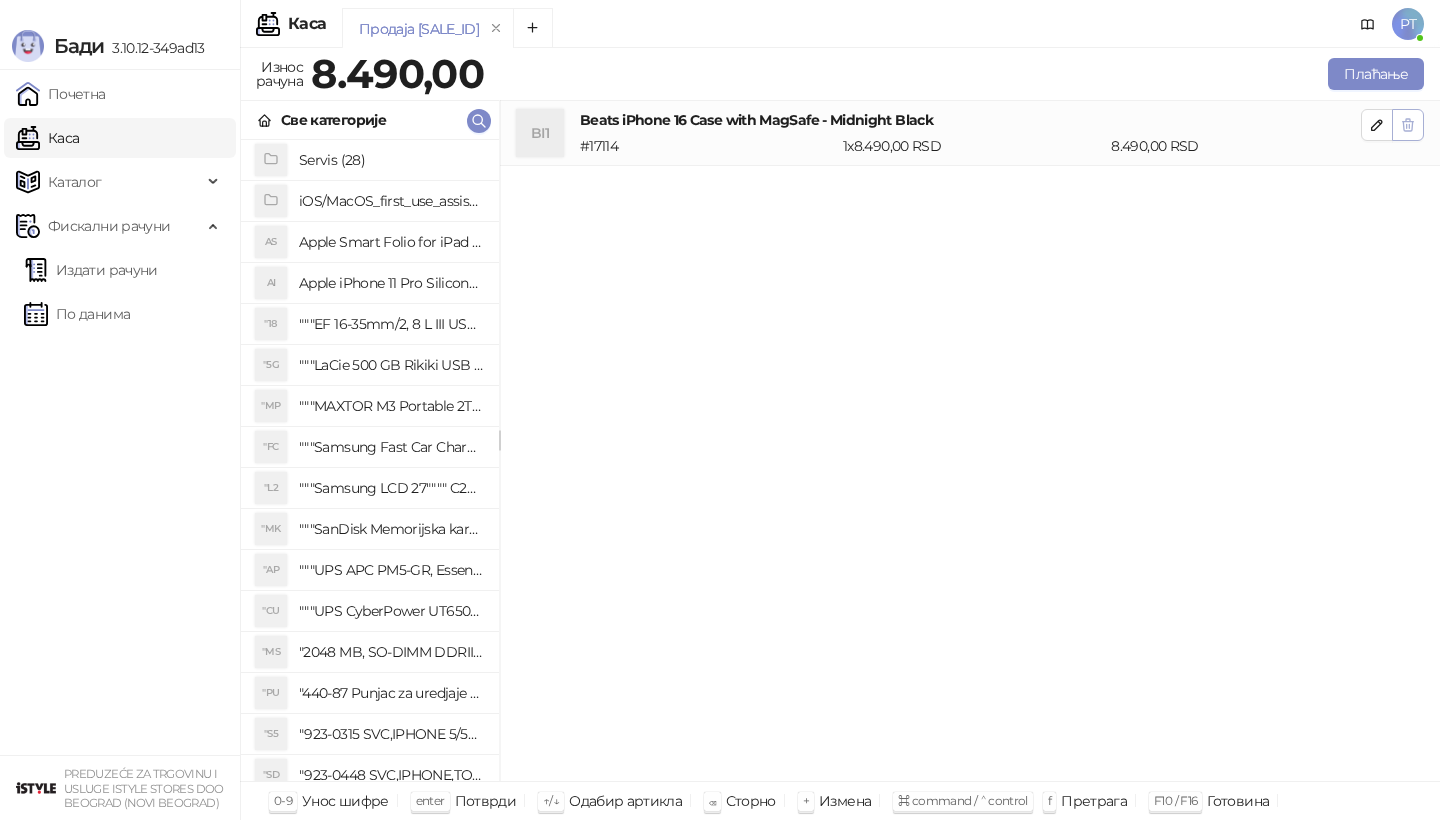 click 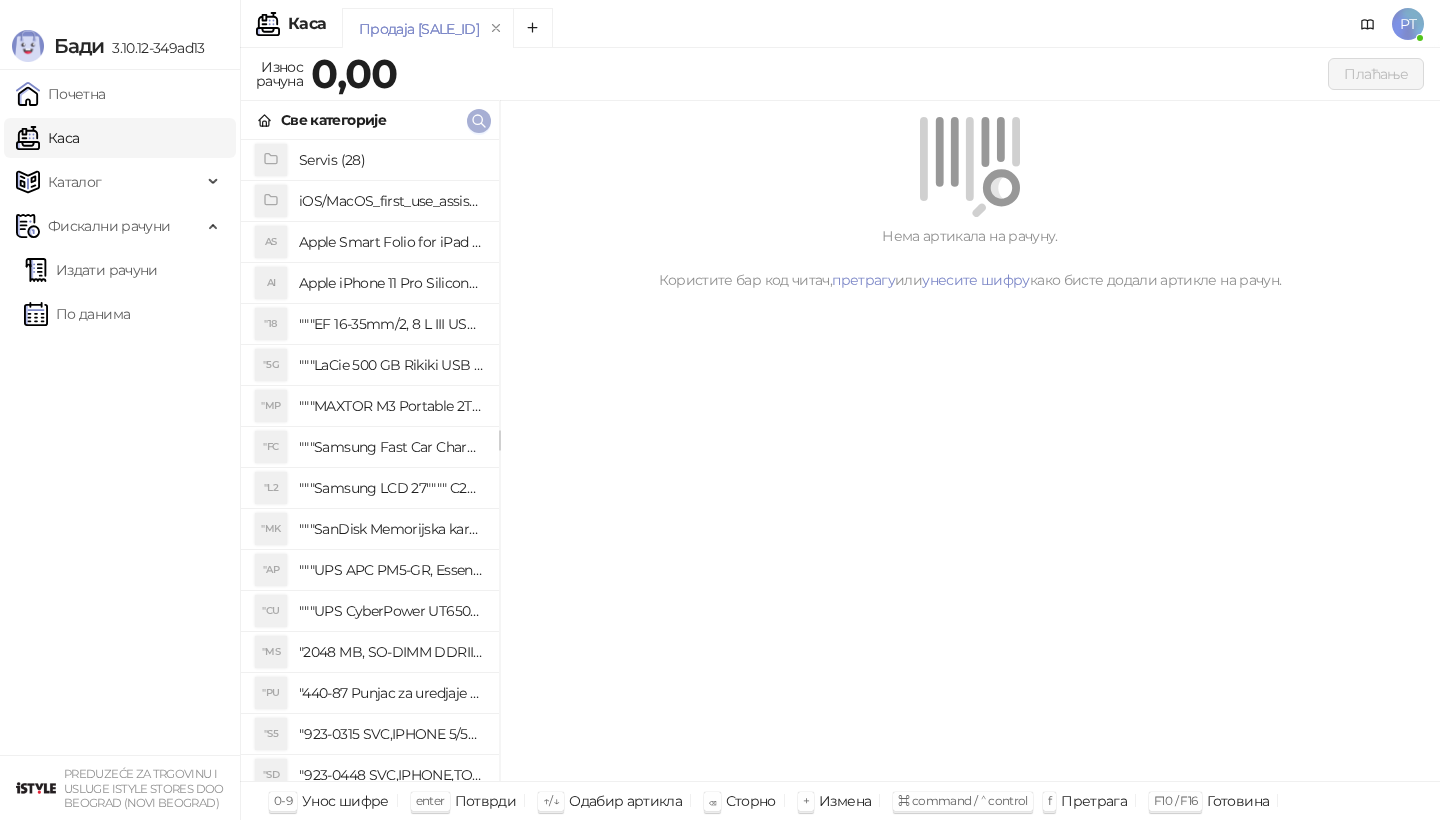click 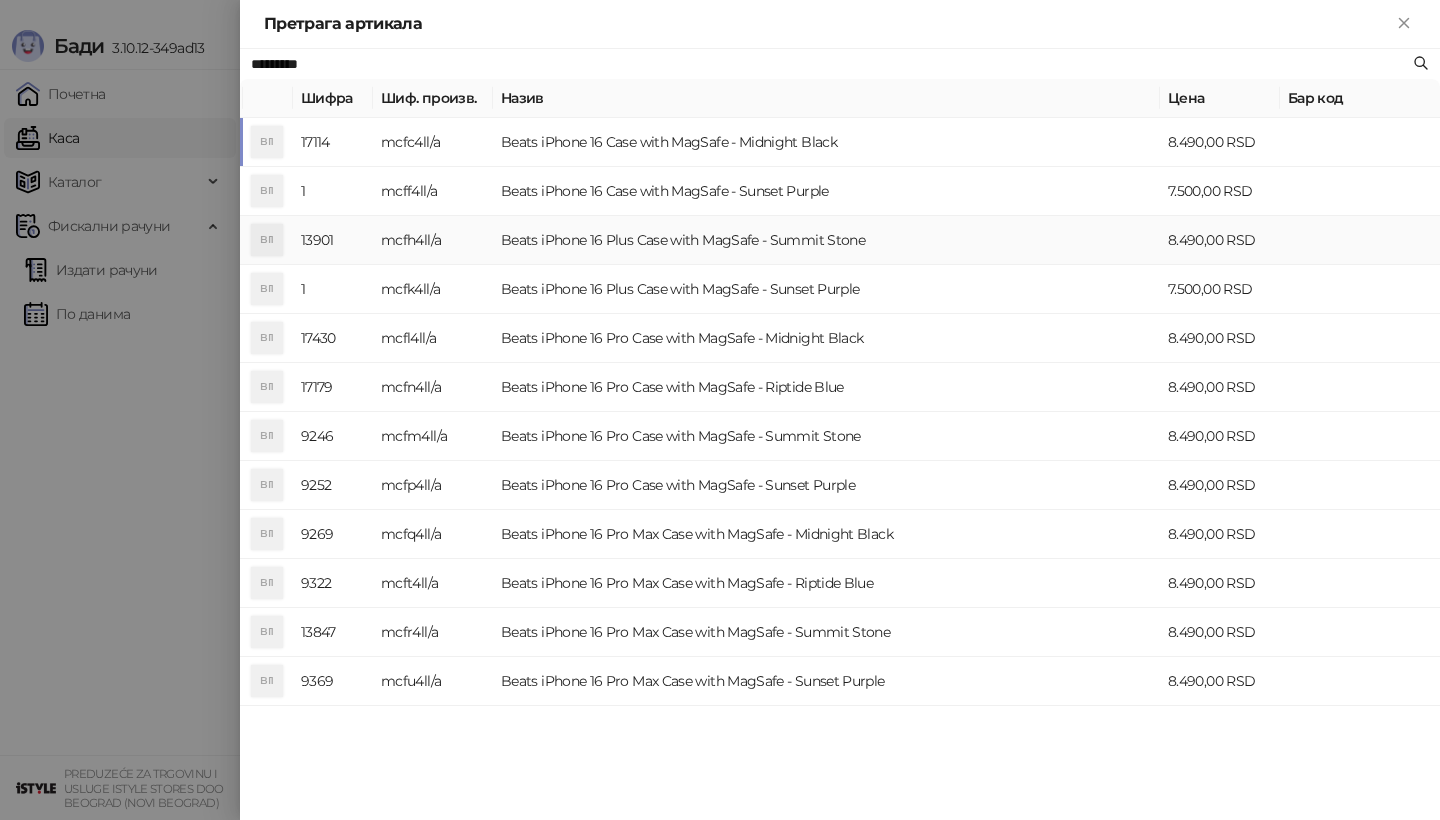 click on "BI1" at bounding box center [267, 240] 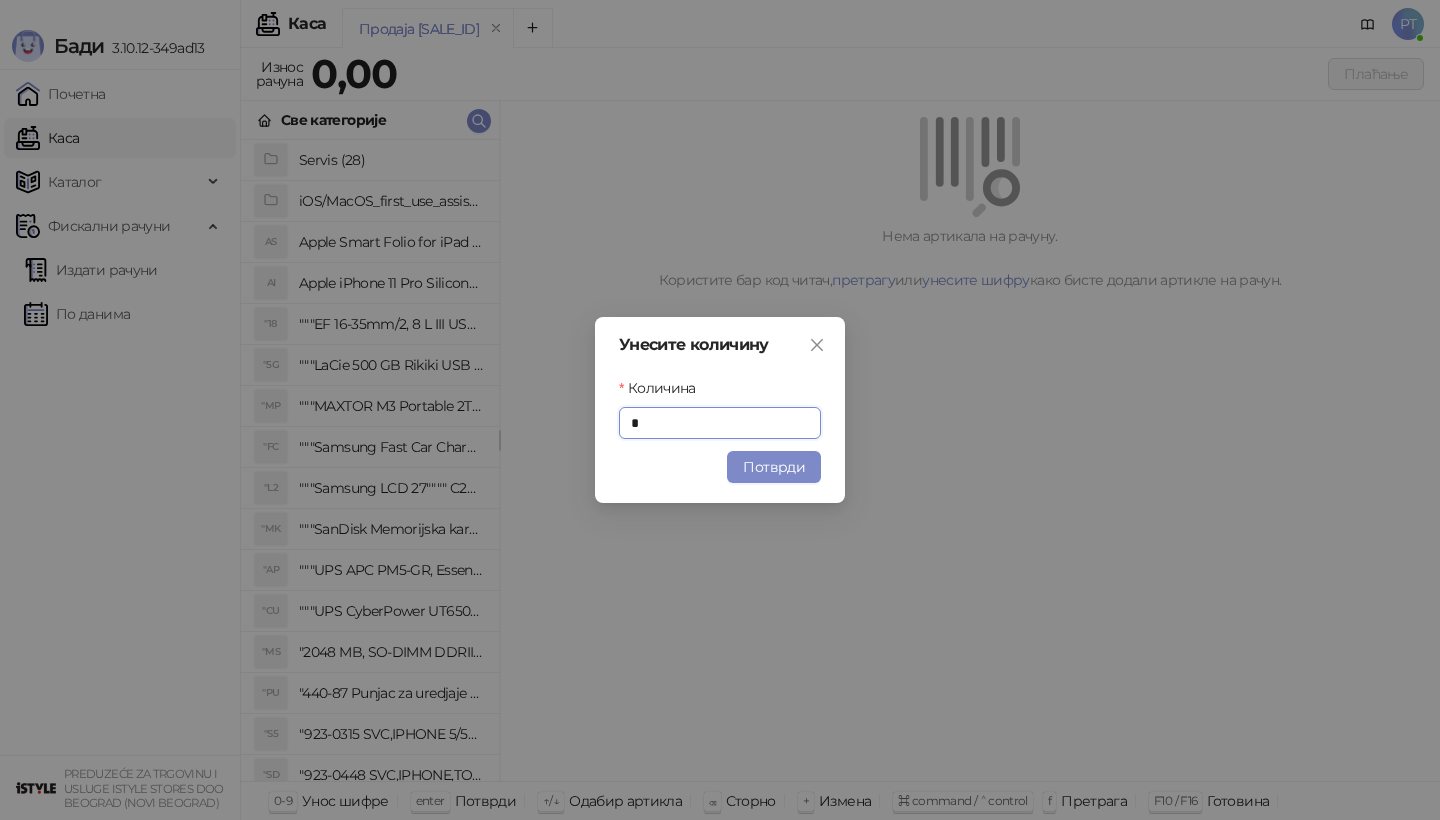 click on "Потврди" at bounding box center [774, 467] 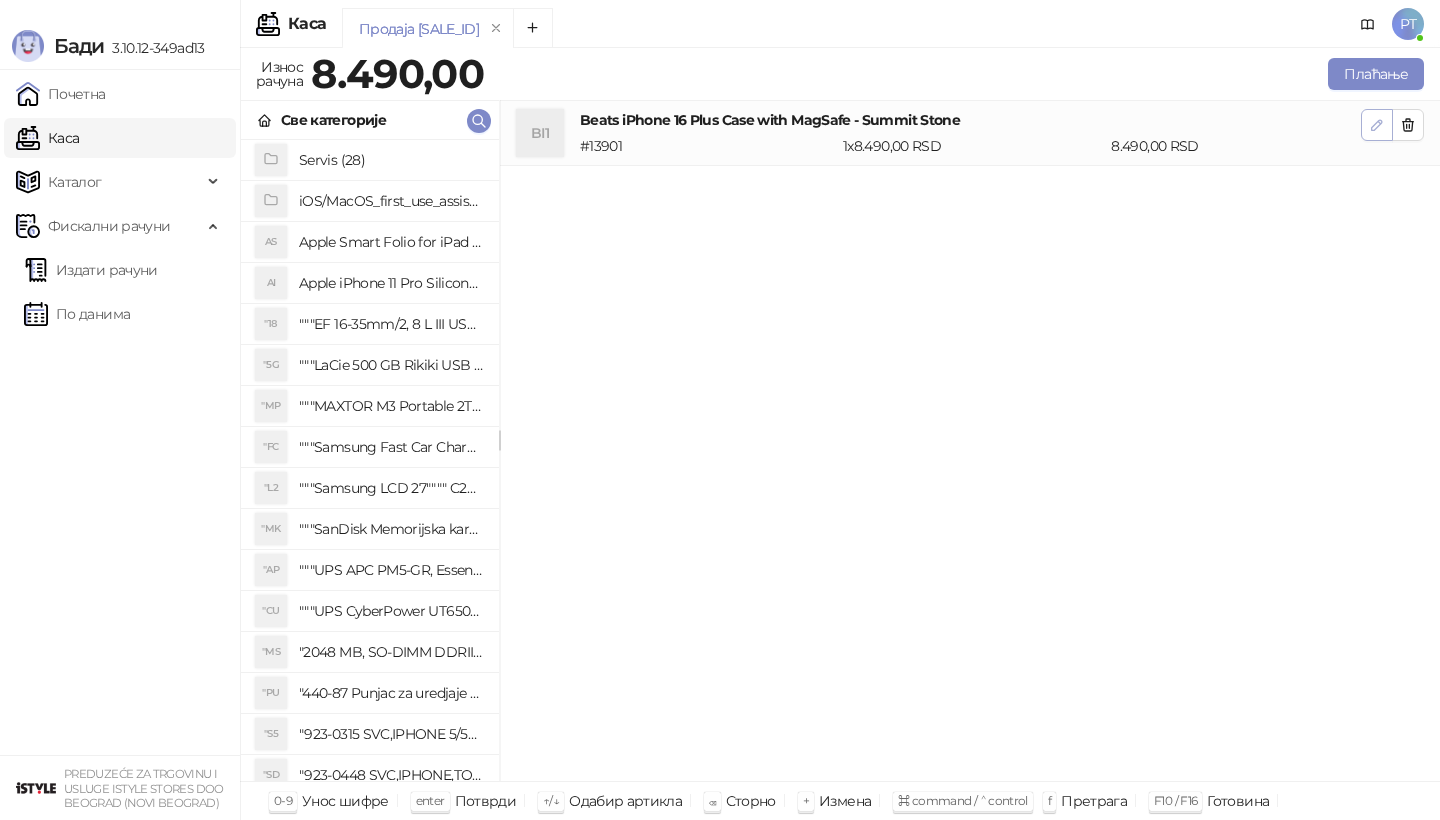 click 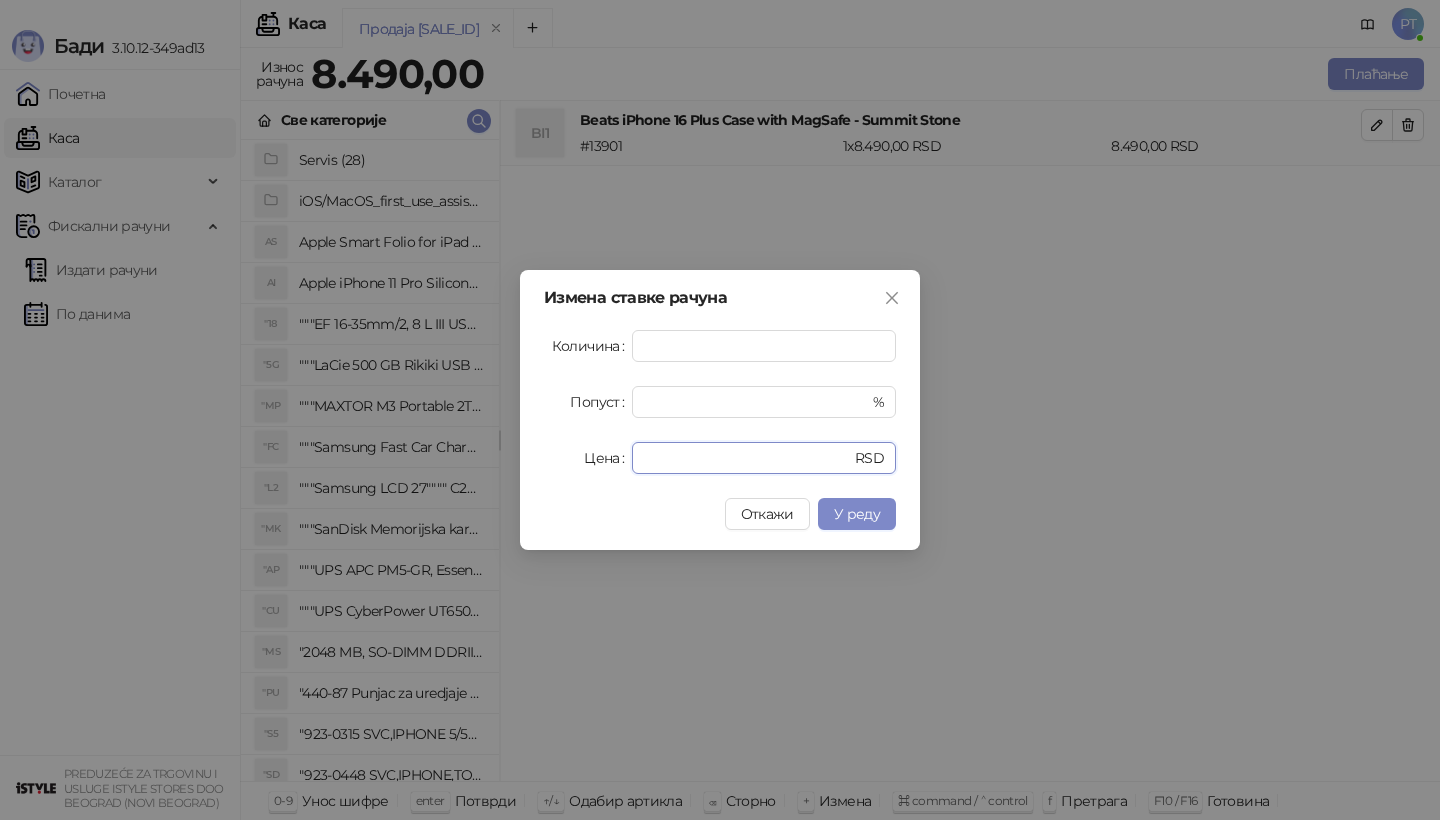 drag, startPoint x: 707, startPoint y: 460, endPoint x: 488, endPoint y: 460, distance: 219 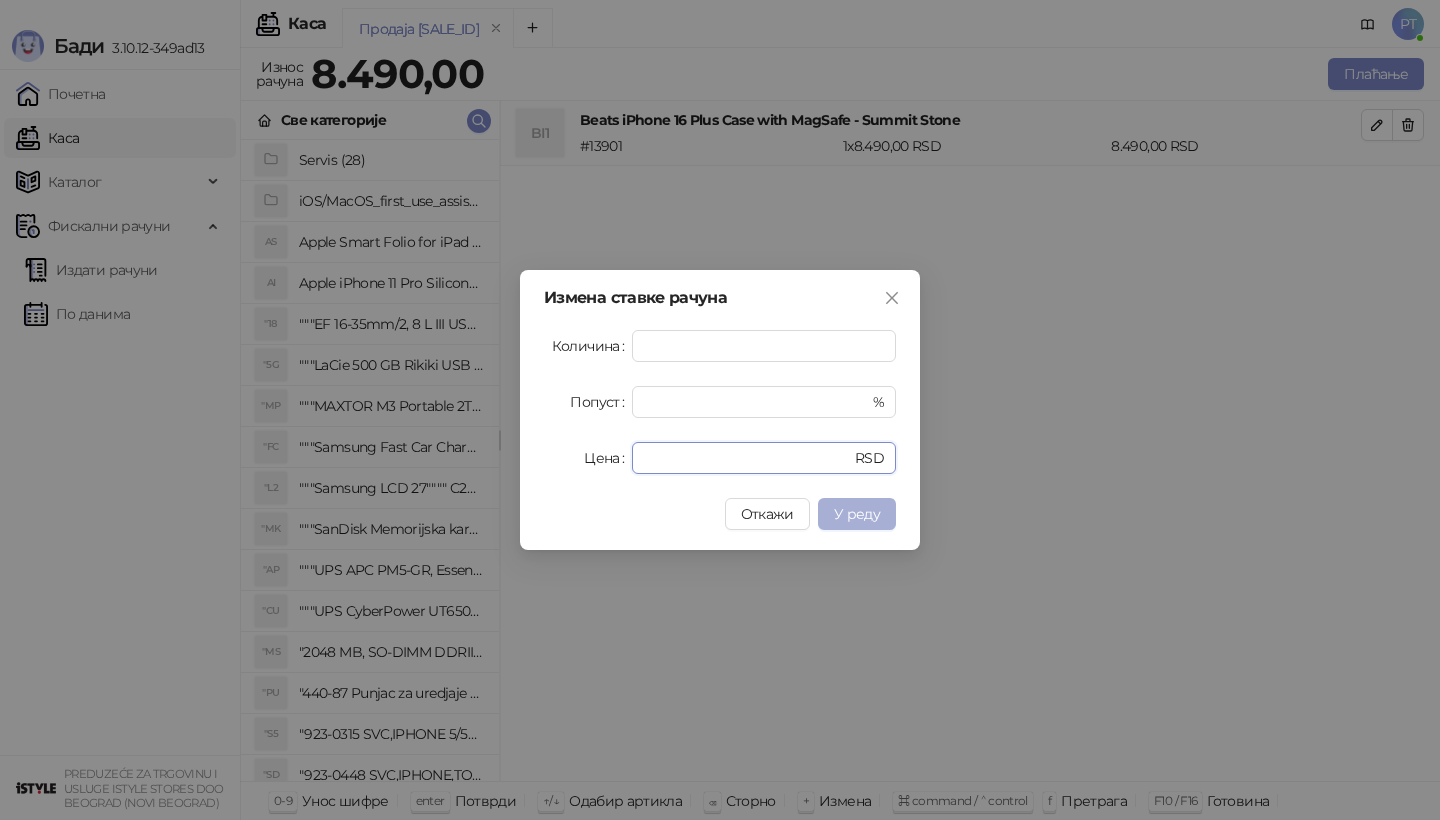 type on "****" 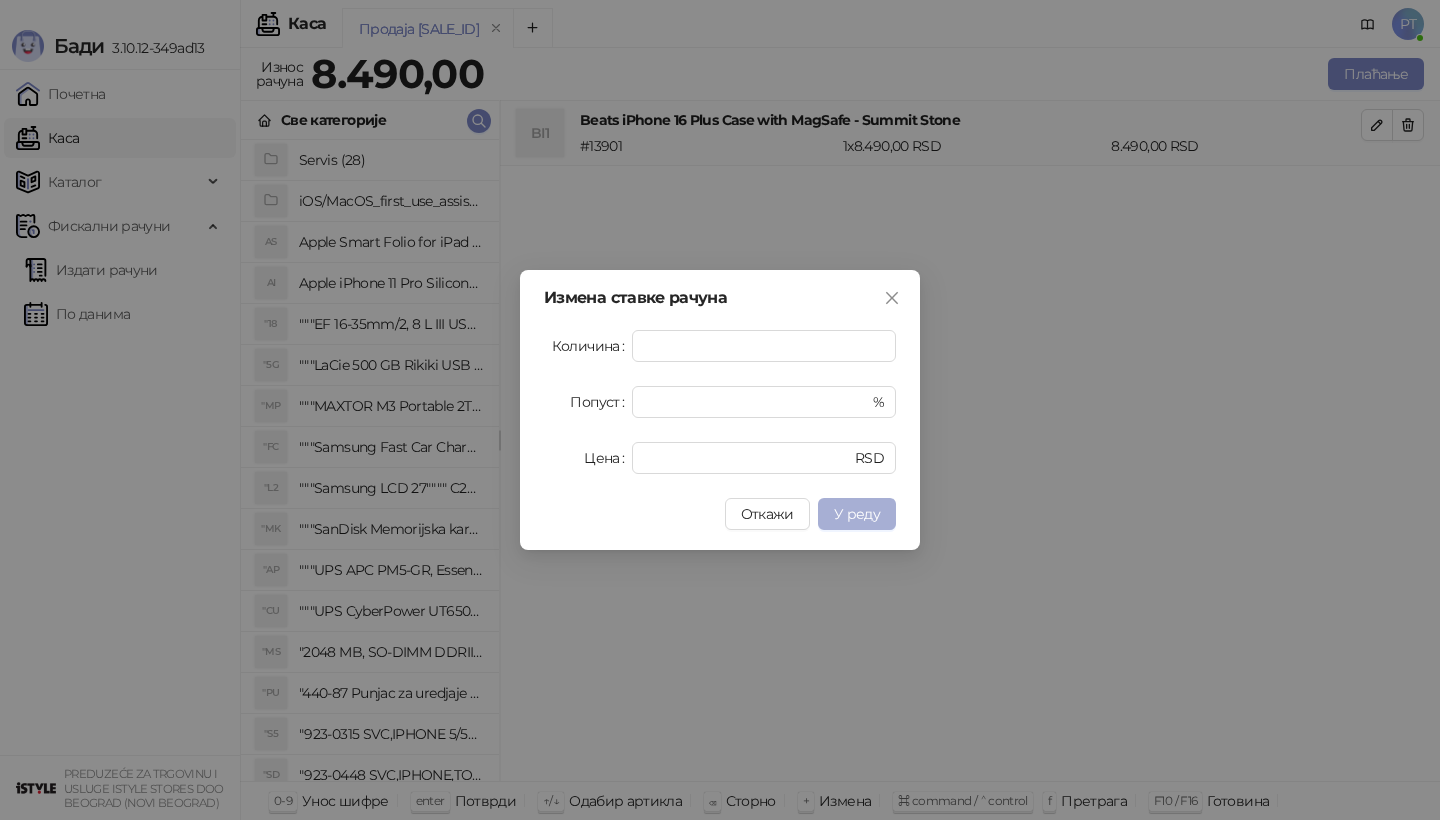 click on "У реду" at bounding box center (857, 514) 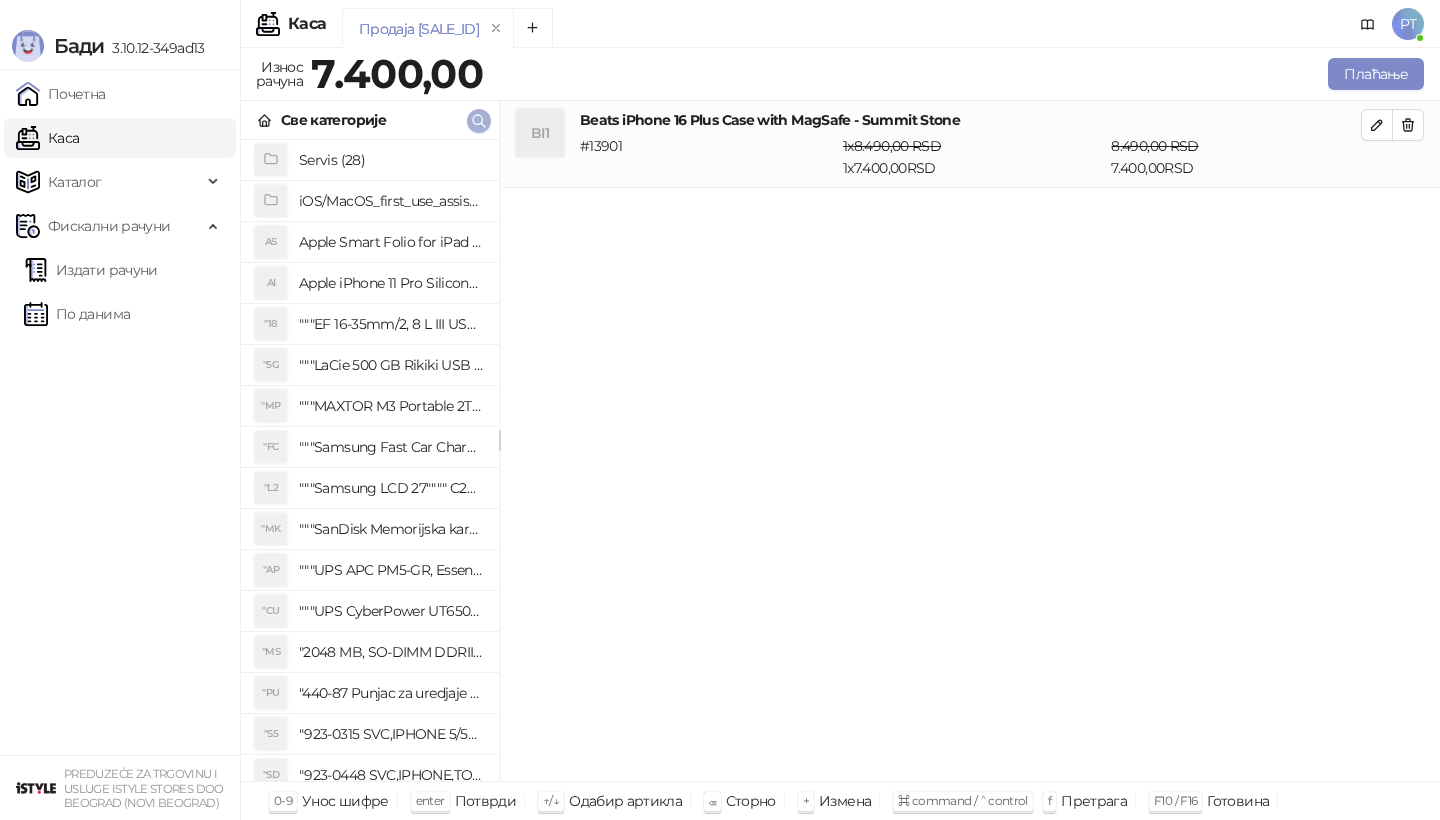 click 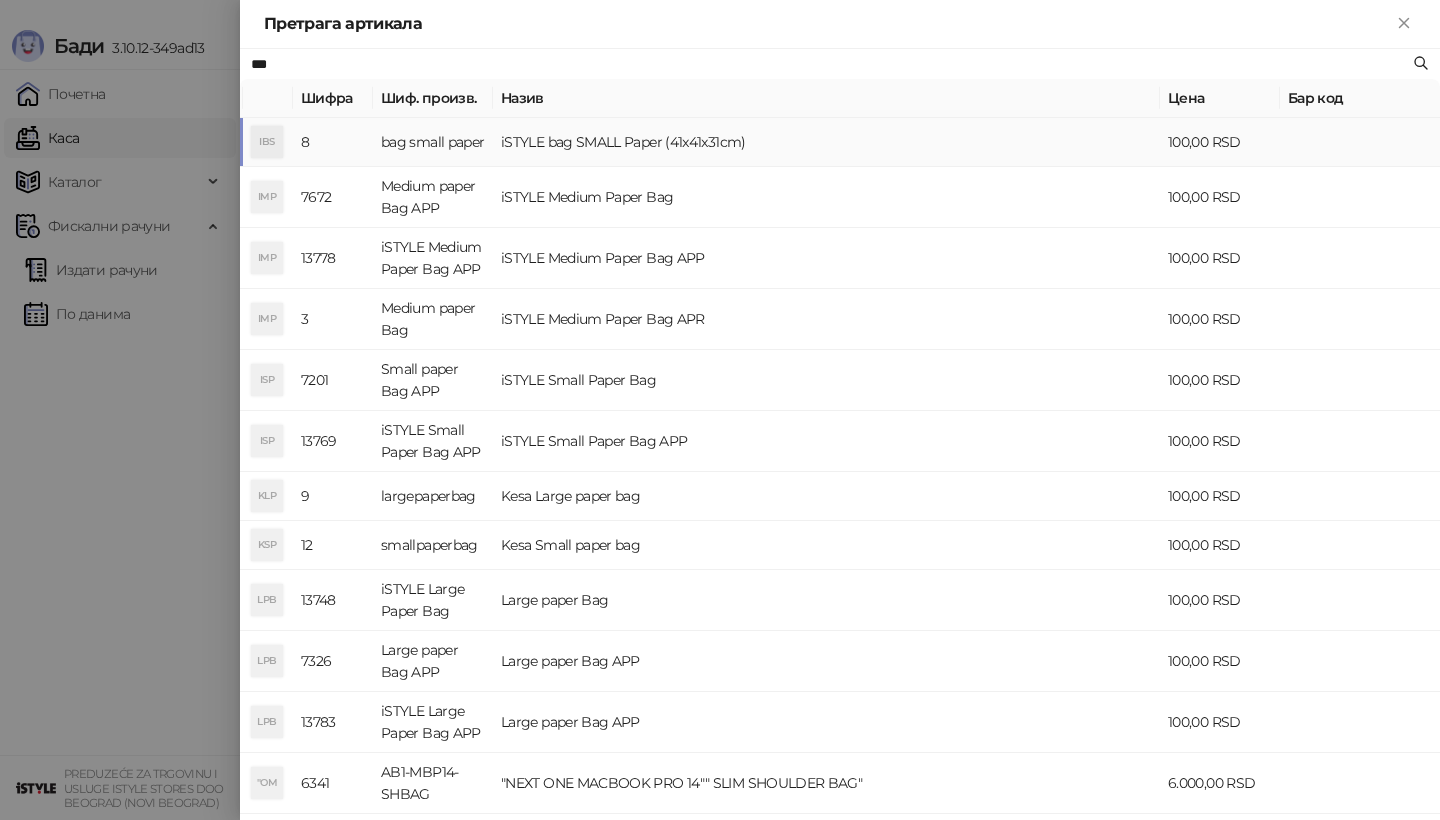 type on "***" 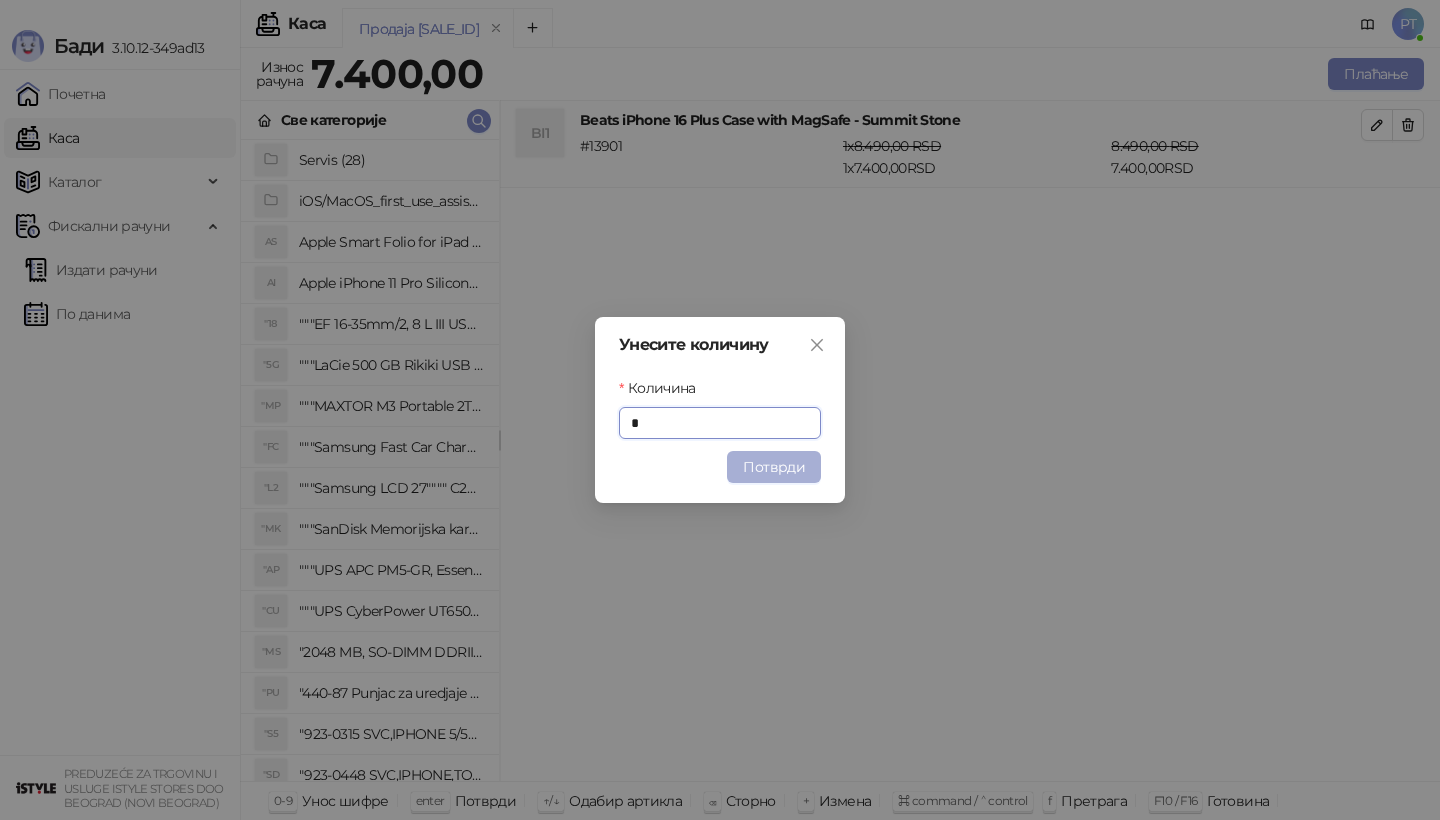 click on "Потврди" at bounding box center (774, 467) 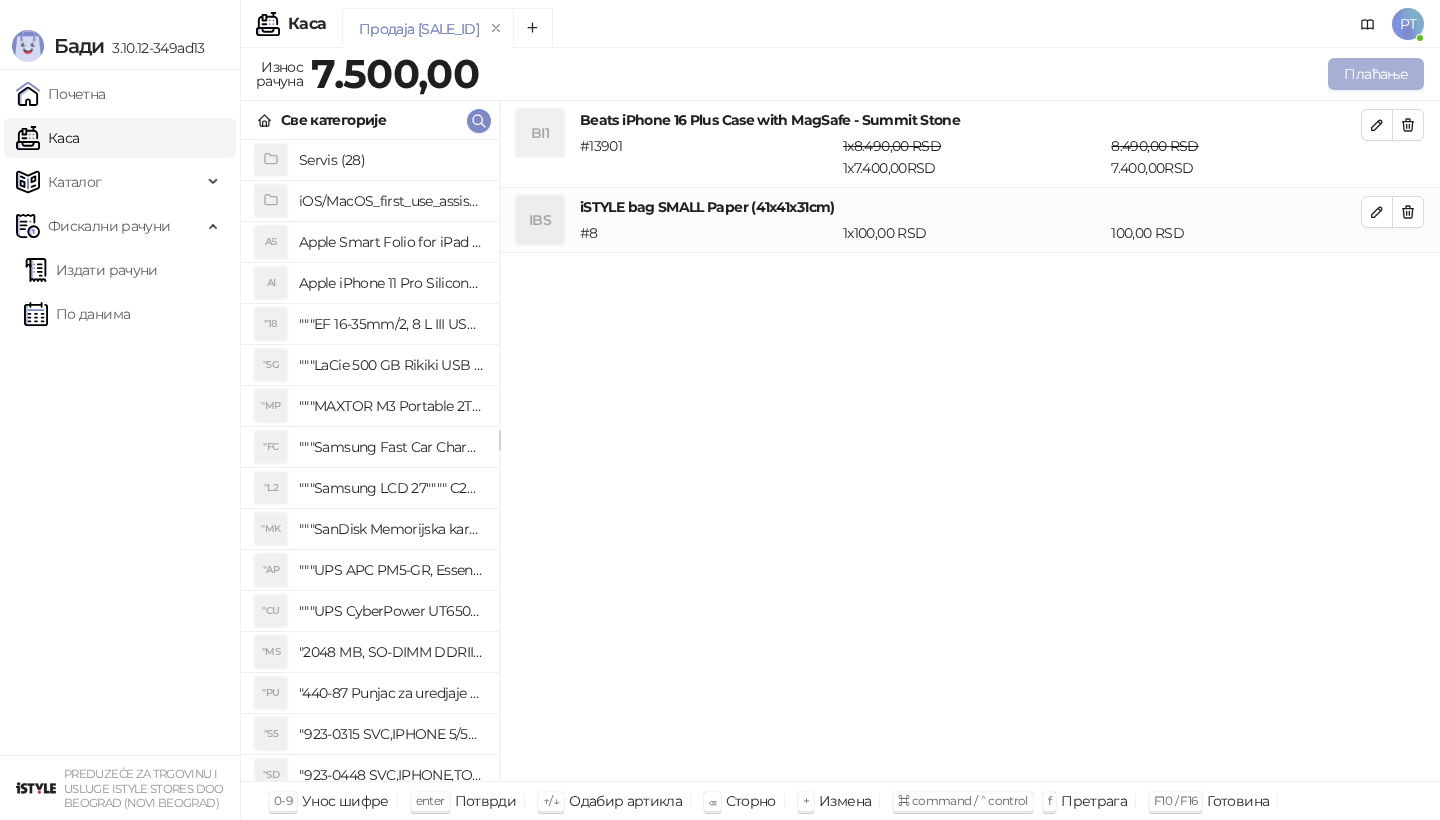 click on "Плаћање" at bounding box center [1376, 74] 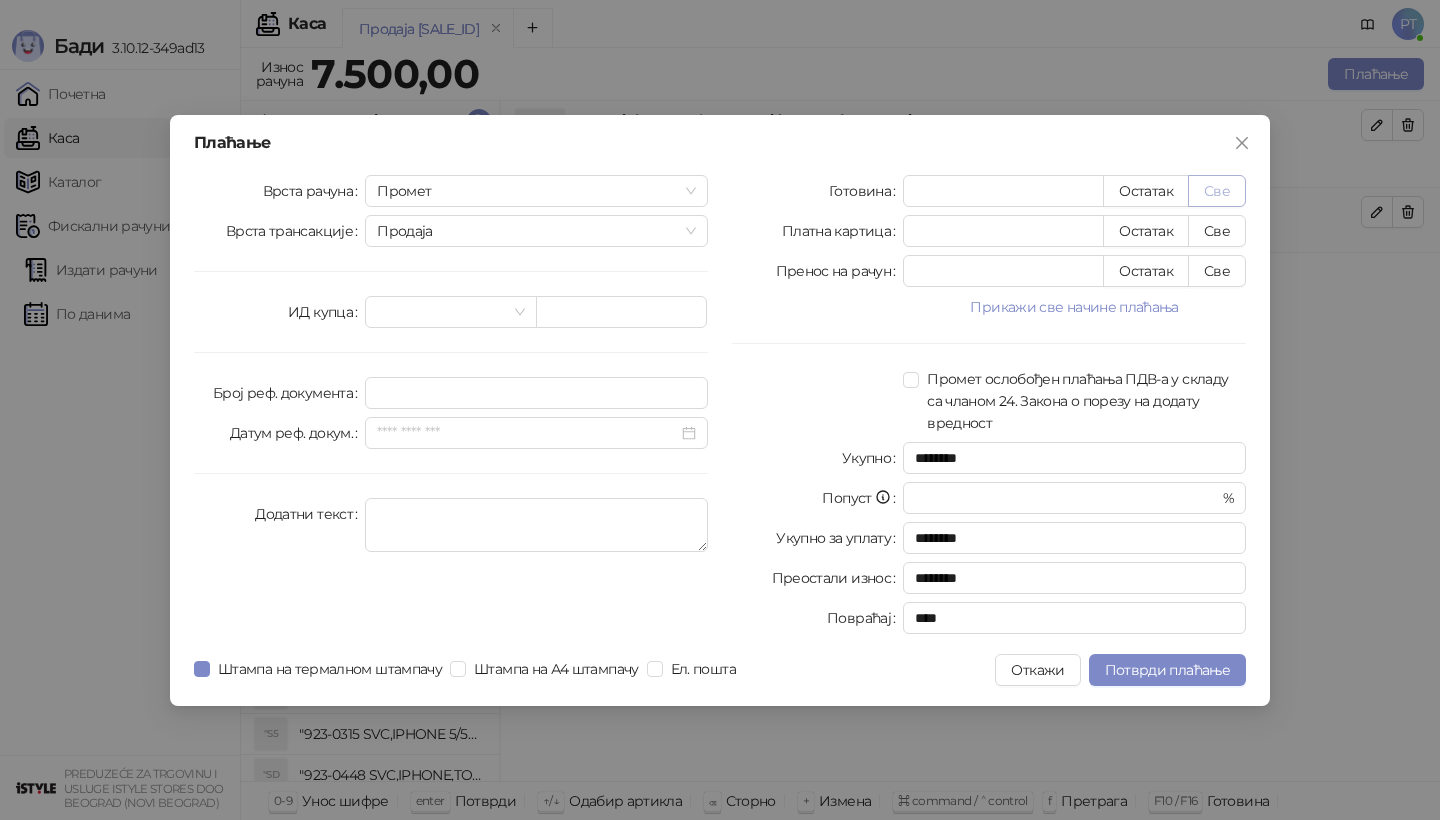 click on "Све" at bounding box center [1217, 191] 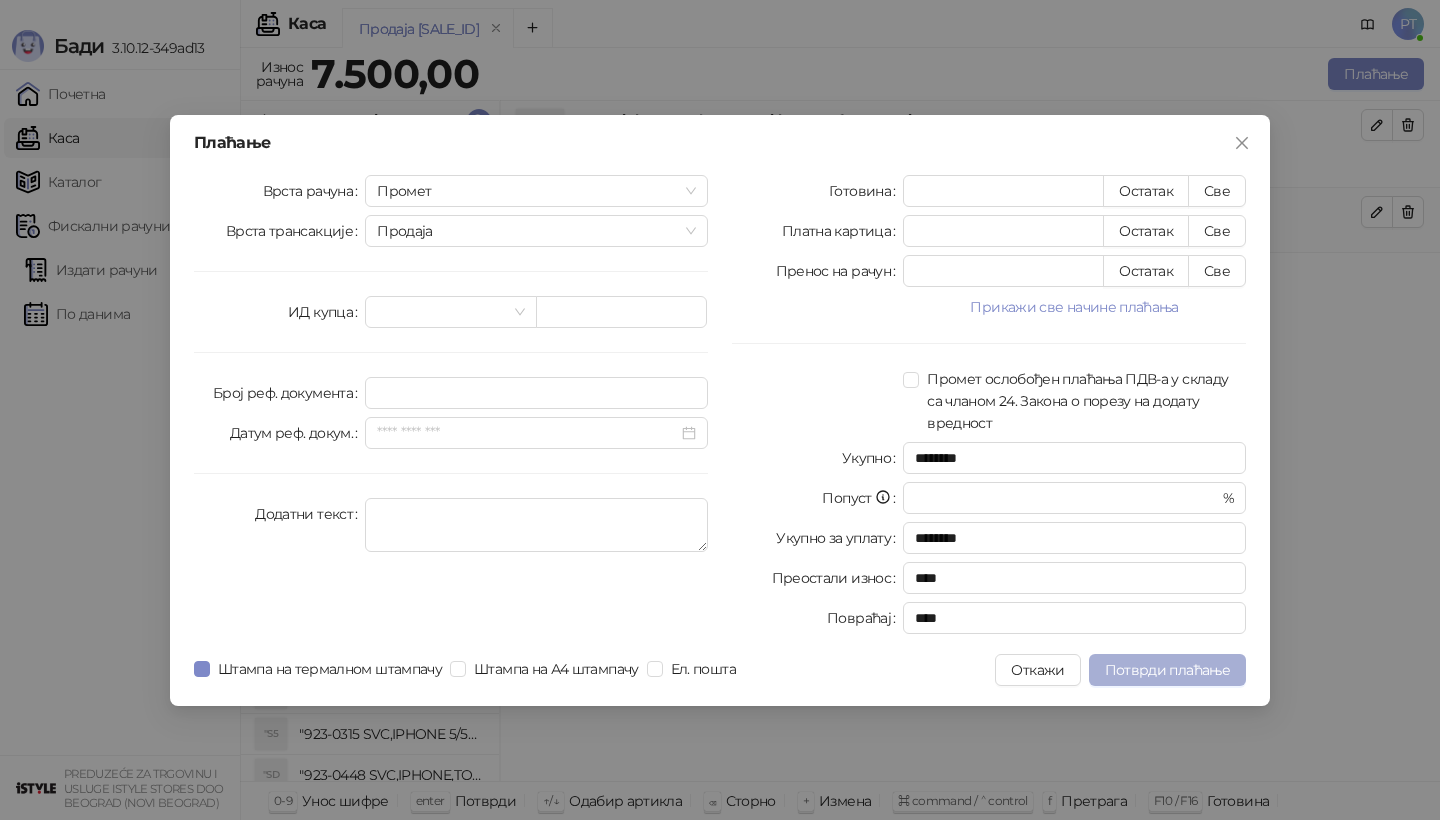 click on "Потврди плаћање" at bounding box center [1167, 670] 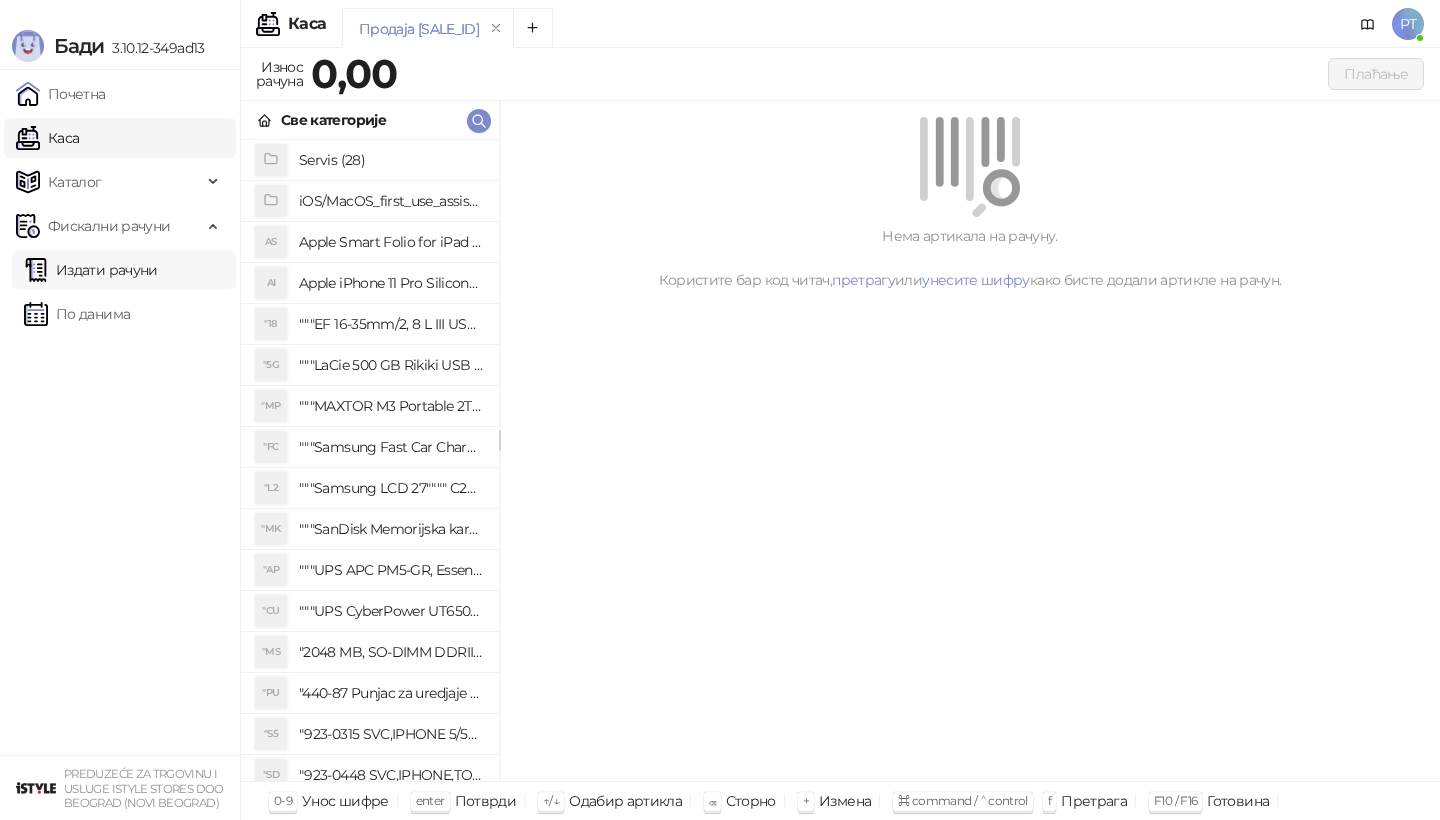 click on "Издати рачуни" at bounding box center [91, 270] 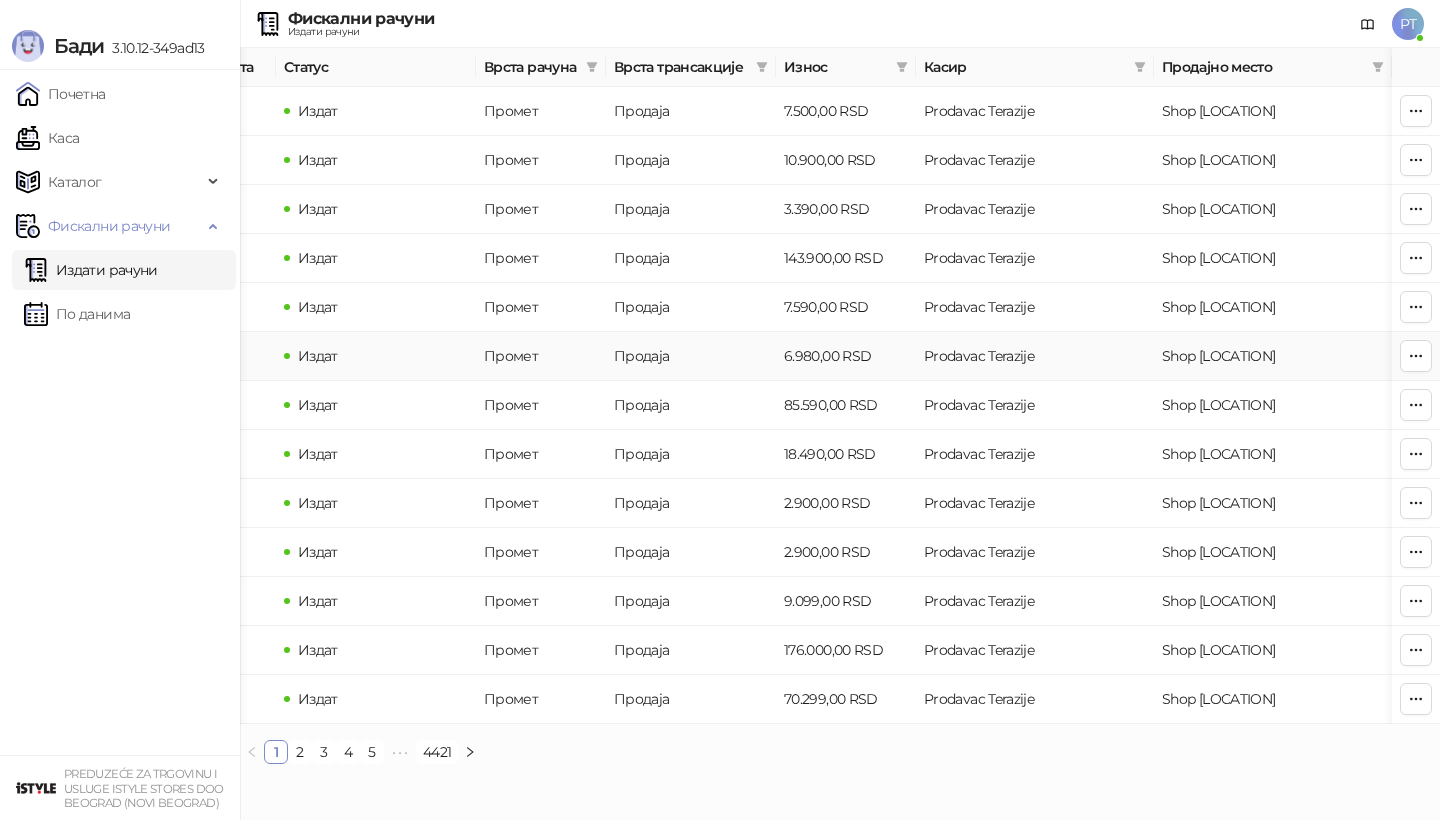 scroll, scrollTop: 0, scrollLeft: 0, axis: both 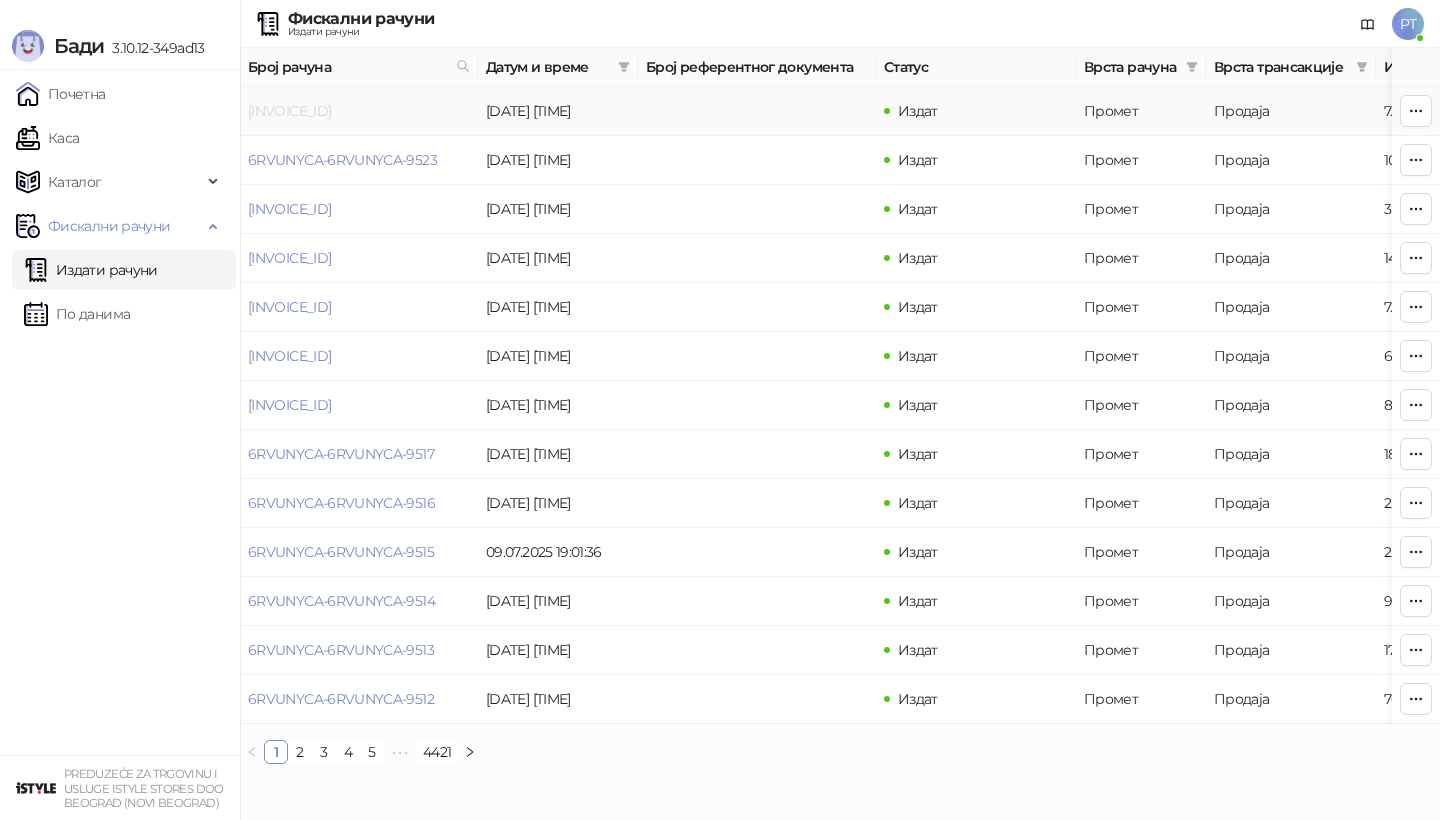 click on "[INVOICE_ID]" at bounding box center [289, 111] 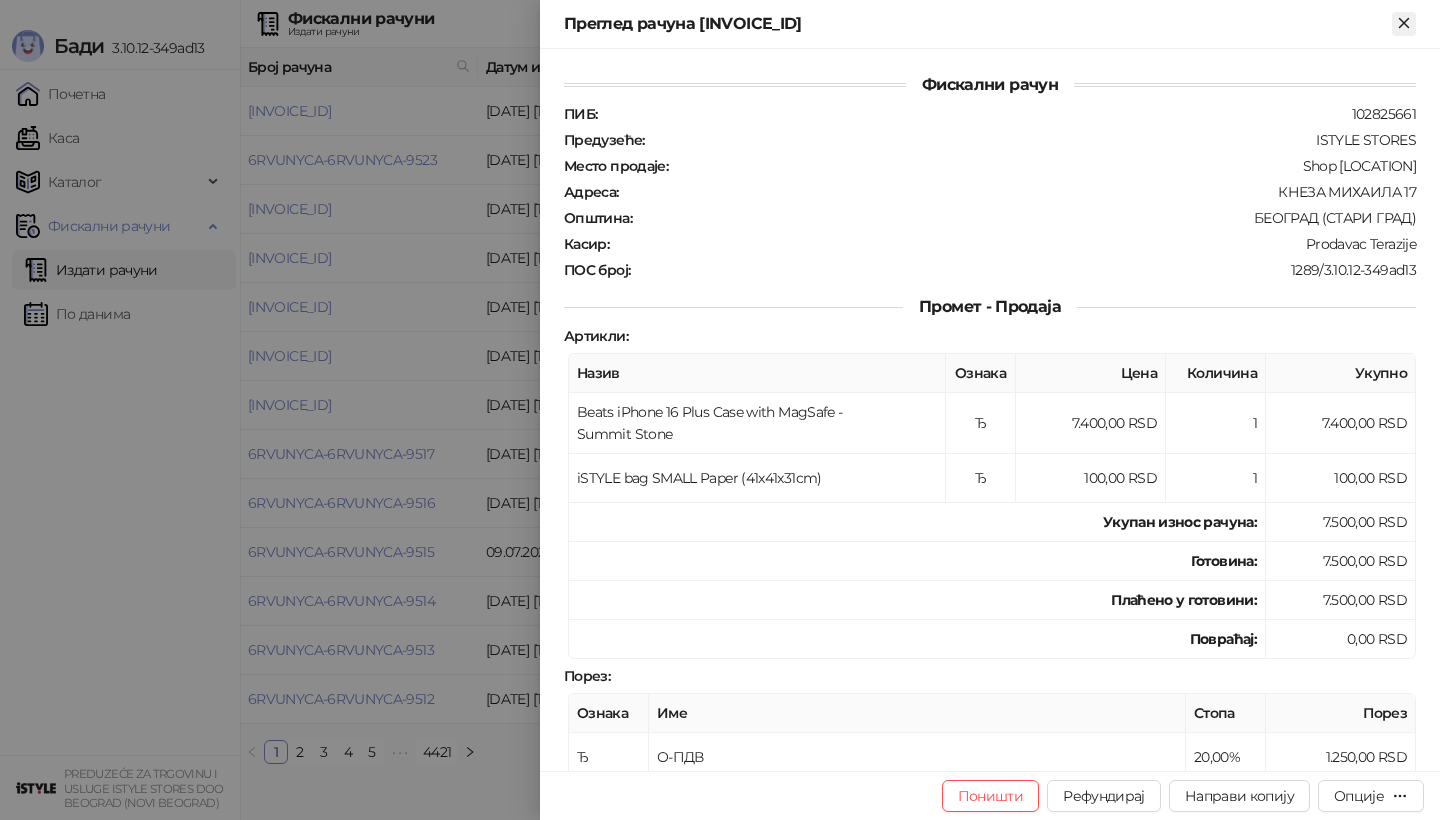 click 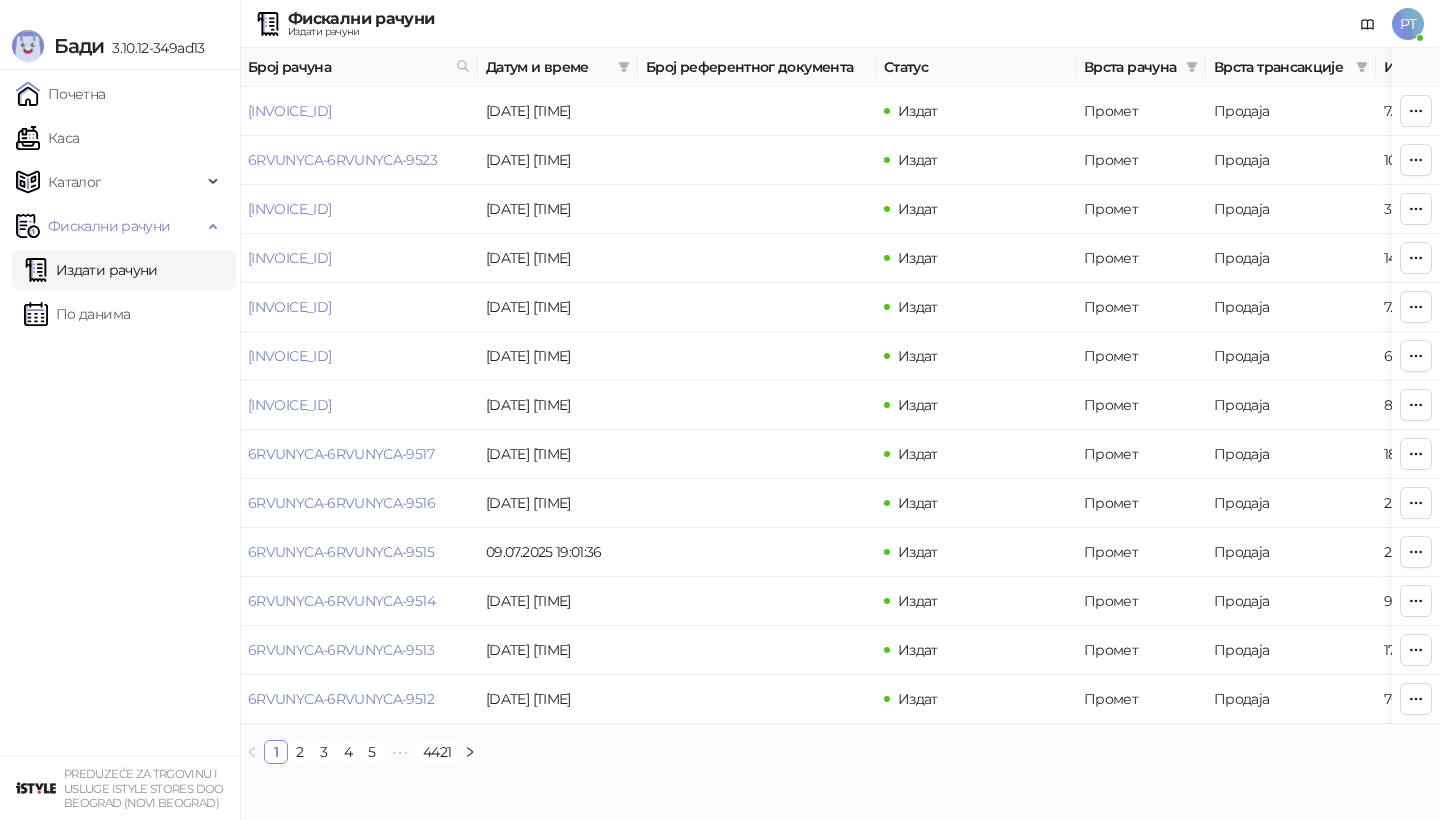 drag, startPoint x: 78, startPoint y: 139, endPoint x: 239, endPoint y: 814, distance: 693.9352 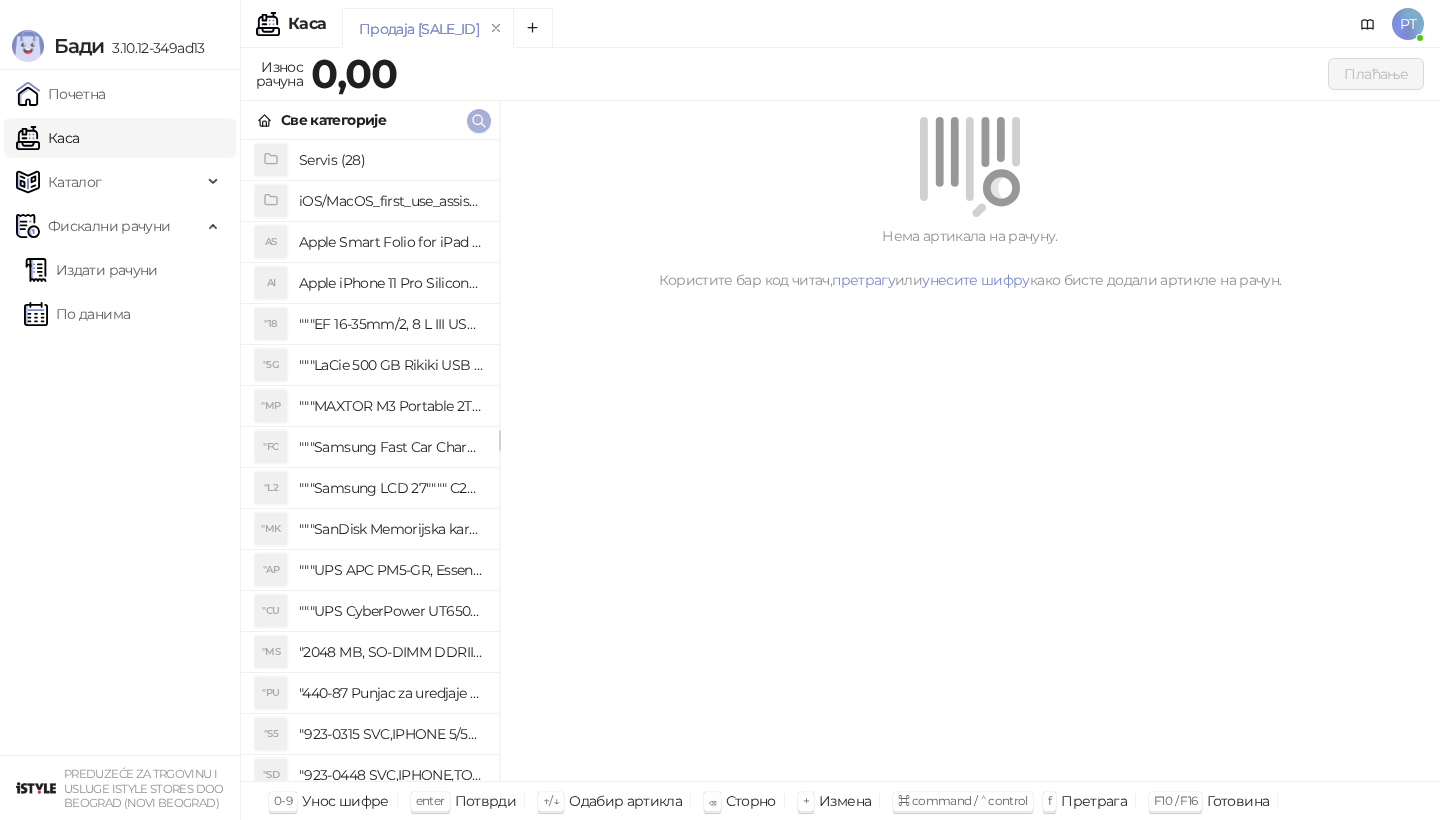 click 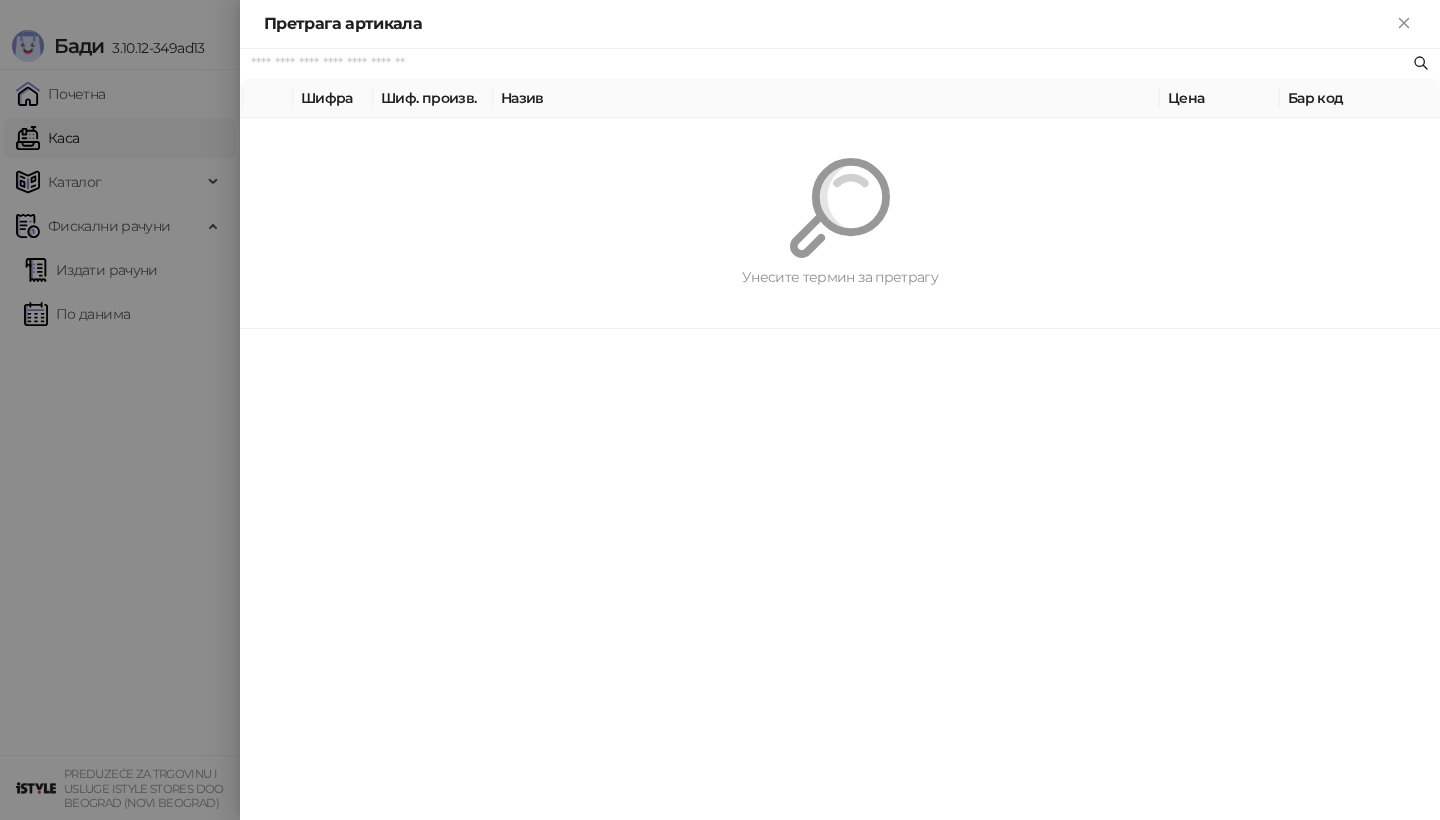 paste on "*********" 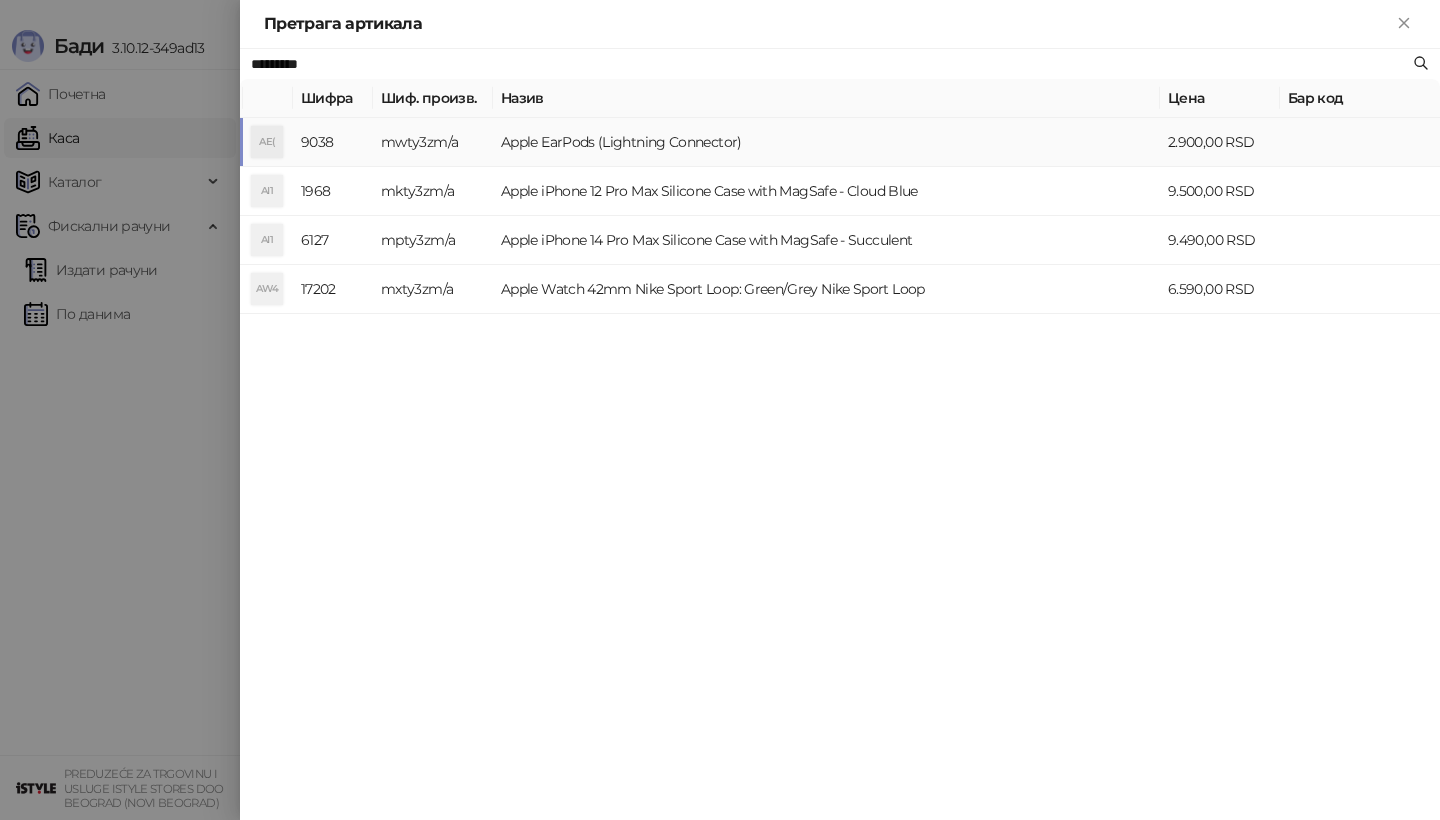 type on "*********" 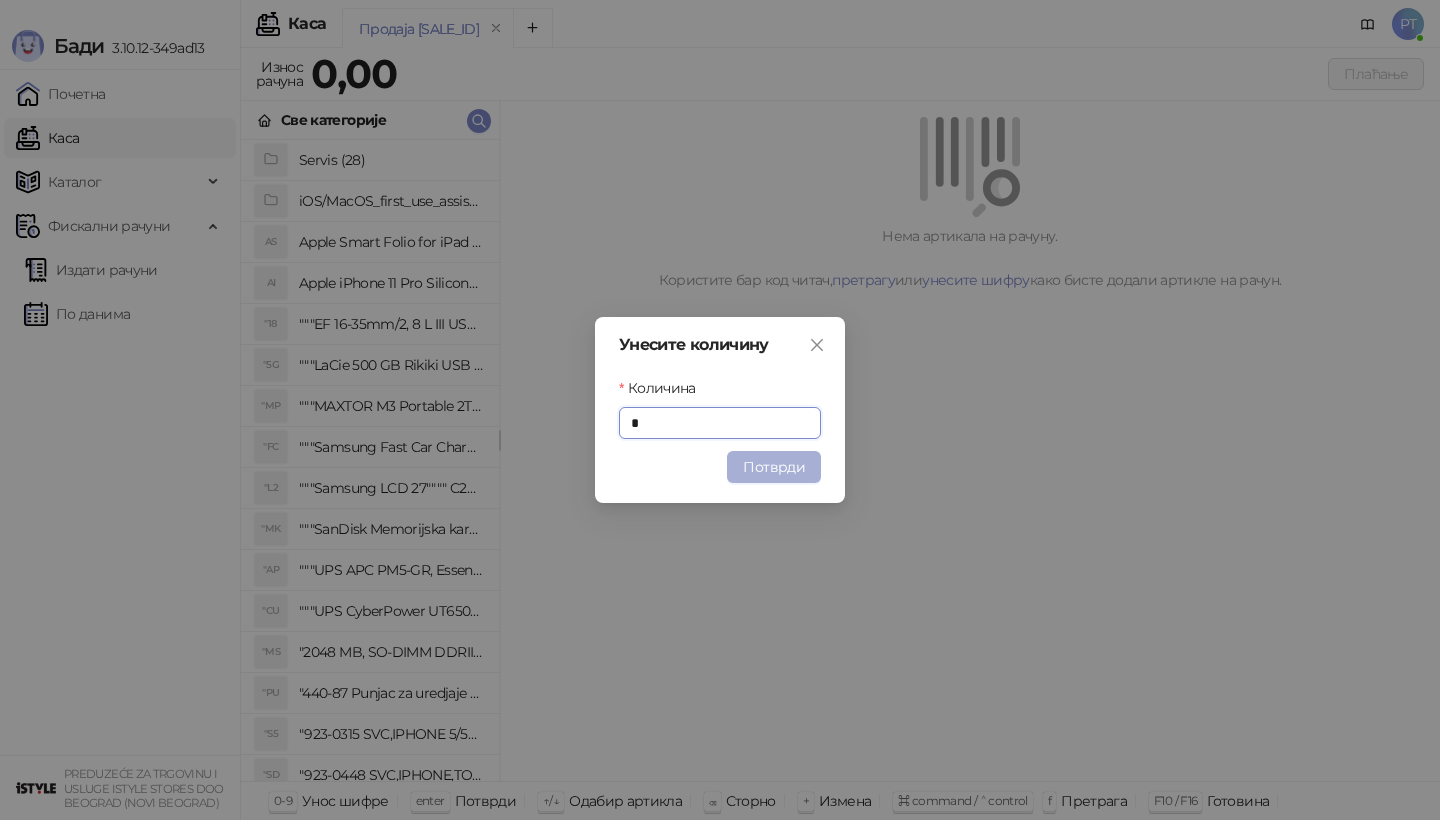 click on "Потврди" at bounding box center [774, 467] 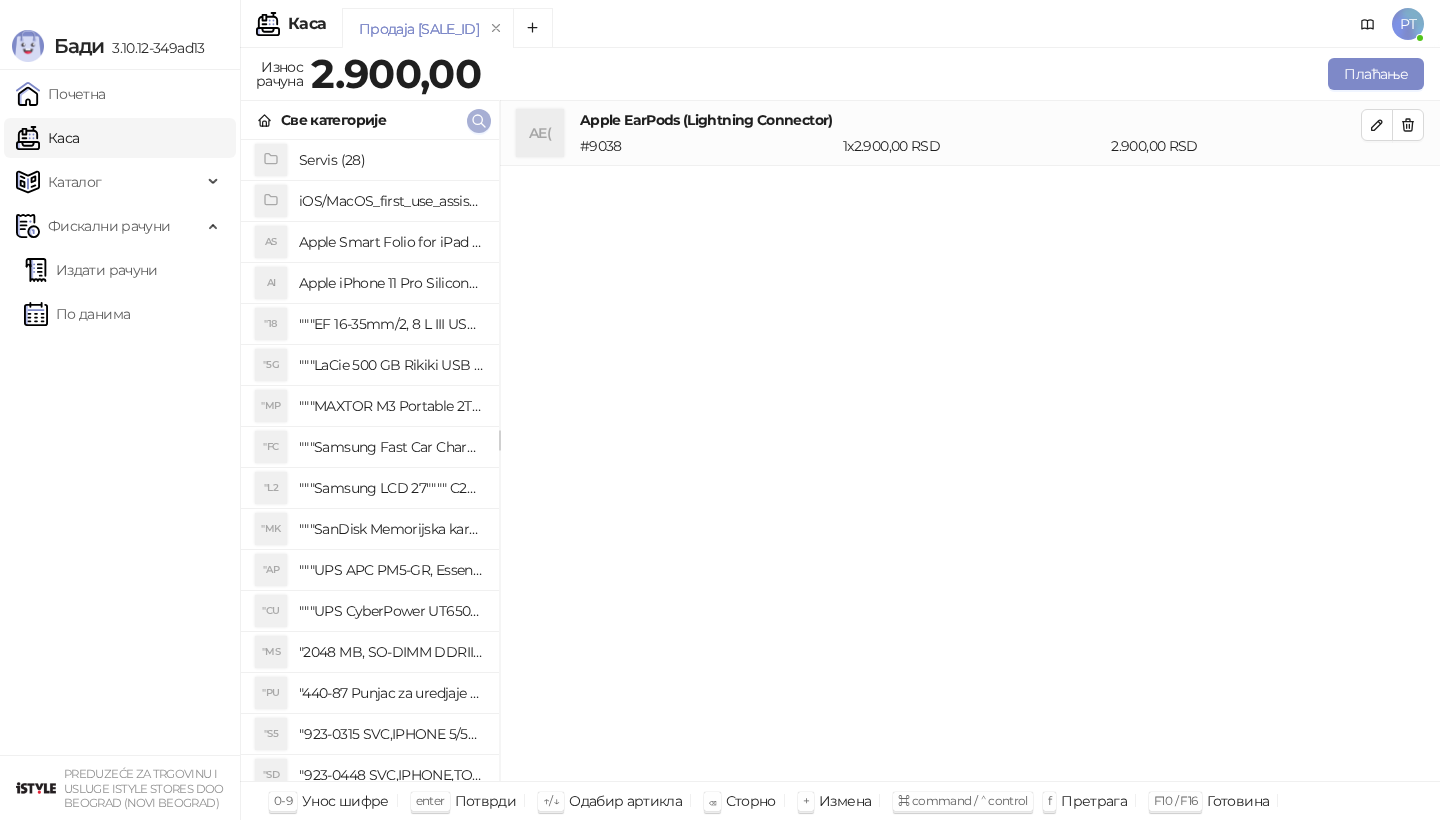 click 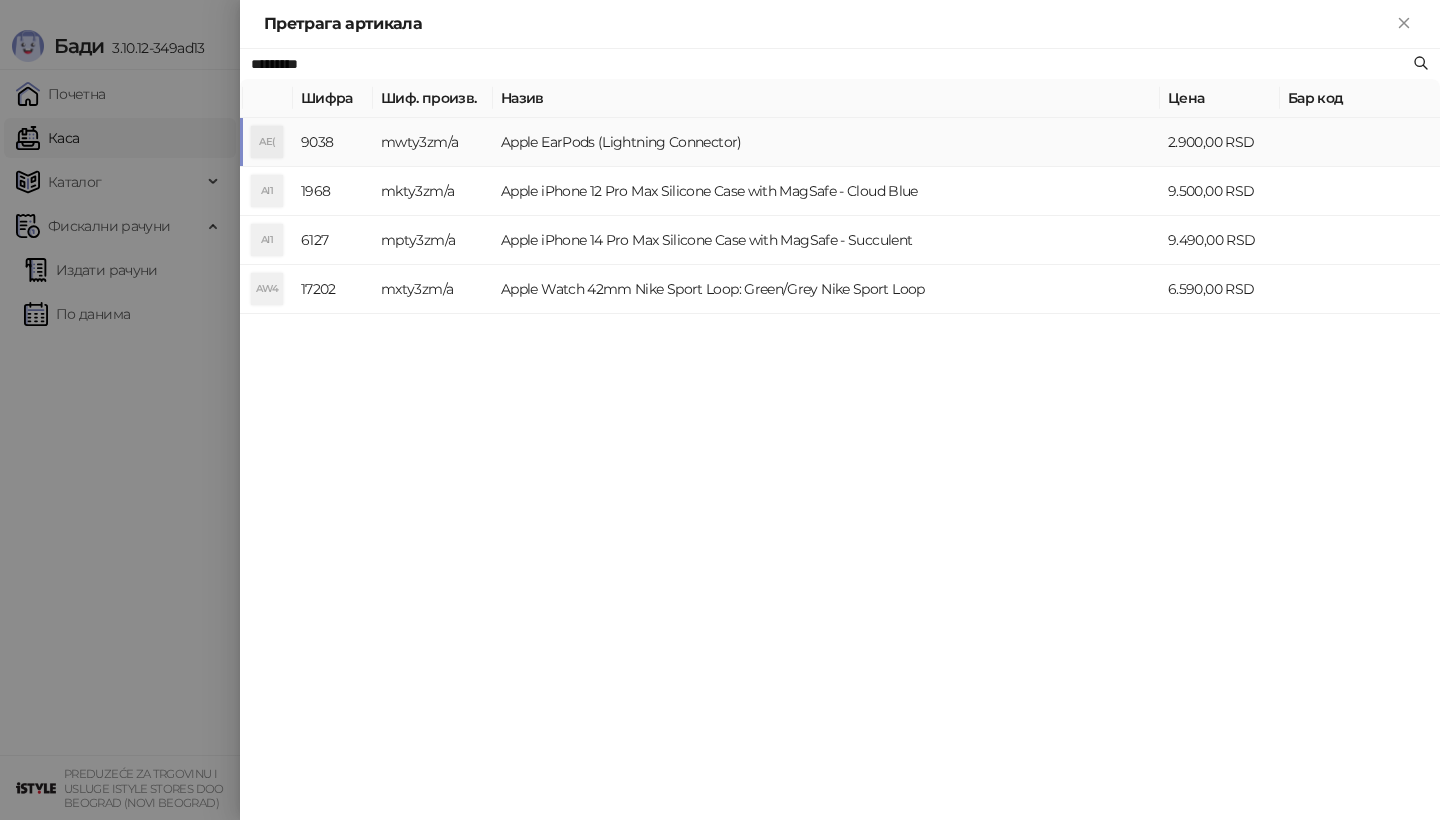 click on "AE(" at bounding box center [267, 142] 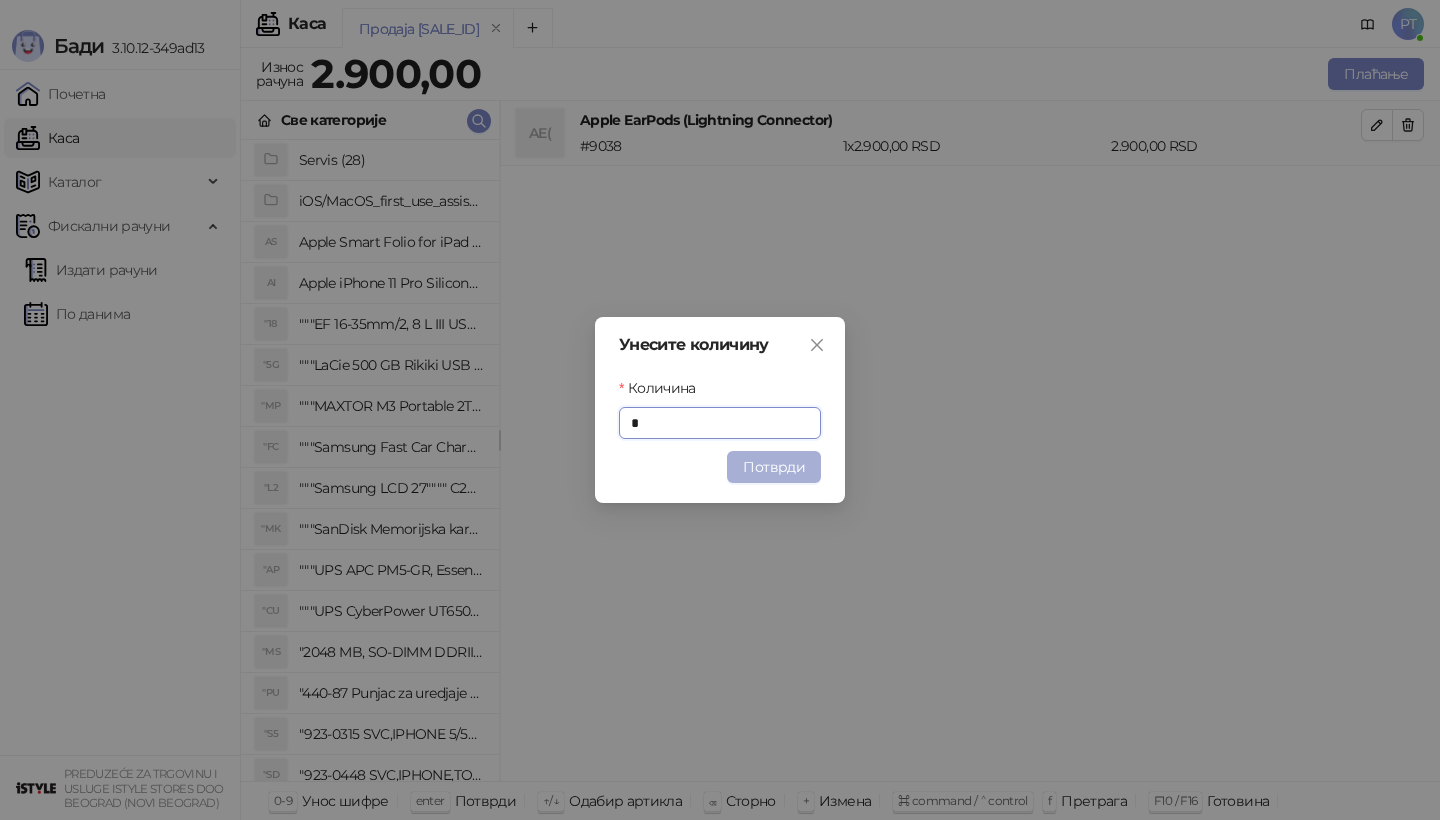click on "Потврди" at bounding box center (774, 467) 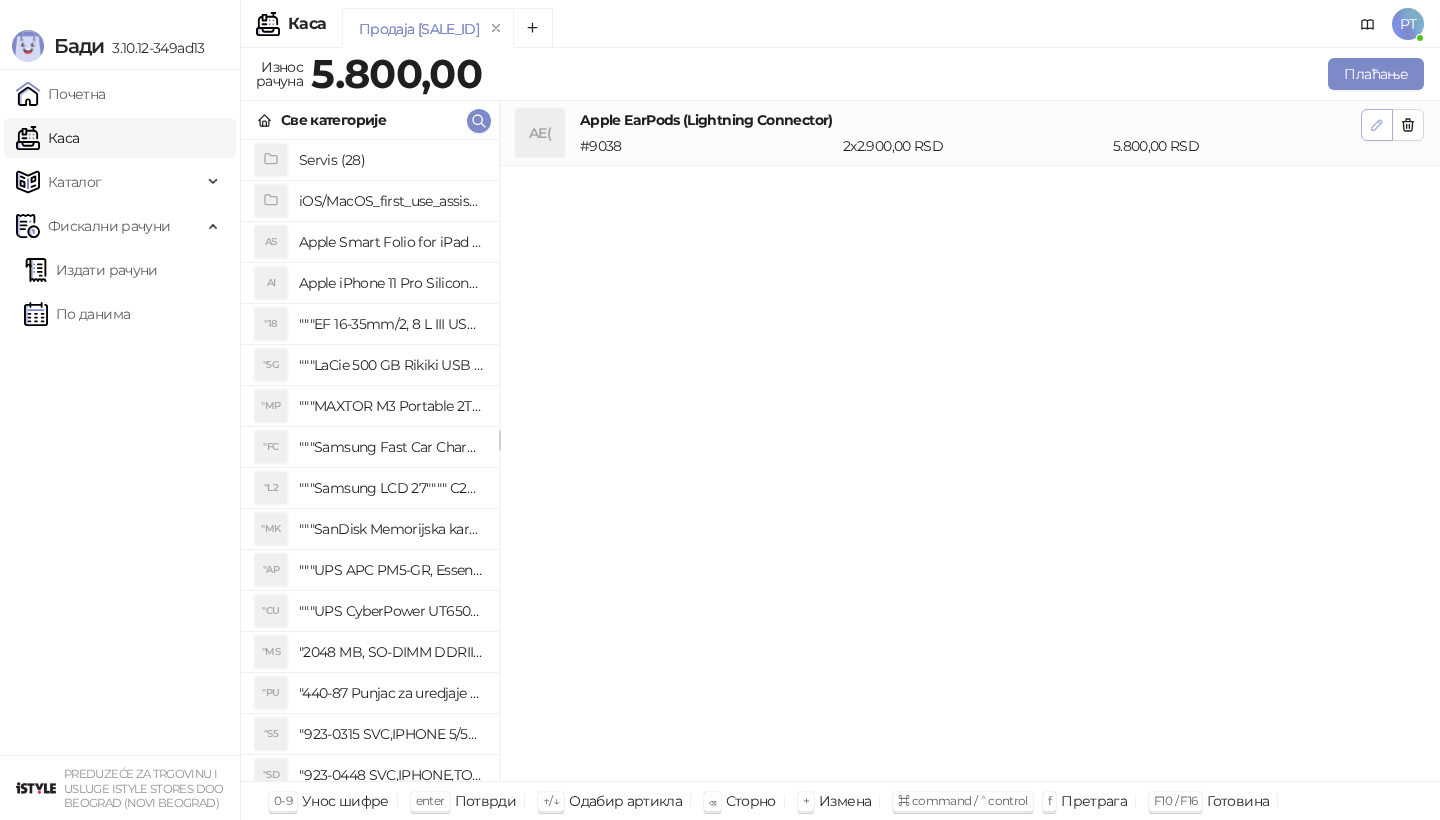 click 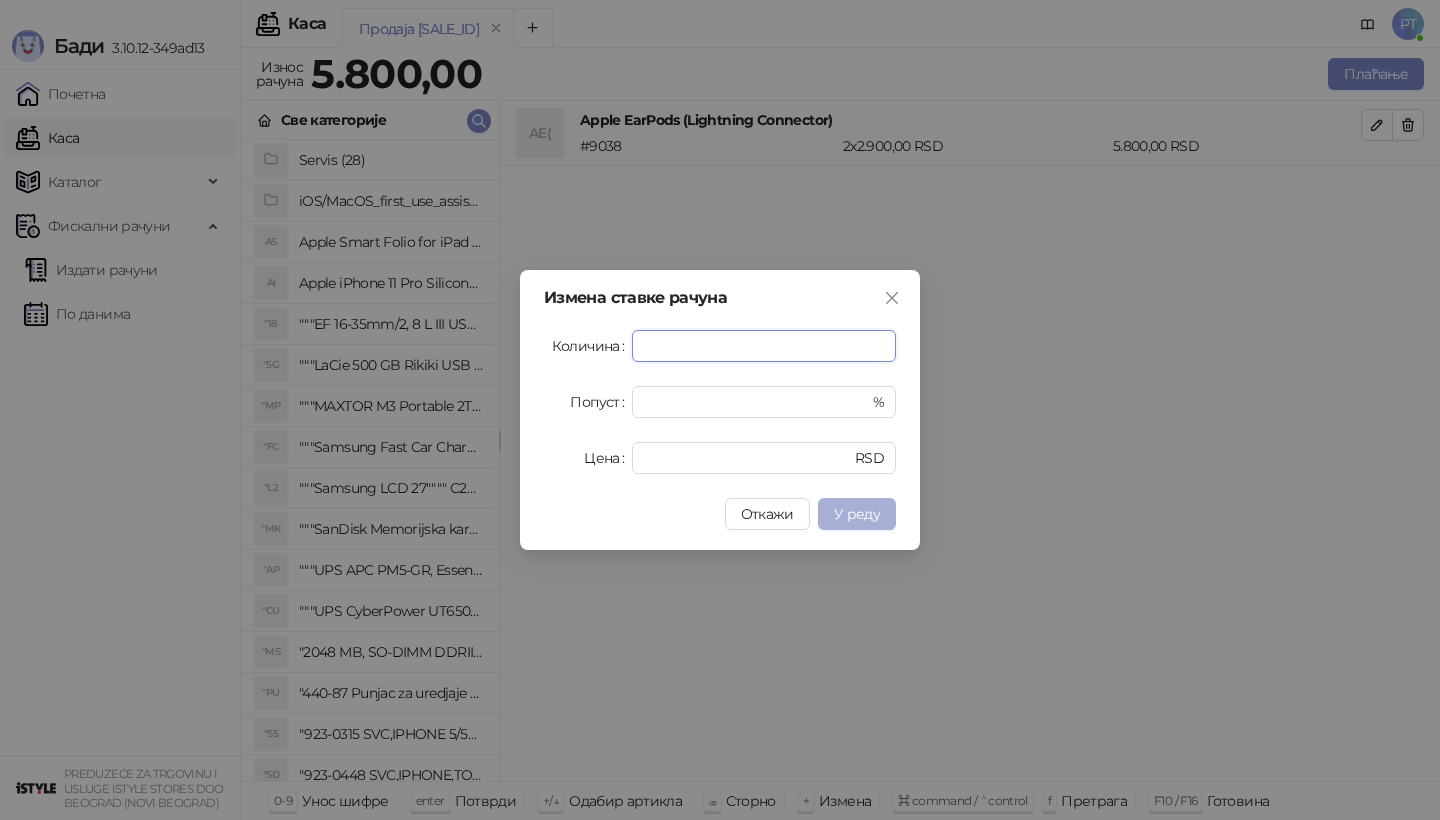type on "*" 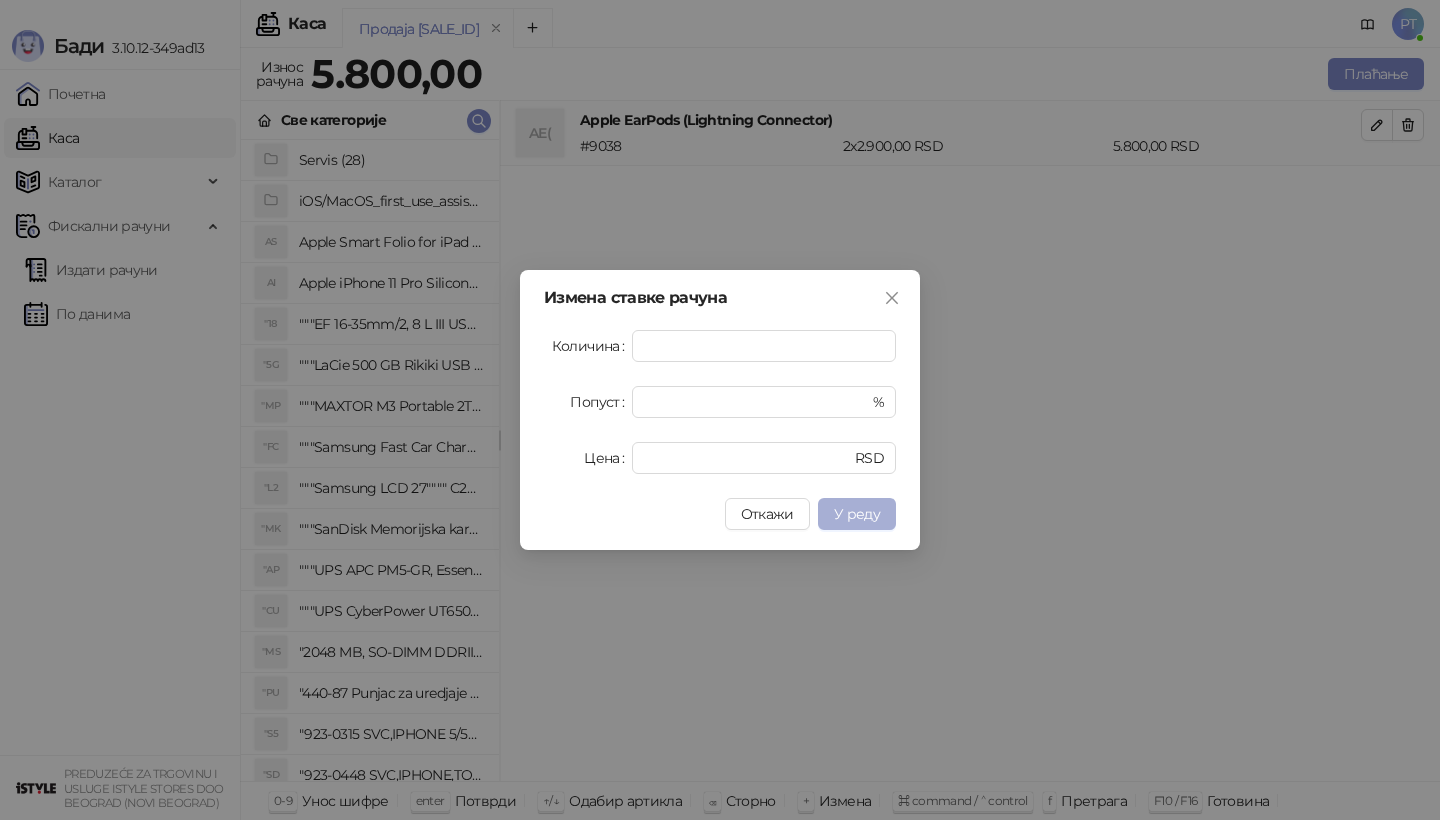 click on "У реду" at bounding box center [857, 514] 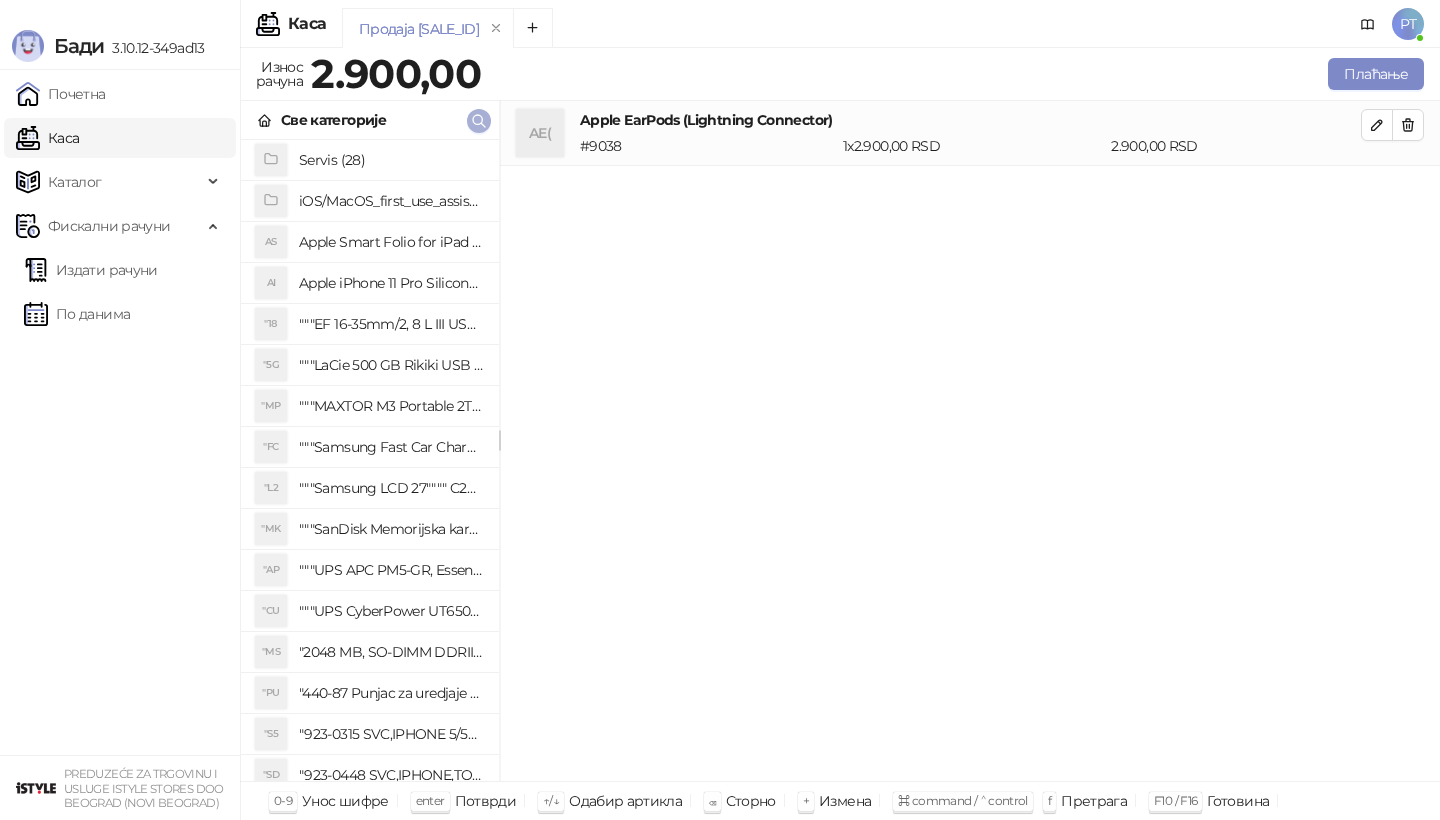 click 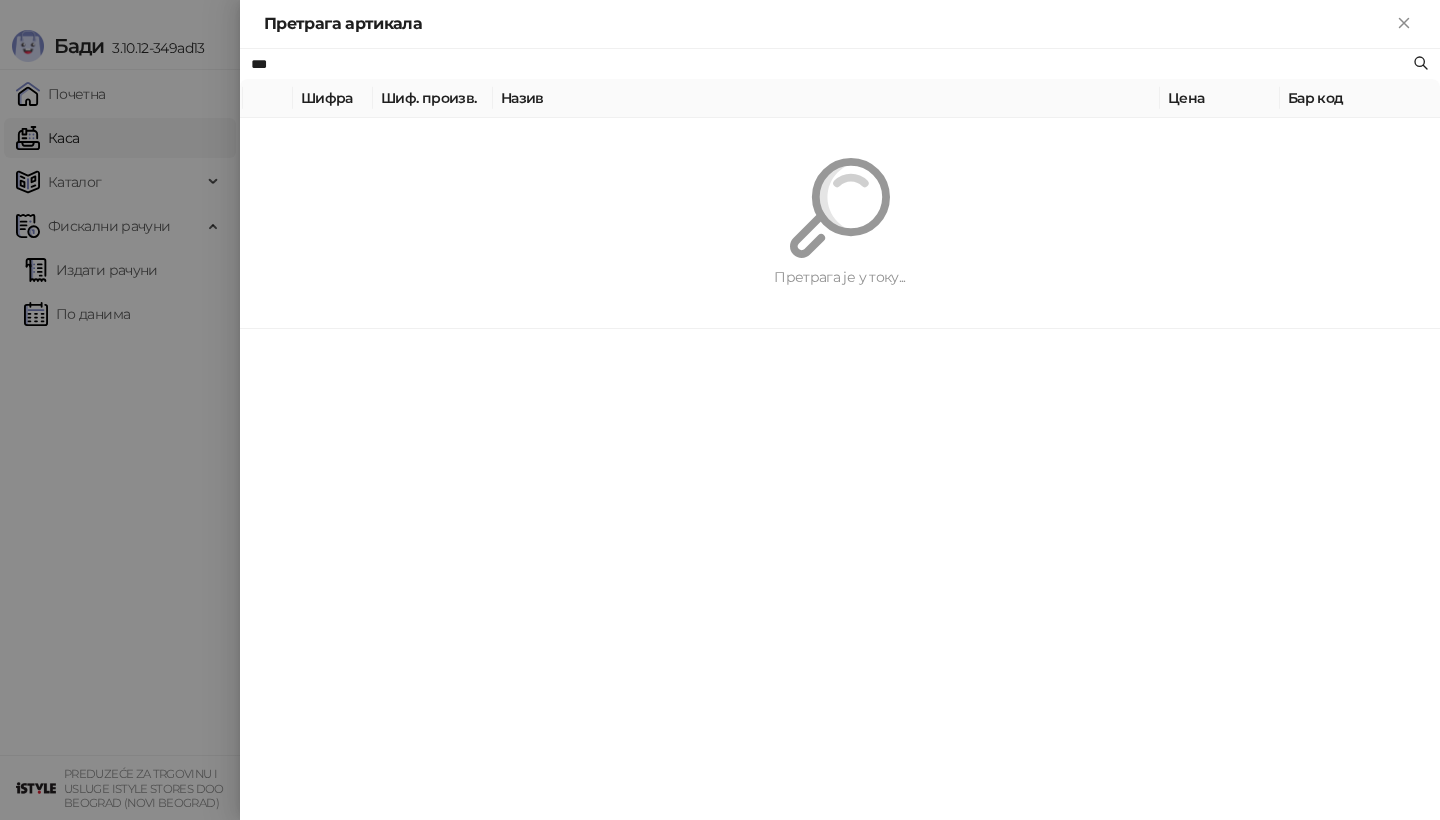type on "***" 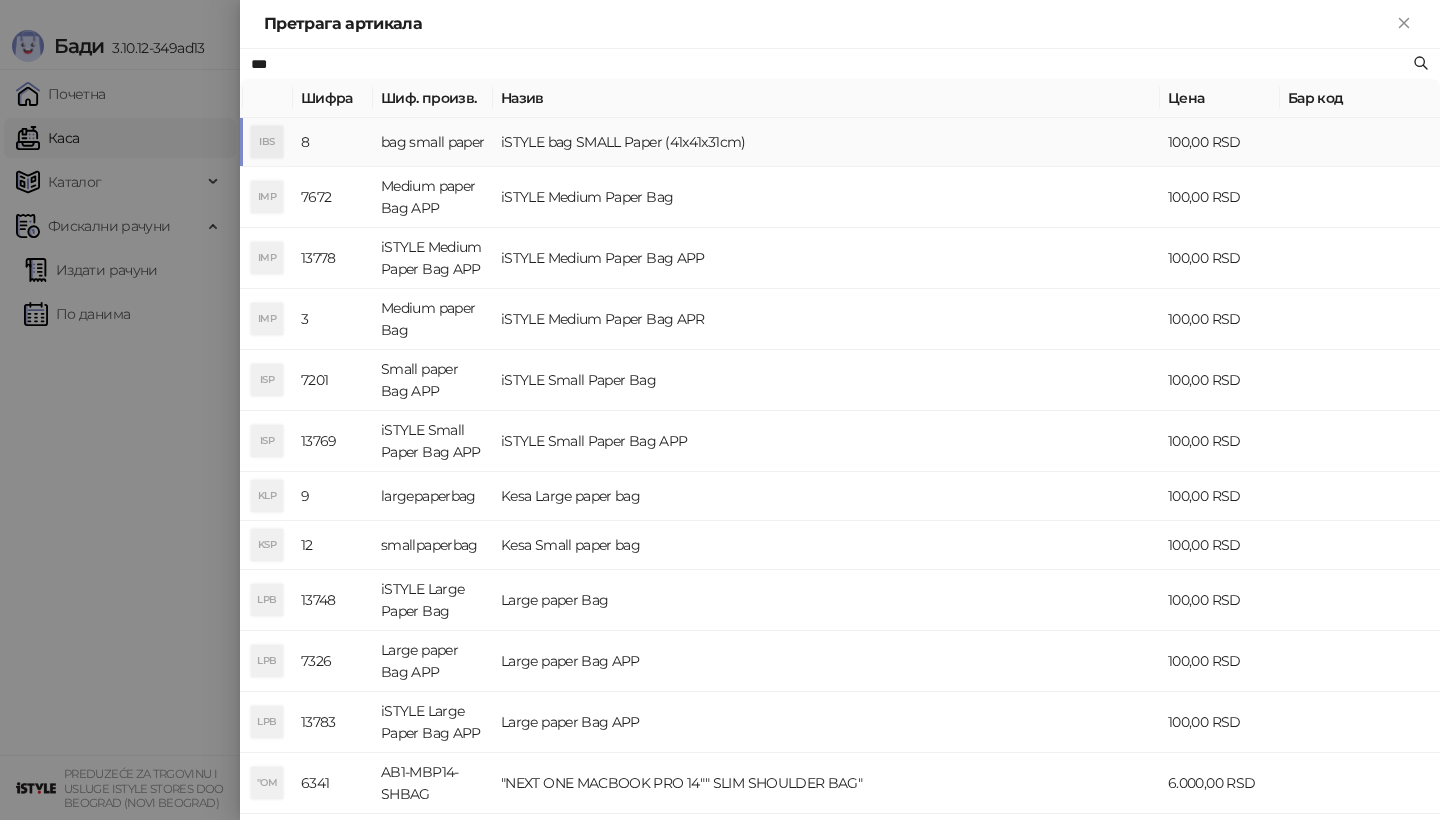 click on "IBS" at bounding box center [267, 142] 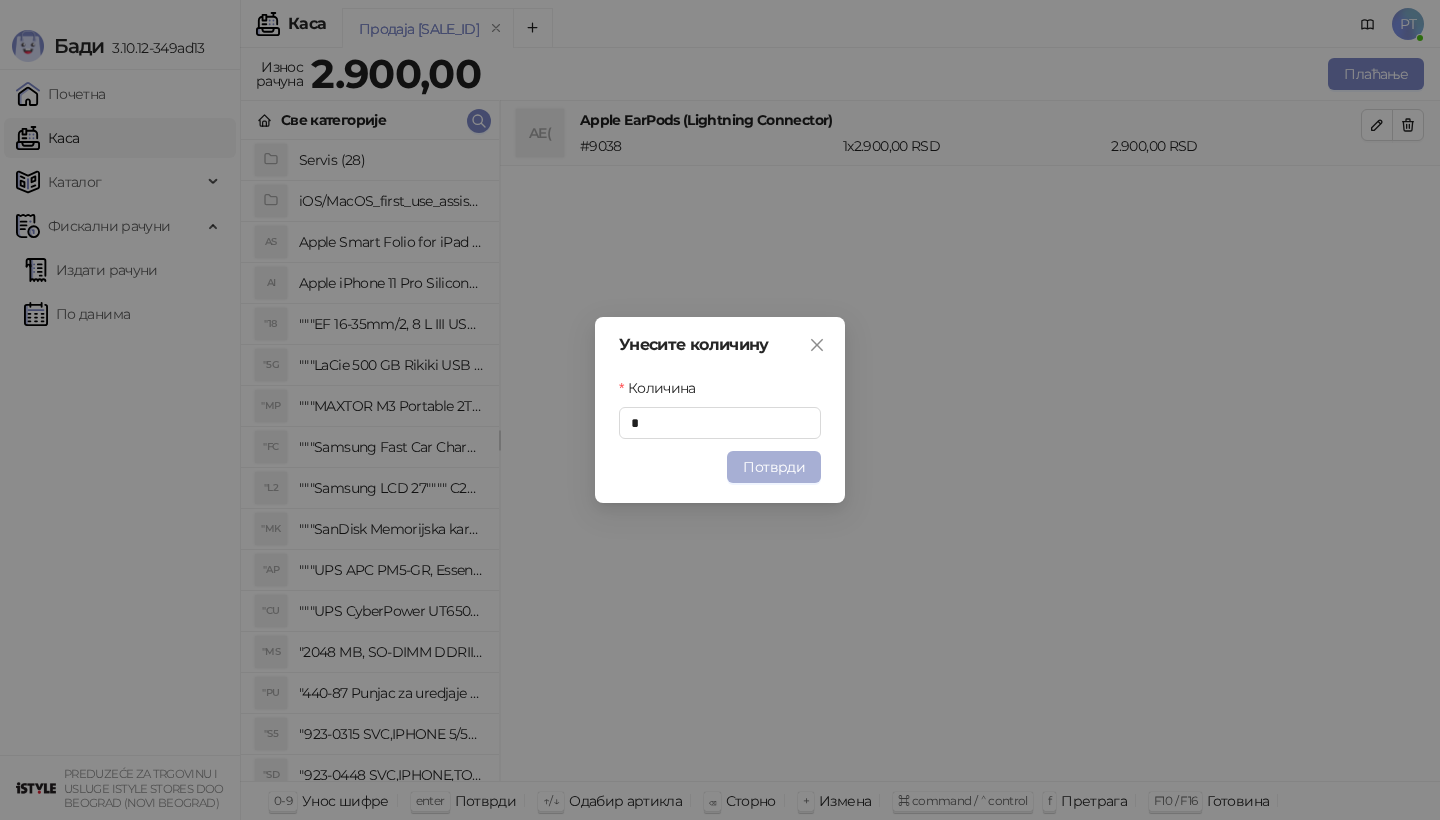 click on "Потврди" at bounding box center [774, 467] 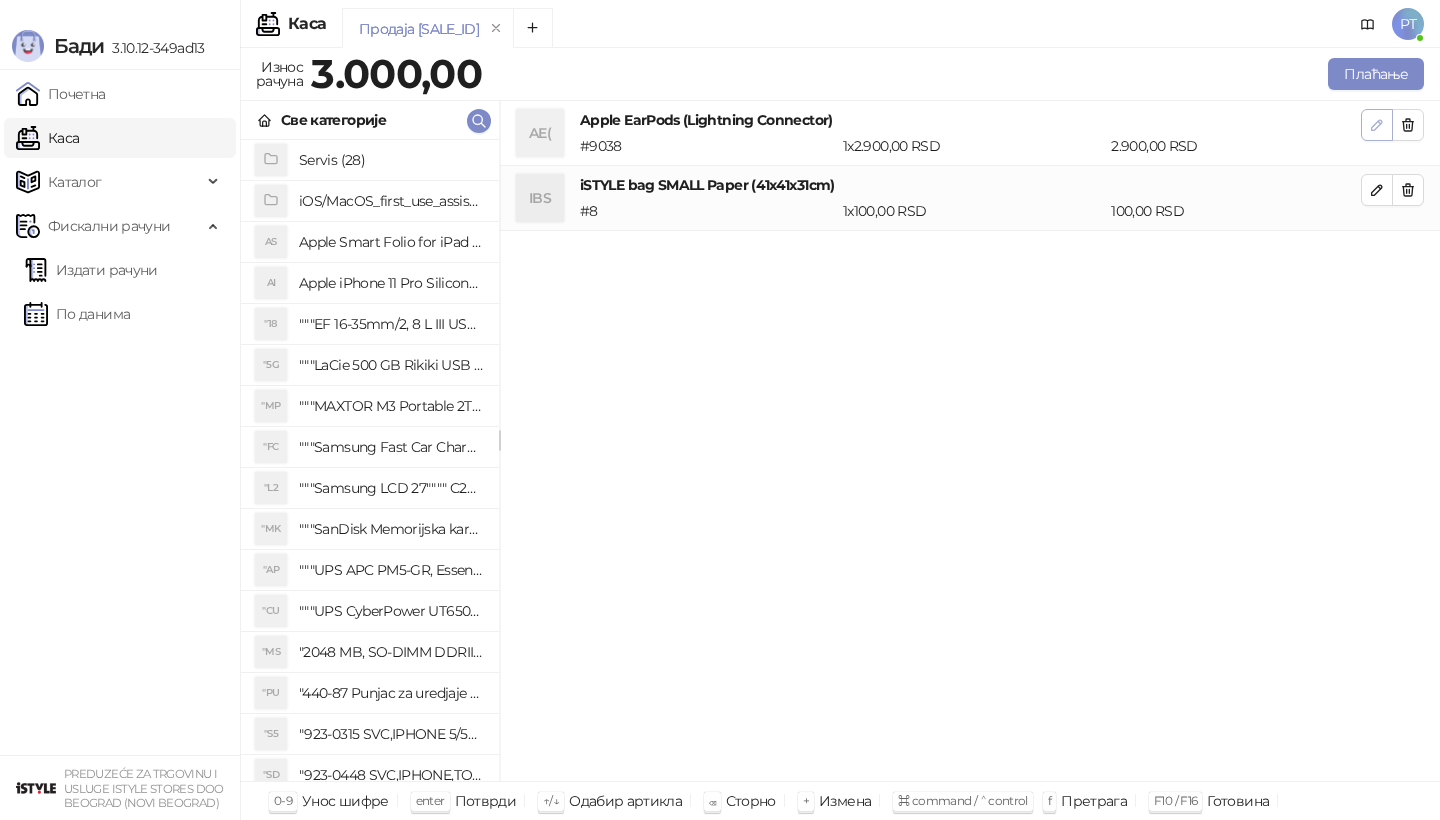click 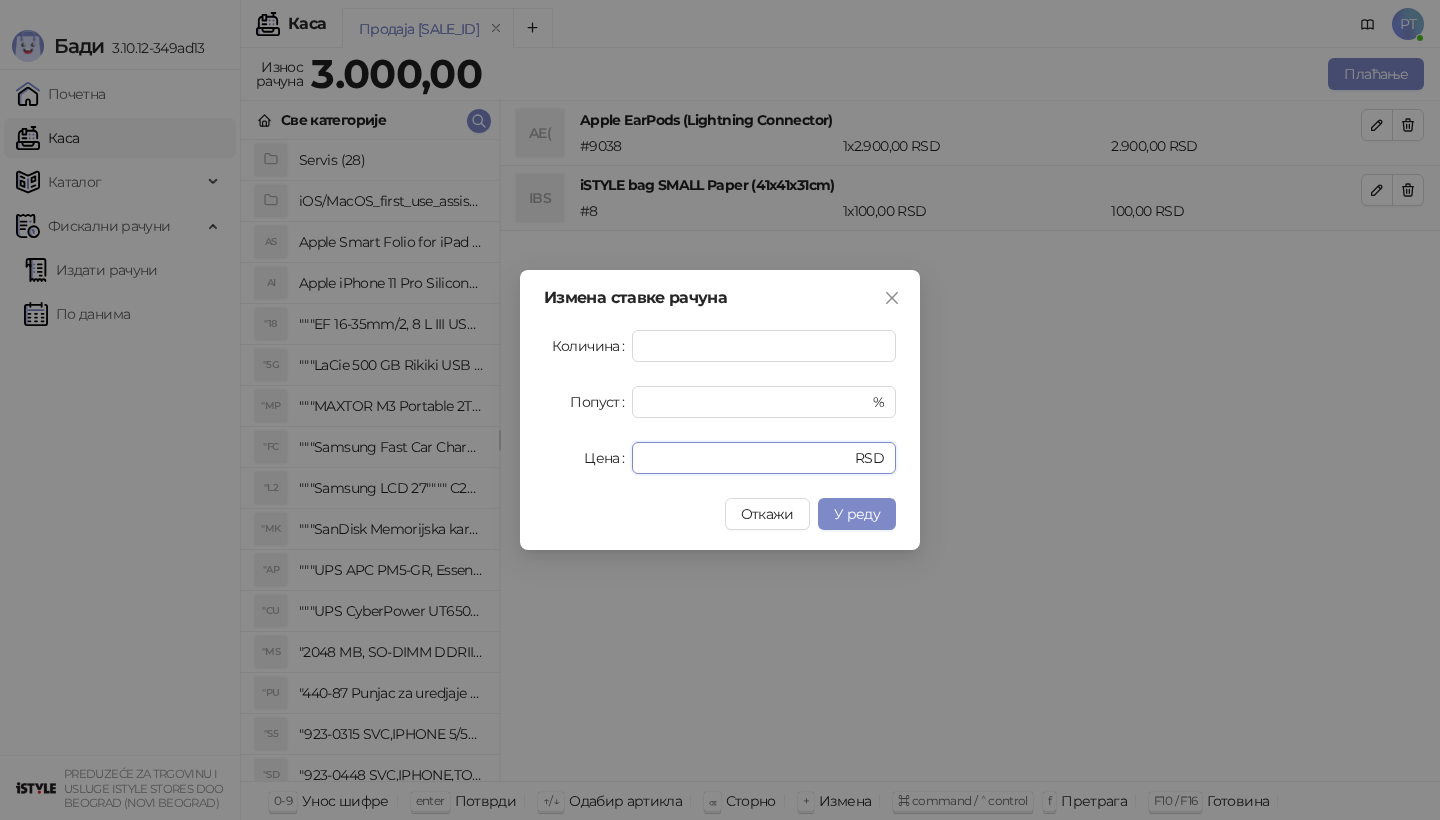 drag, startPoint x: 704, startPoint y: 461, endPoint x: 569, endPoint y: 461, distance: 135 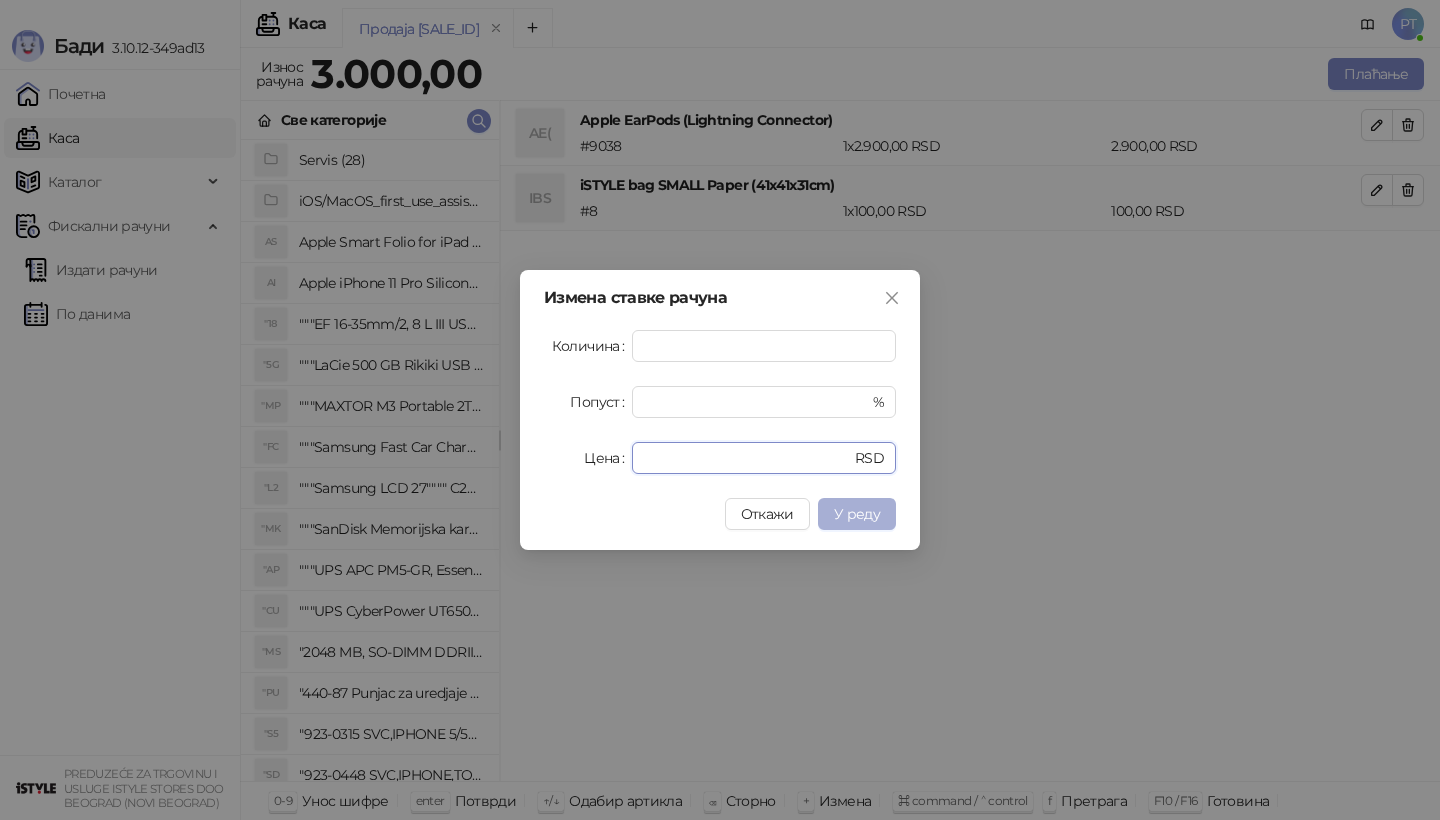 type on "****" 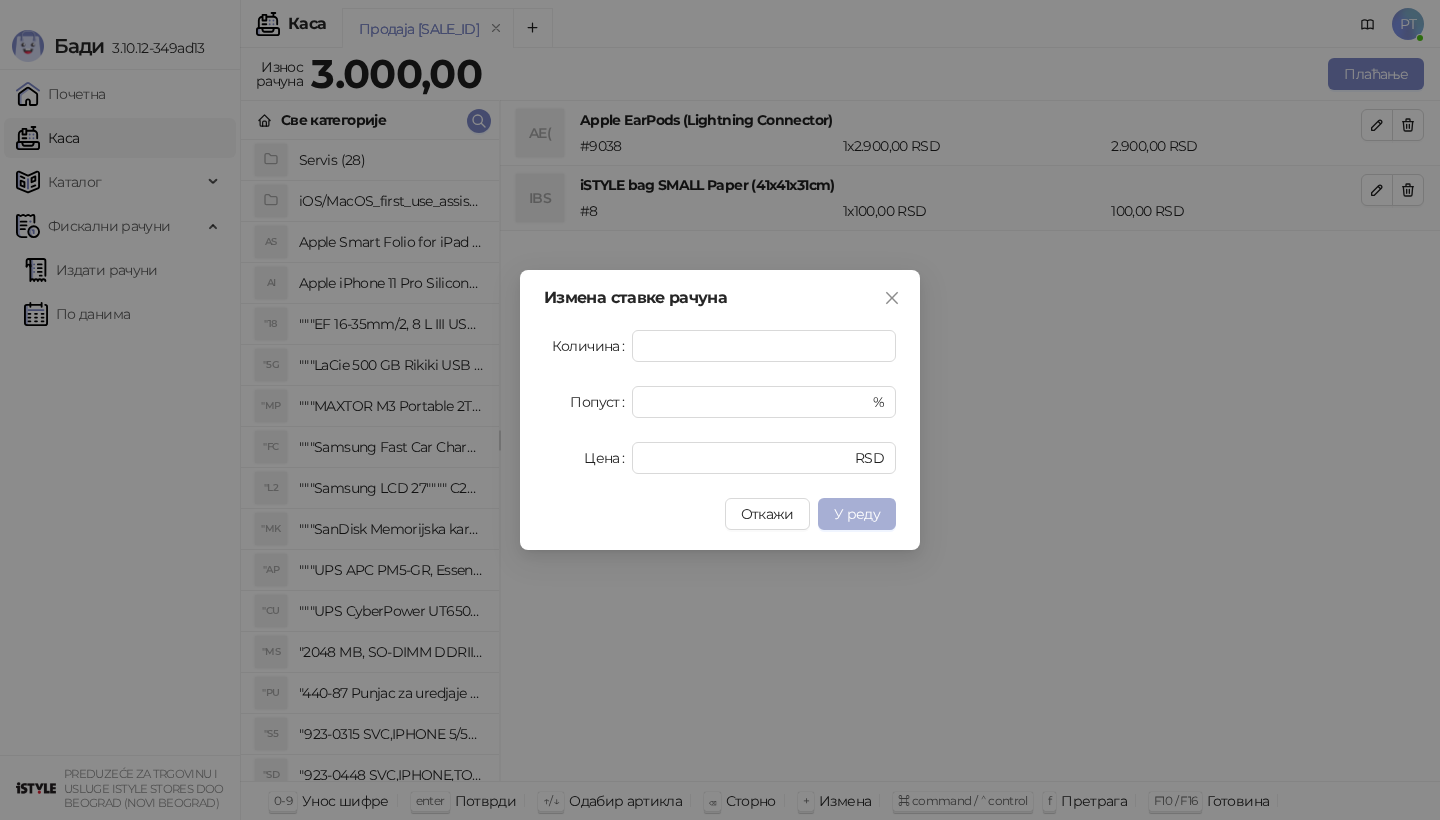 click on "У реду" at bounding box center (857, 514) 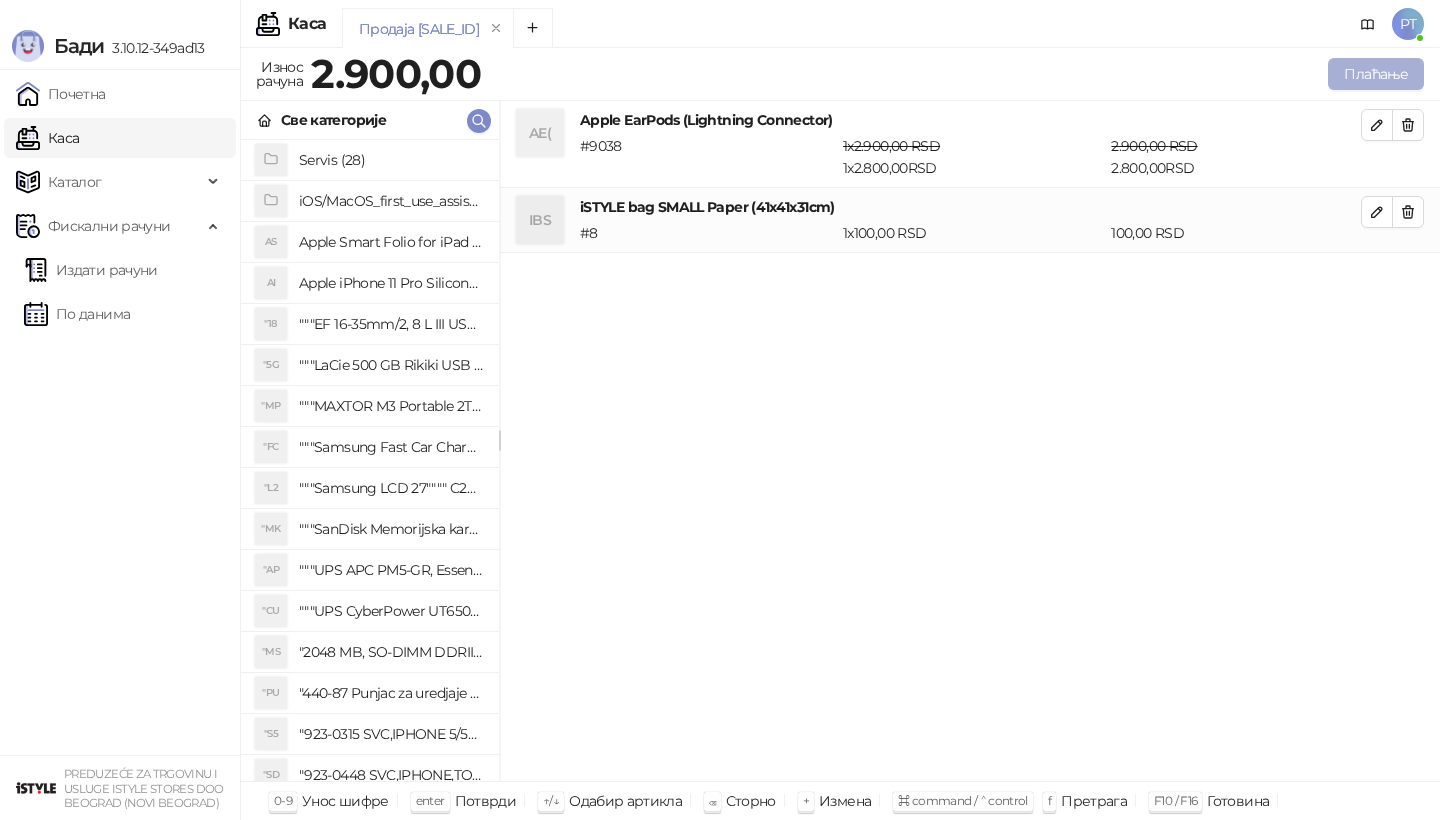 click on "Плаћање" at bounding box center [1376, 74] 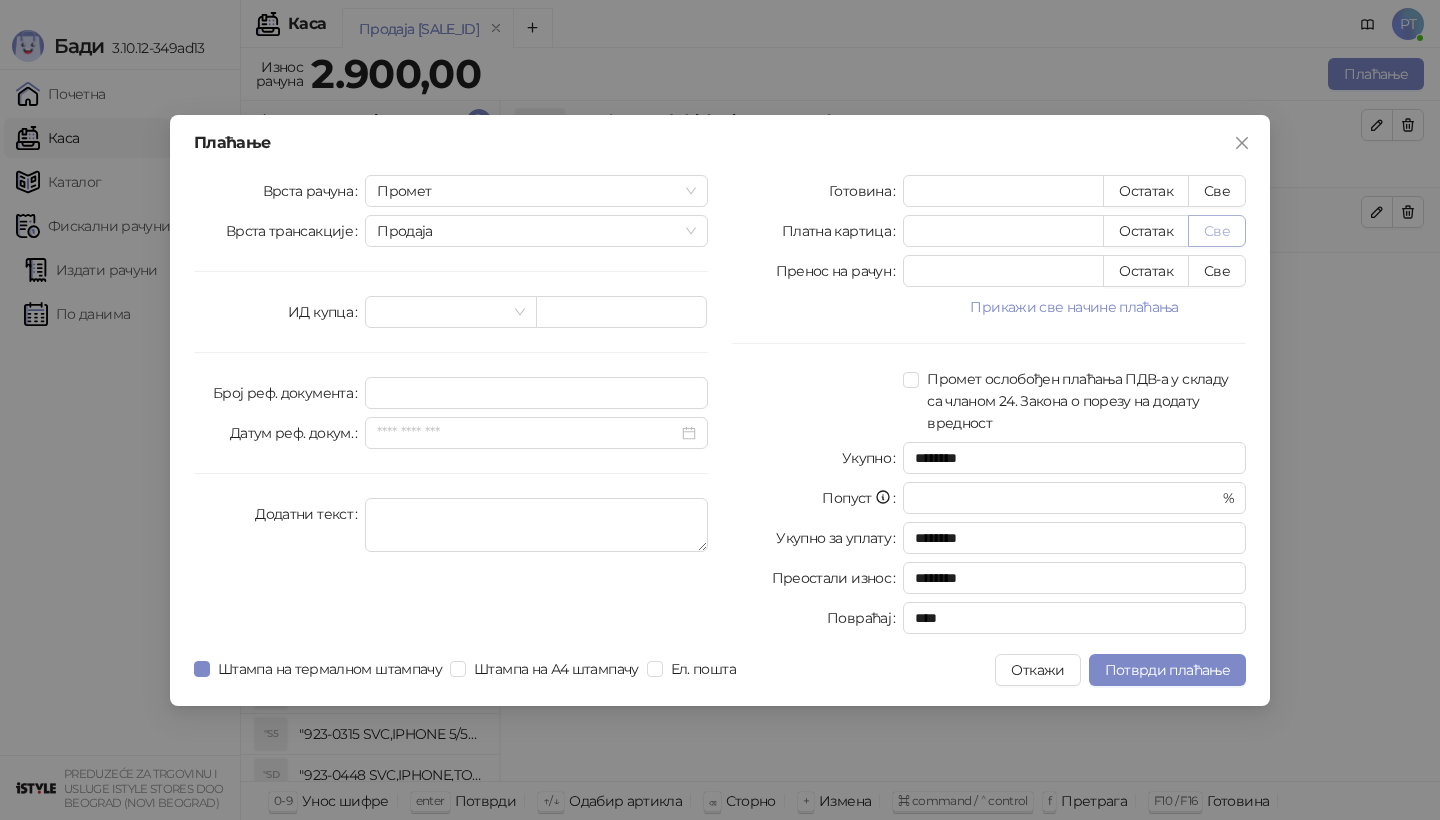 click on "Све" at bounding box center [1217, 231] 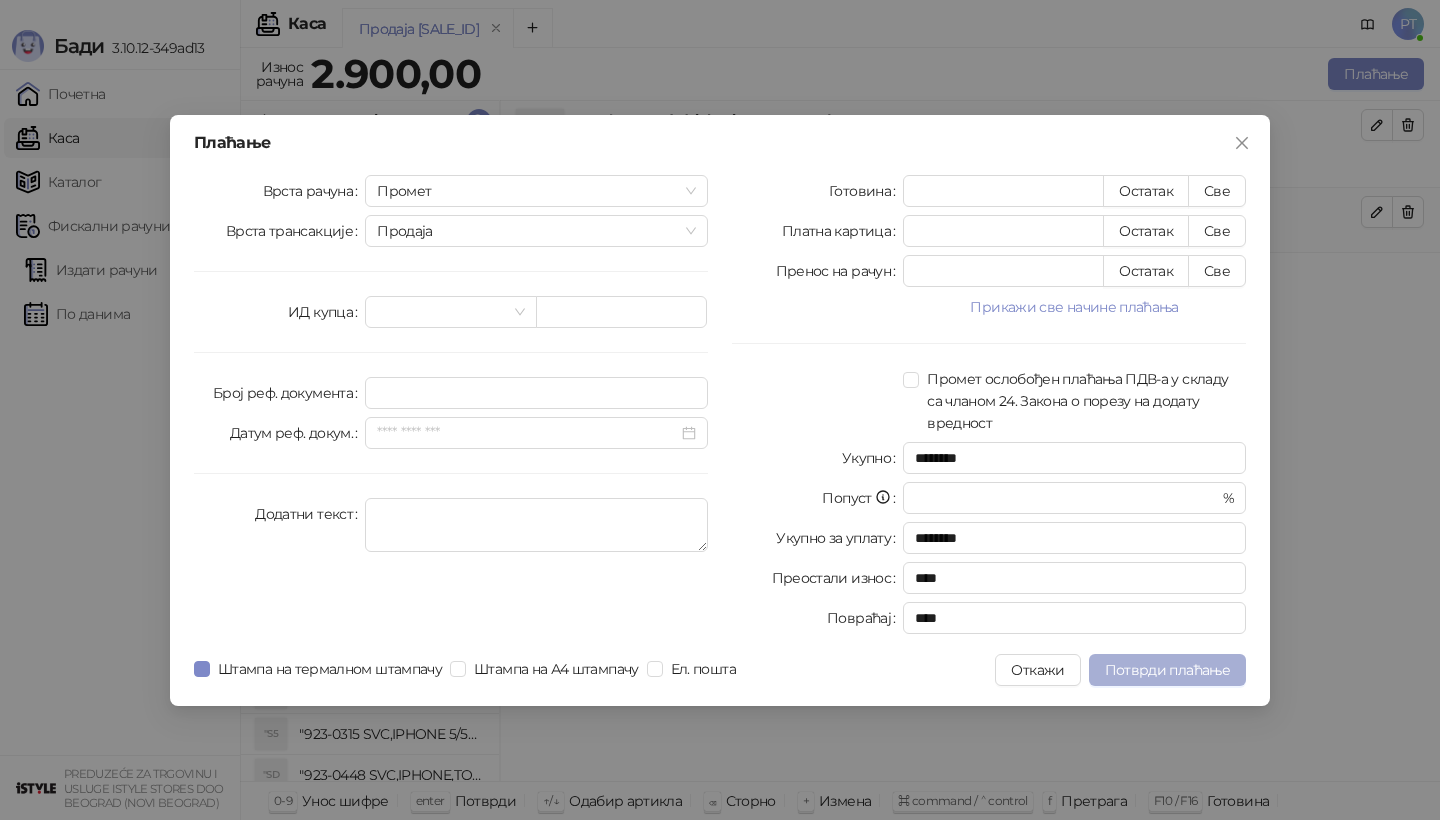 click on "Потврди плаћање" at bounding box center [1167, 670] 